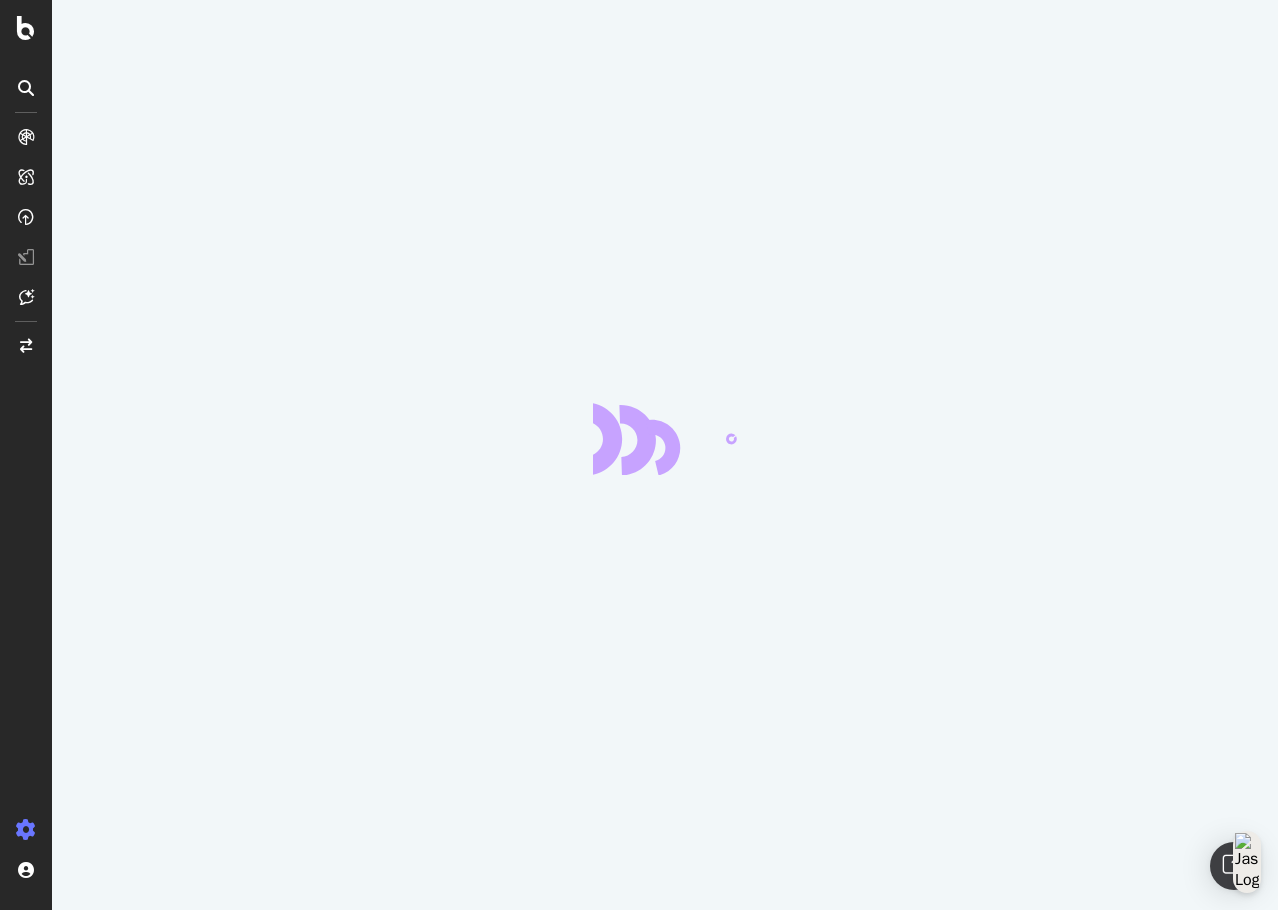 scroll, scrollTop: 0, scrollLeft: 0, axis: both 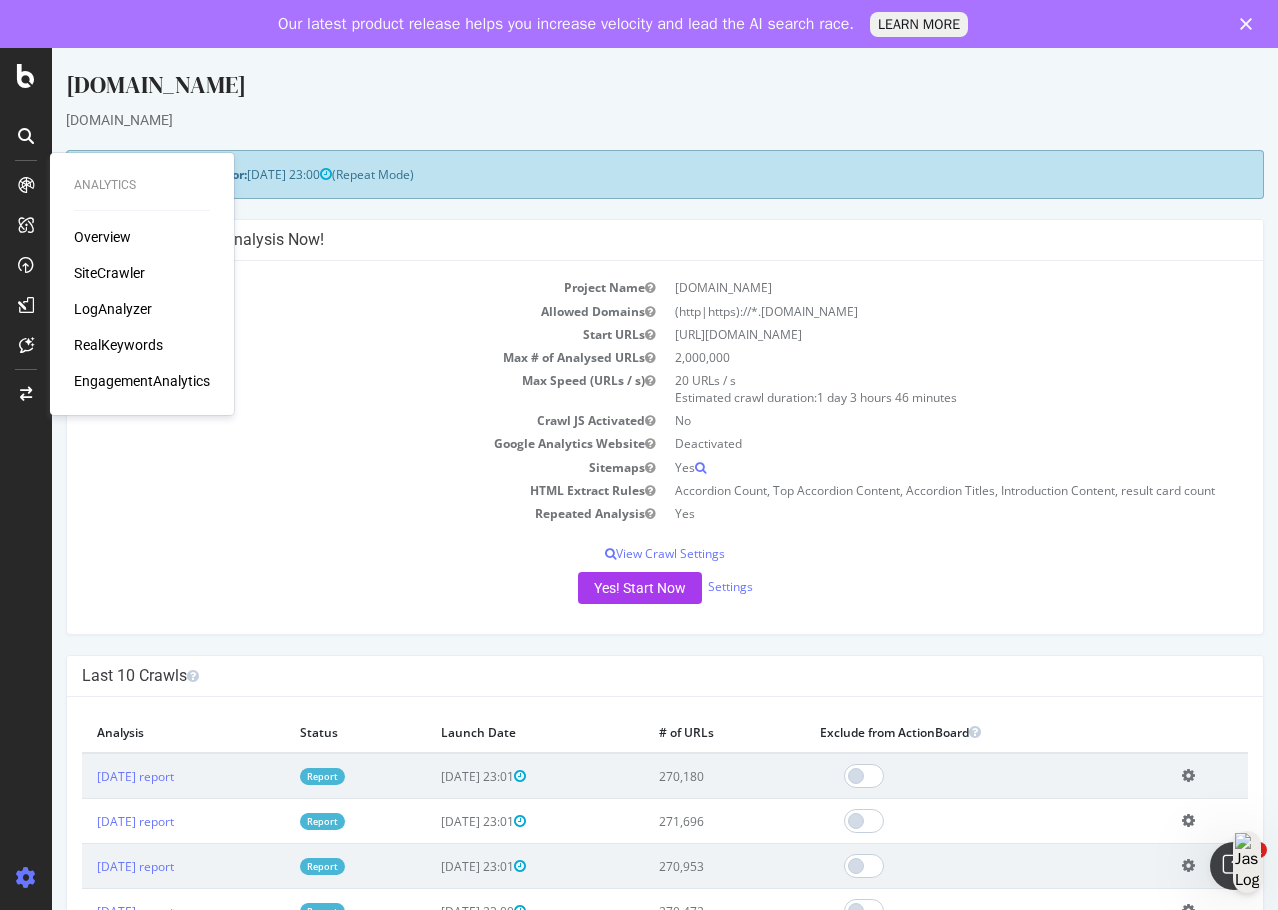 drag, startPoint x: 152, startPoint y: 301, endPoint x: 142, endPoint y: 306, distance: 11.18034 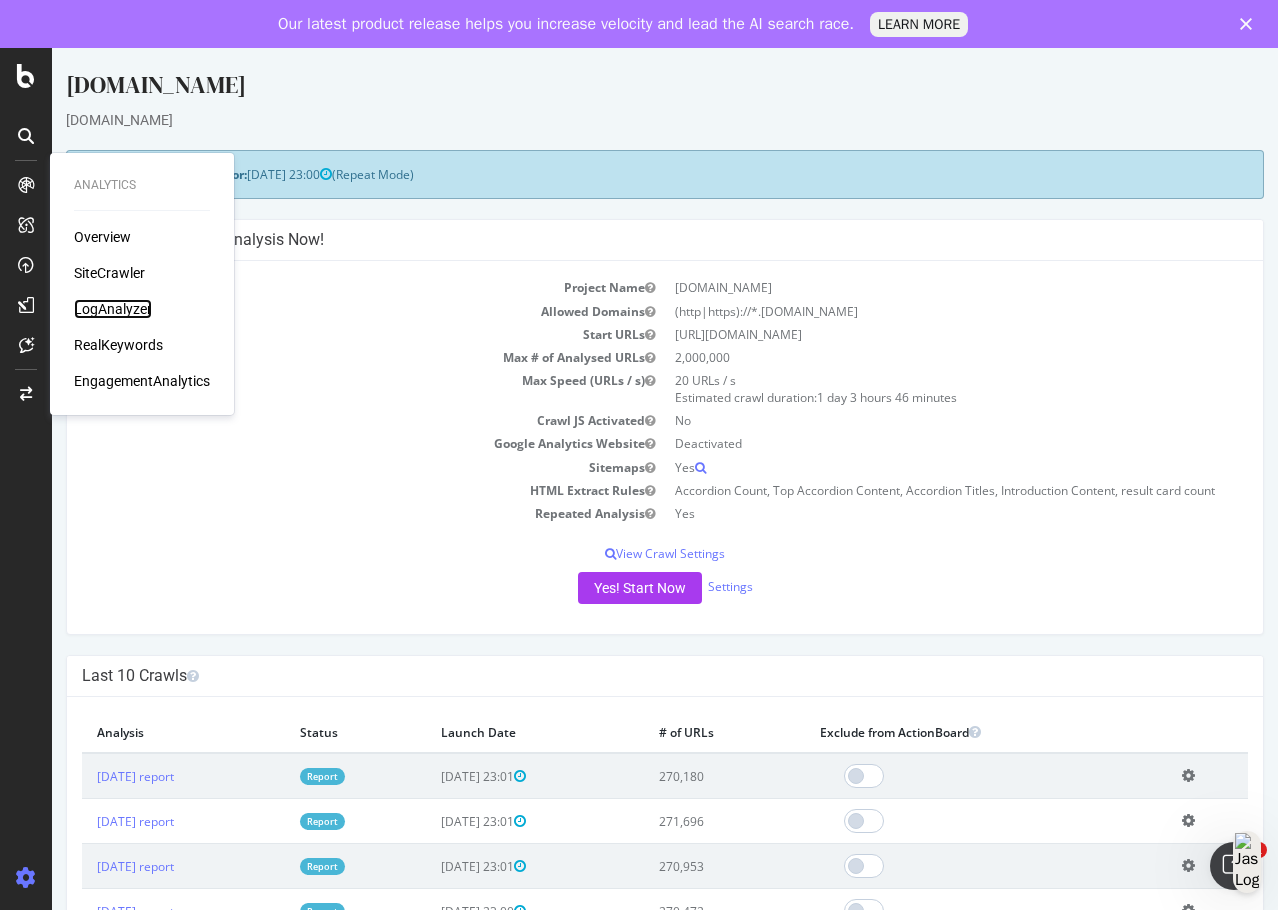 click on "LogAnalyzer" at bounding box center [113, 309] 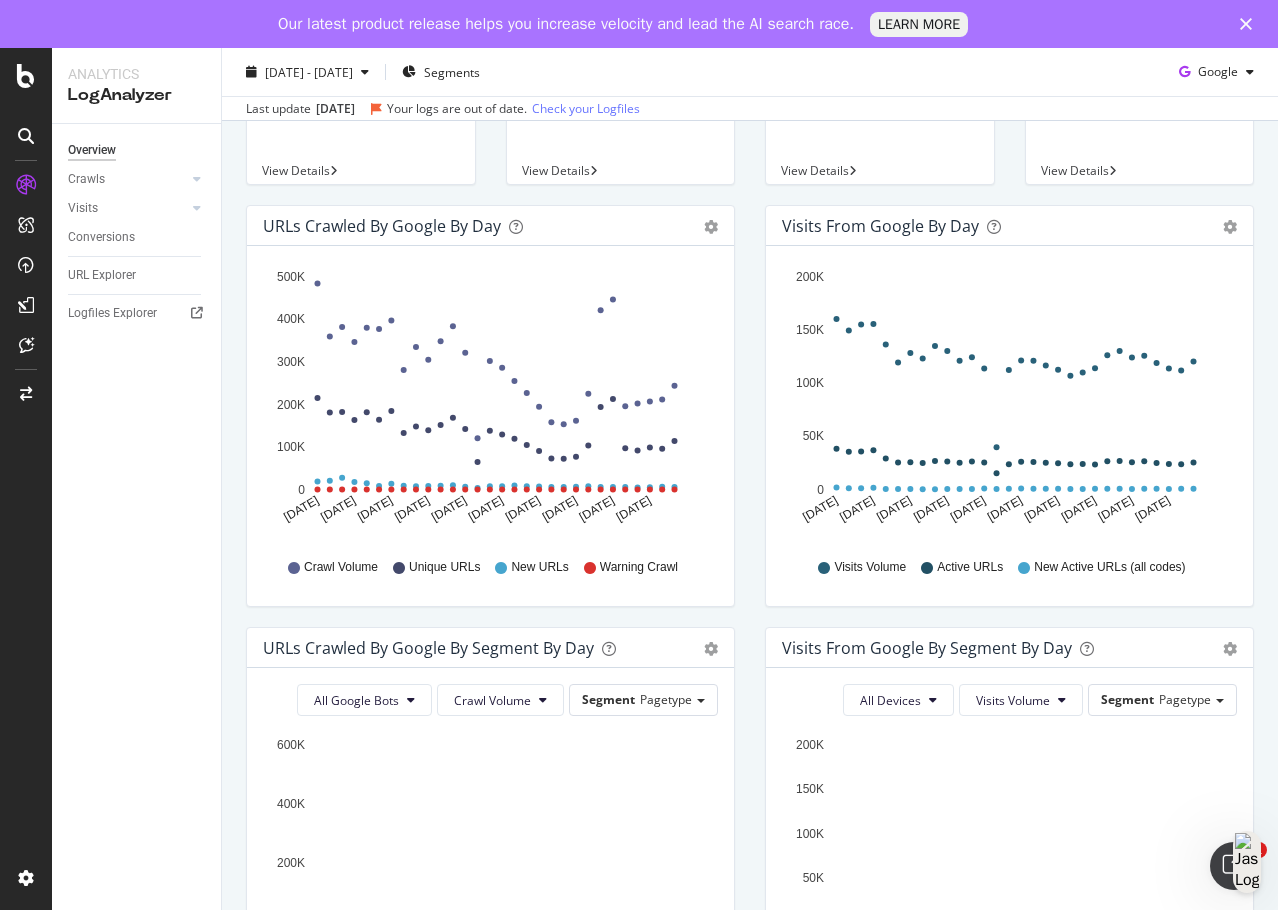 scroll, scrollTop: 0, scrollLeft: 0, axis: both 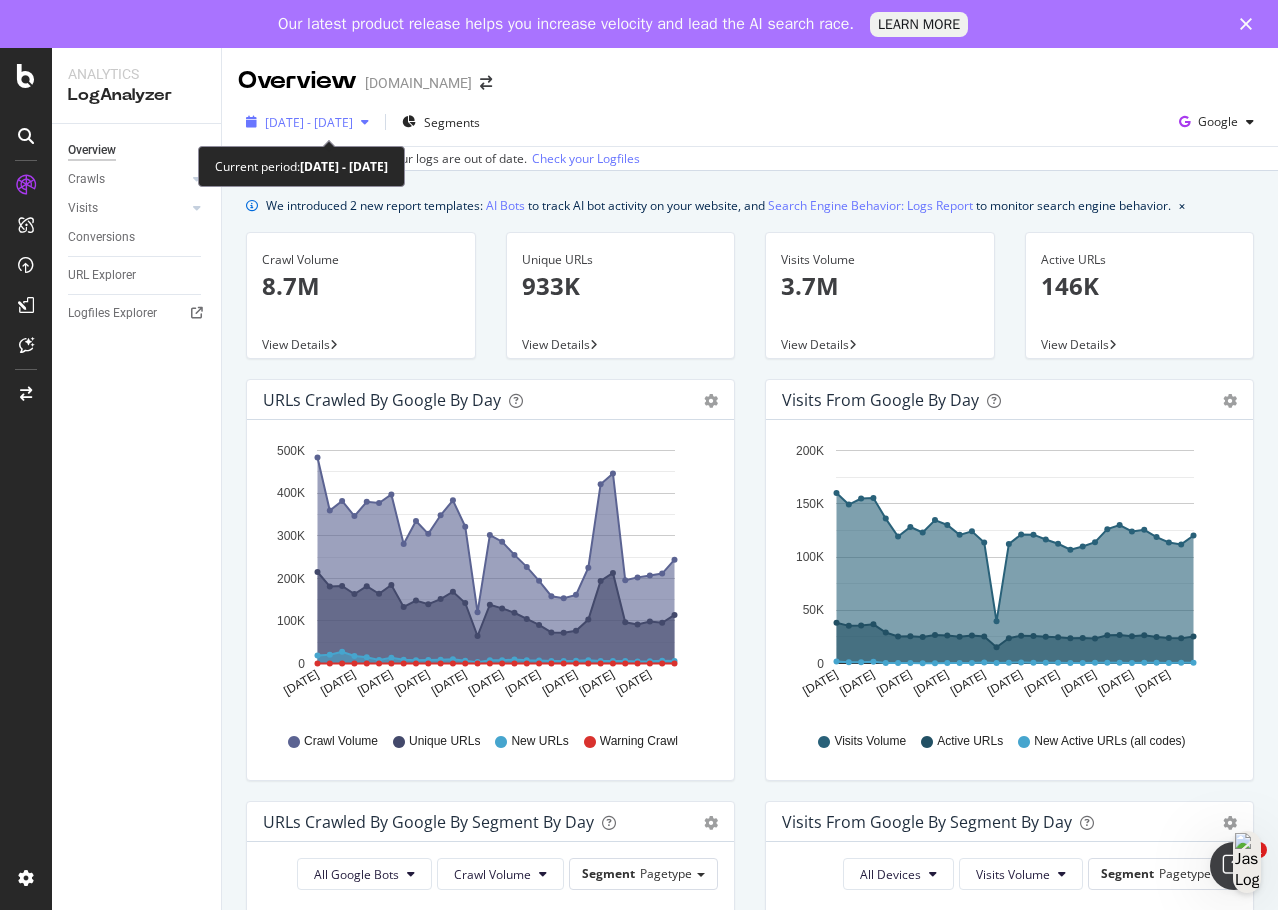 click on "[DATE] - [DATE]" at bounding box center (309, 122) 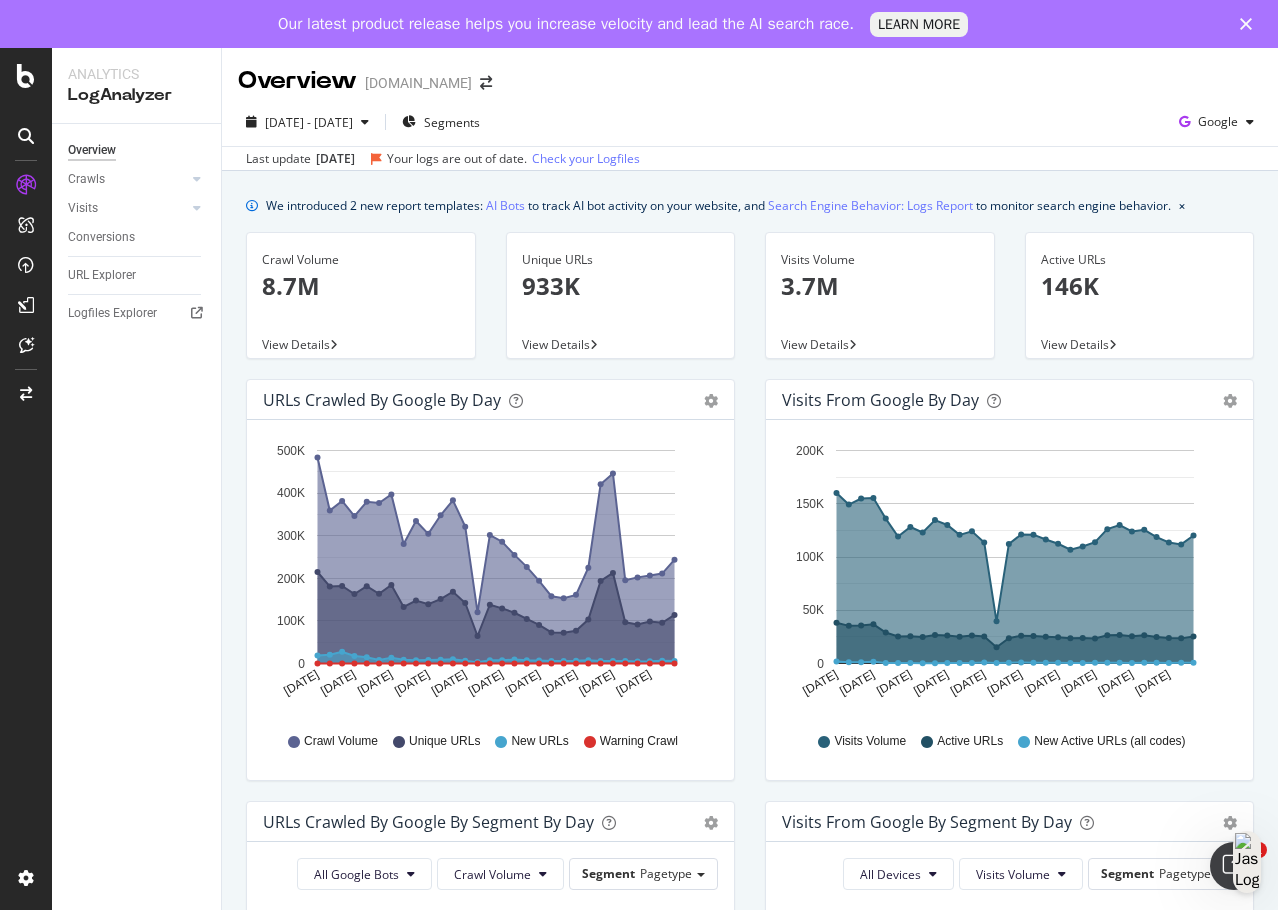 click on "URLs Crawled by Google by day Area Table Hold CTRL while clicking to filter the report. [DATE] [DATE] [DATE] [DATE] [DATE] [DATE] [DATE] [DATE] [DATE] [DATE] 0 100K 200K 300K 400K 500K Date Crawl Volume Unique URLs New URLs Warning Crawl [DATE] 483,608 214,795 18,882 0 [DATE] 358,883 181,020 20,378 0 [DATE] 381,630 182,168 27,470 0 [DATE] 346,073 163,077 17,535 0 [DATE] 379,470 181,514 14,422 0 [DATE] 376,821 163,602 8,500 0 [DATE] 396,862 184,329 13,585 0 [DATE] 280,447 132,725 8,907 0 [DATE] 334,599 147,756 7,670 0 [DATE] 304,371 139,308 8,306 0 [DATE] 347,872 151,189 8,865 0 [DATE] 383,200 168,592 10,023 0 [DATE] 321,298 142,107 6,687 0 [DATE] 120,145 64,541 3,235 0 [DATE] 301,616 138,089 7,458 0 [DATE] 285,924 129,317 7,406 0 [DATE] 254,918 119,119 9,530 0 [DATE] 226,784 104,598 7,373 0 [DATE] 194,046 90,525 6,968 0 [DATE] 157,887 72,846 5,592 0 [DATE]" at bounding box center [490, 590] 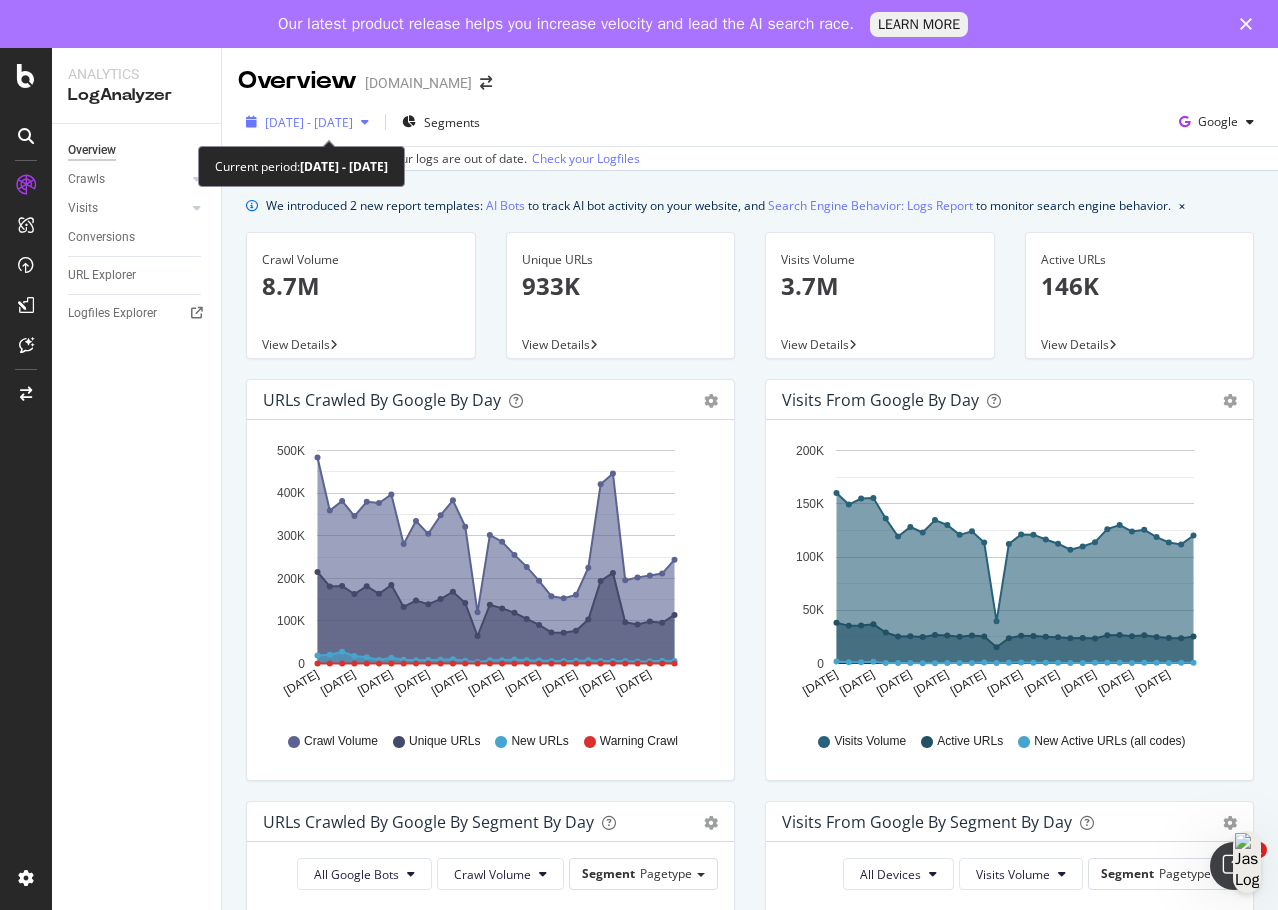 click at bounding box center [365, 122] 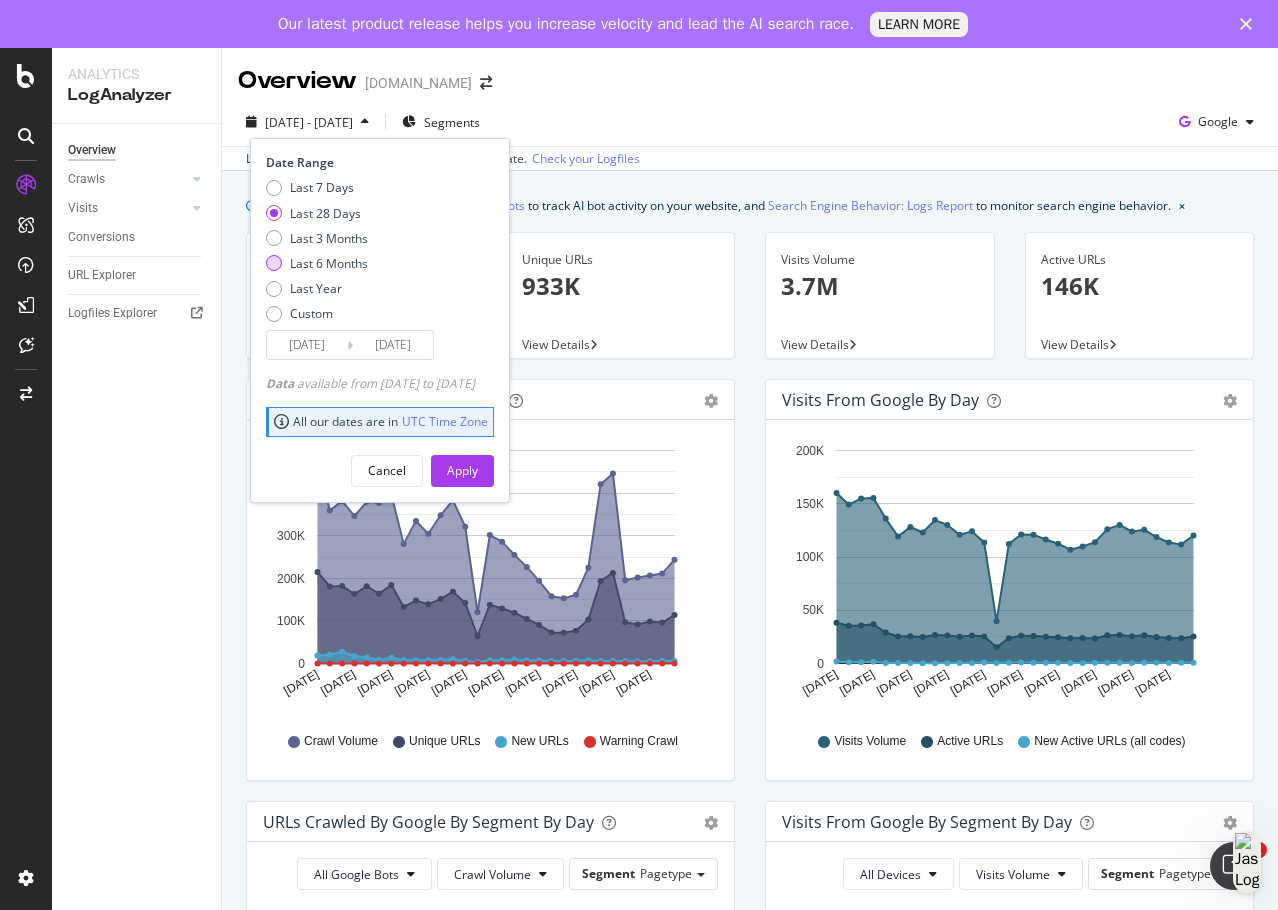 click on "Last 6 Months" at bounding box center [329, 263] 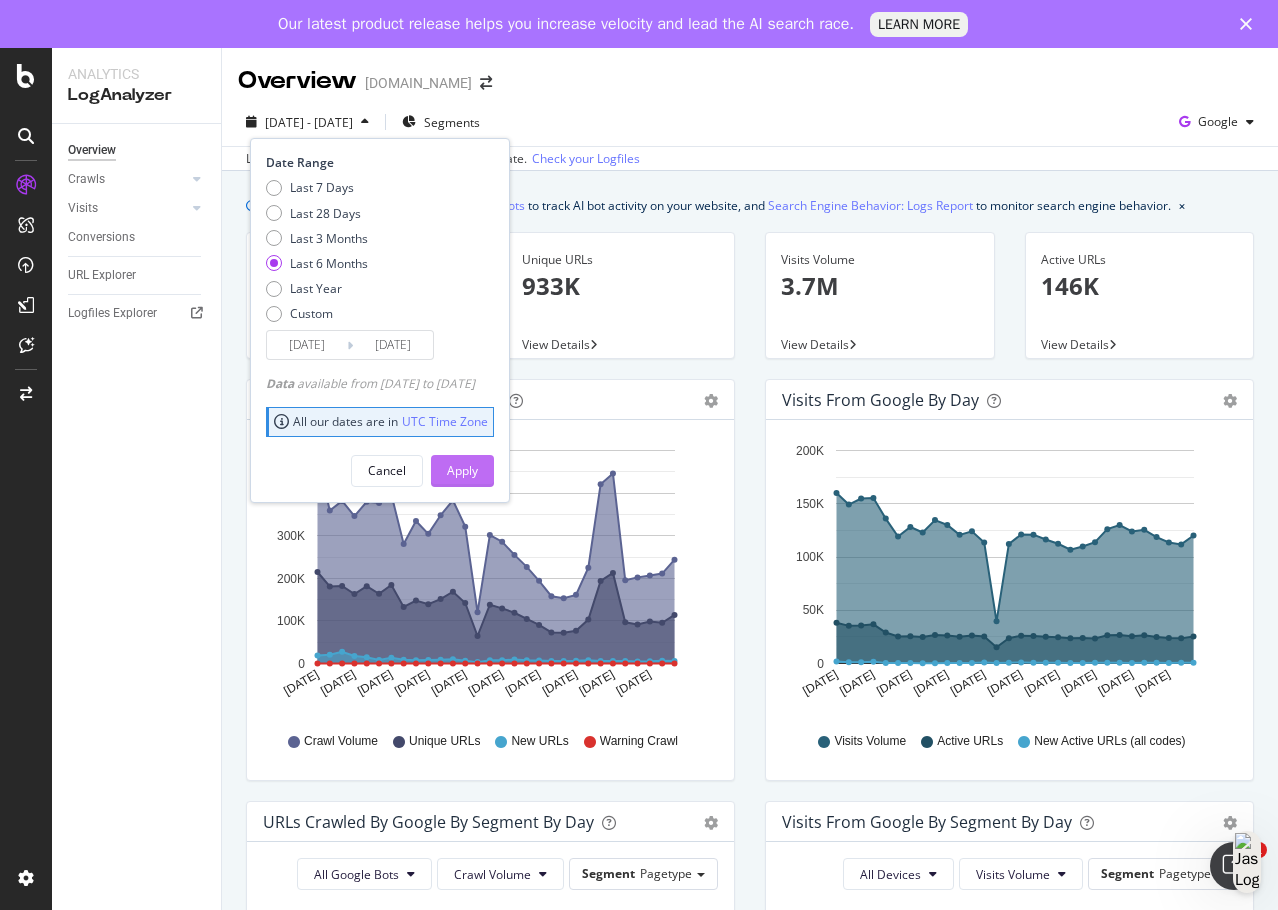 click on "Apply" at bounding box center [462, 470] 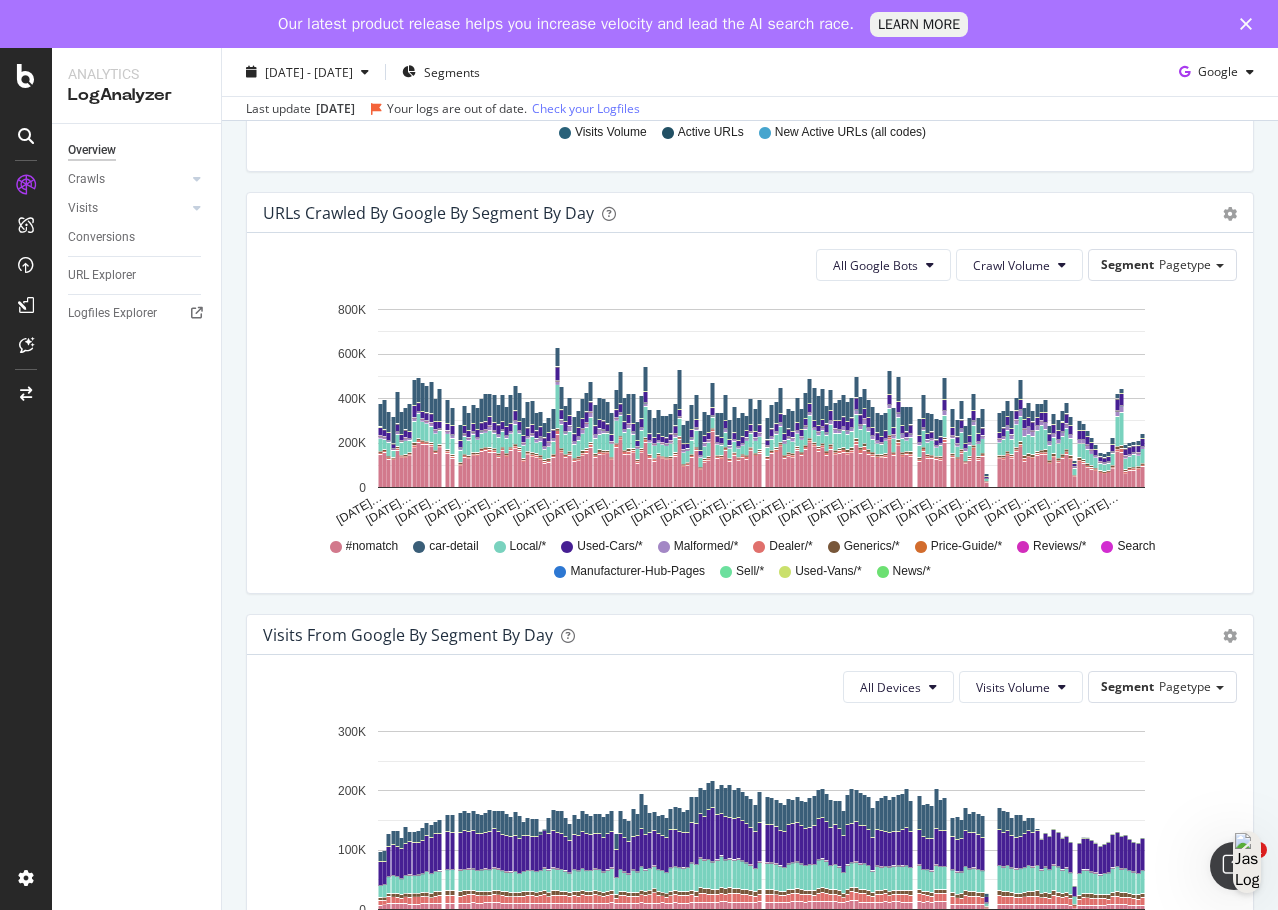 scroll, scrollTop: 1023, scrollLeft: 0, axis: vertical 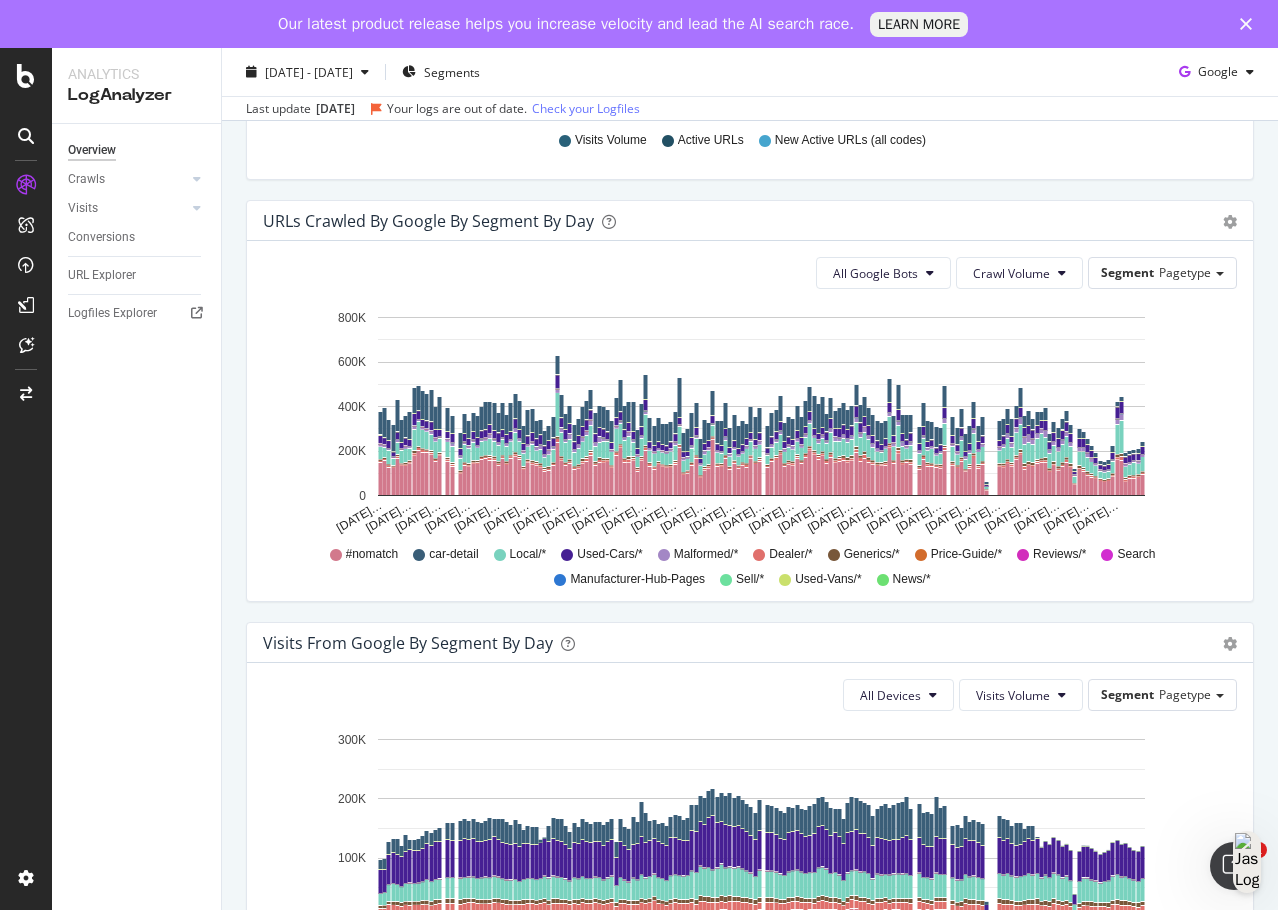 drag, startPoint x: 731, startPoint y: 185, endPoint x: 699, endPoint y: 186, distance: 32.01562 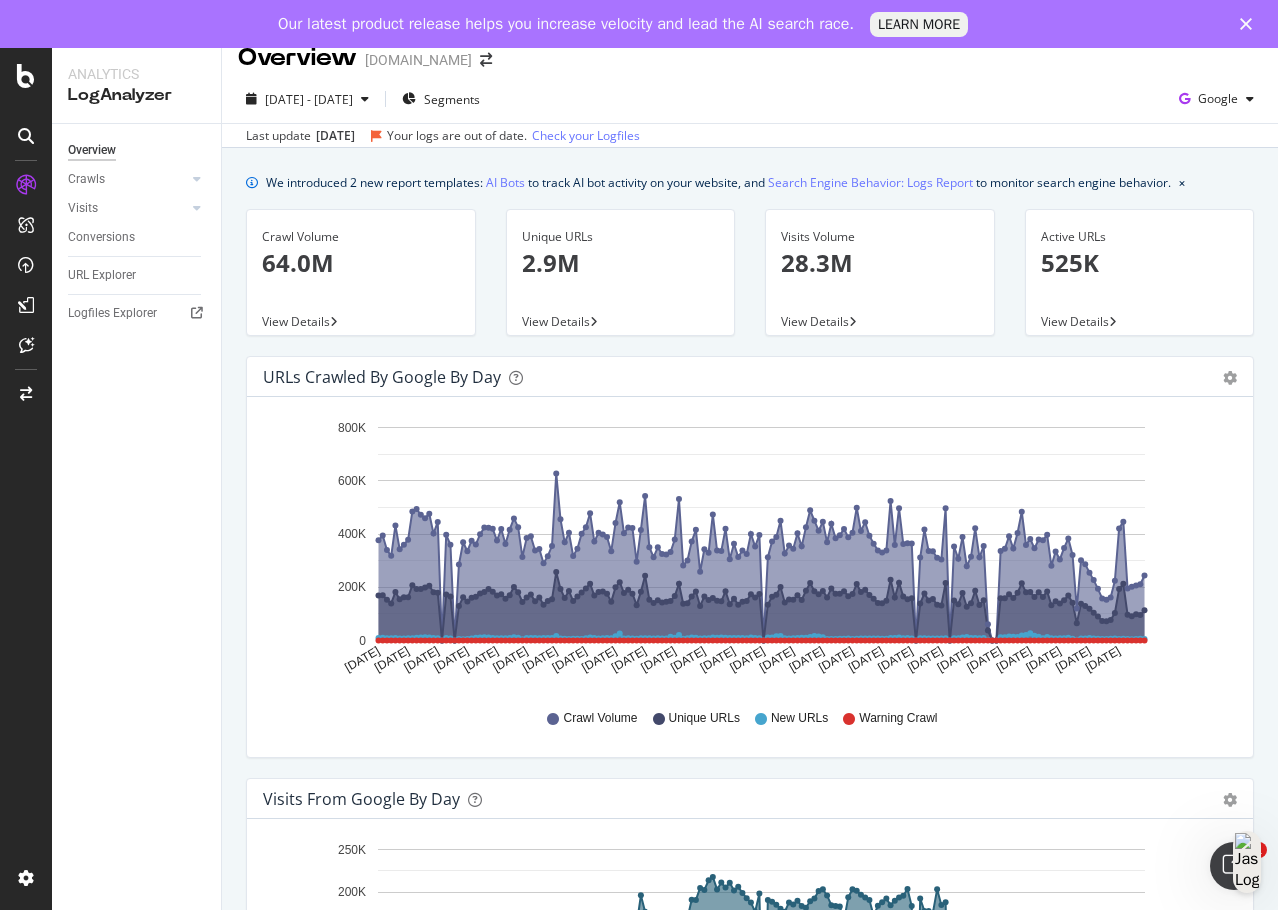 scroll, scrollTop: 0, scrollLeft: 0, axis: both 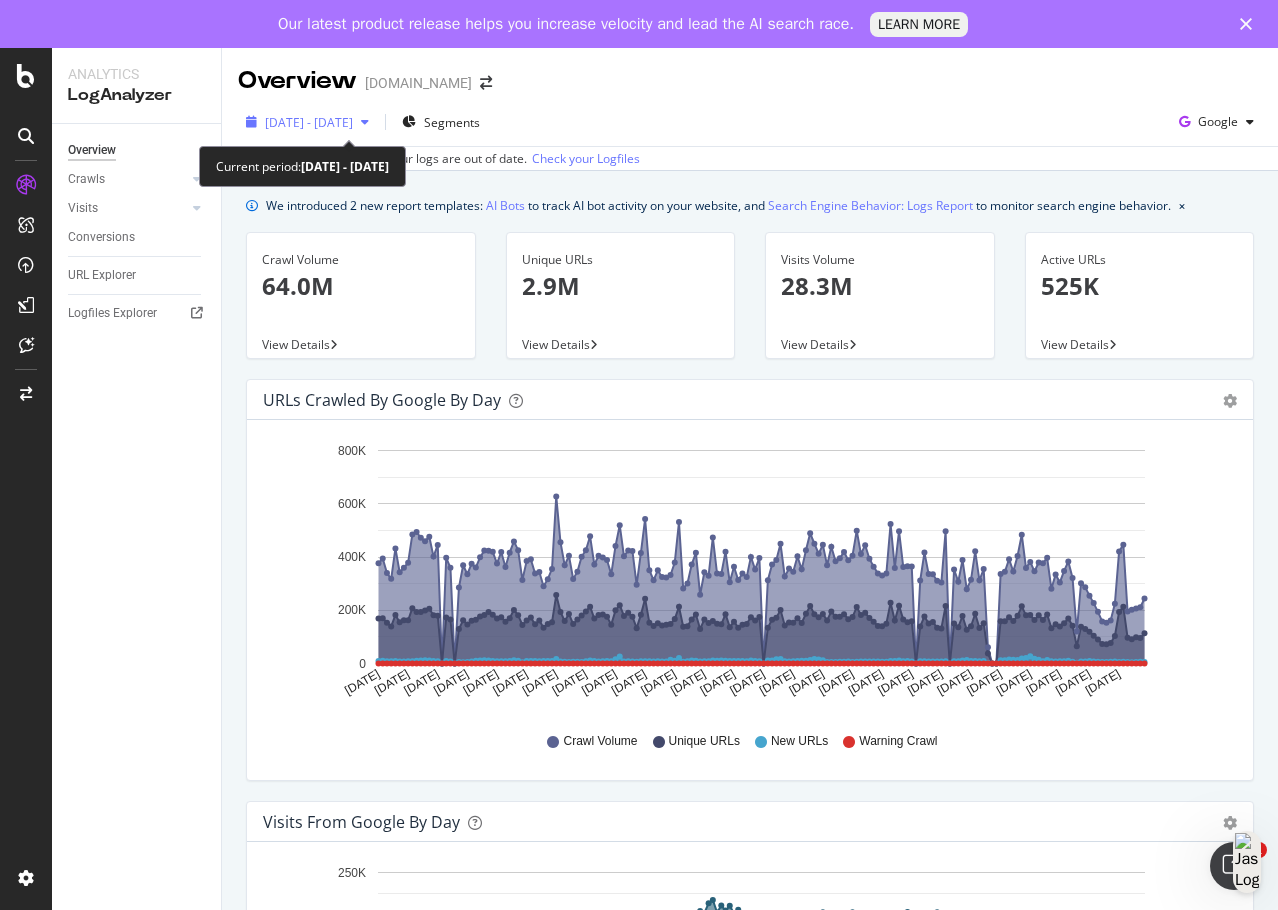 click at bounding box center (365, 122) 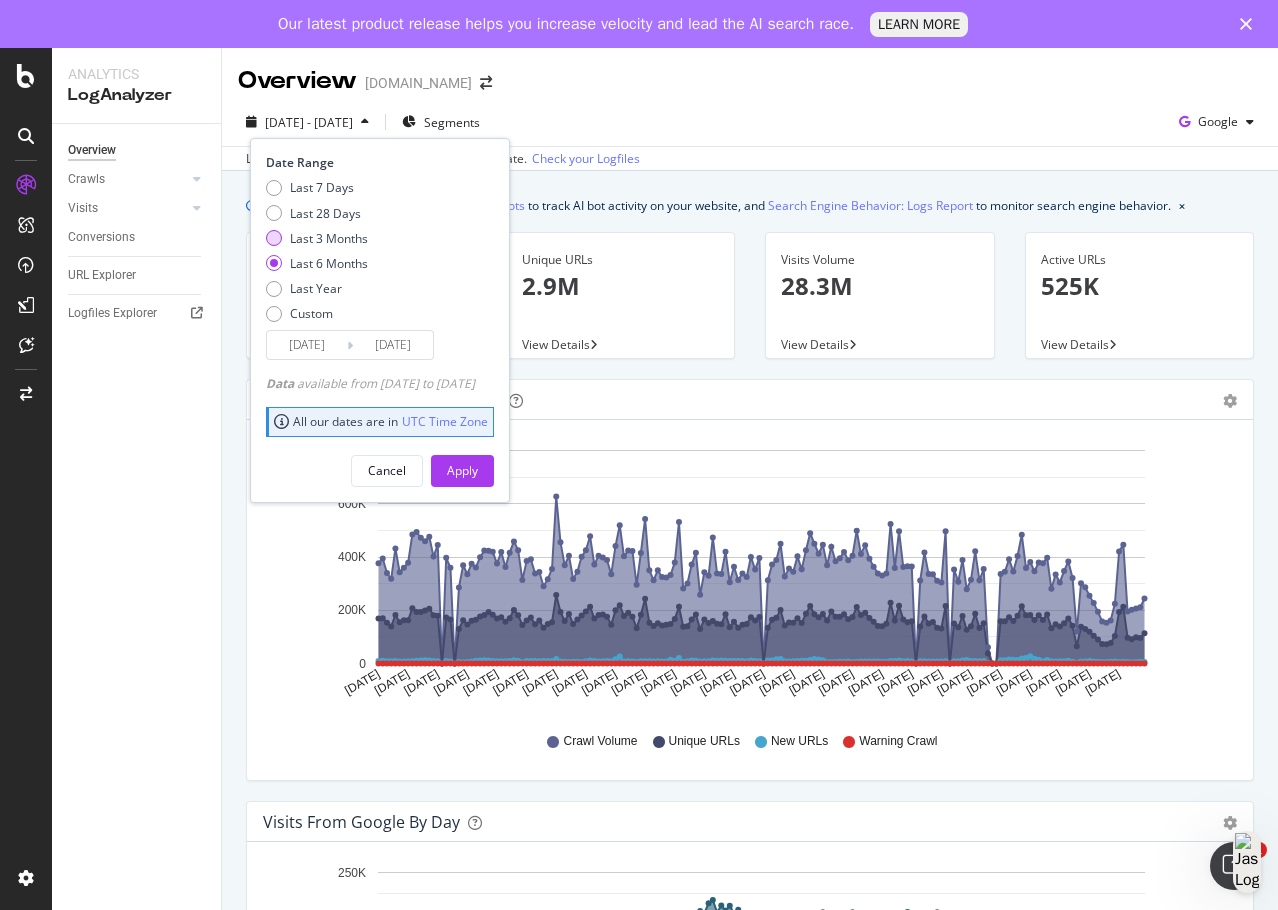 click on "Last 3 Months" at bounding box center [329, 238] 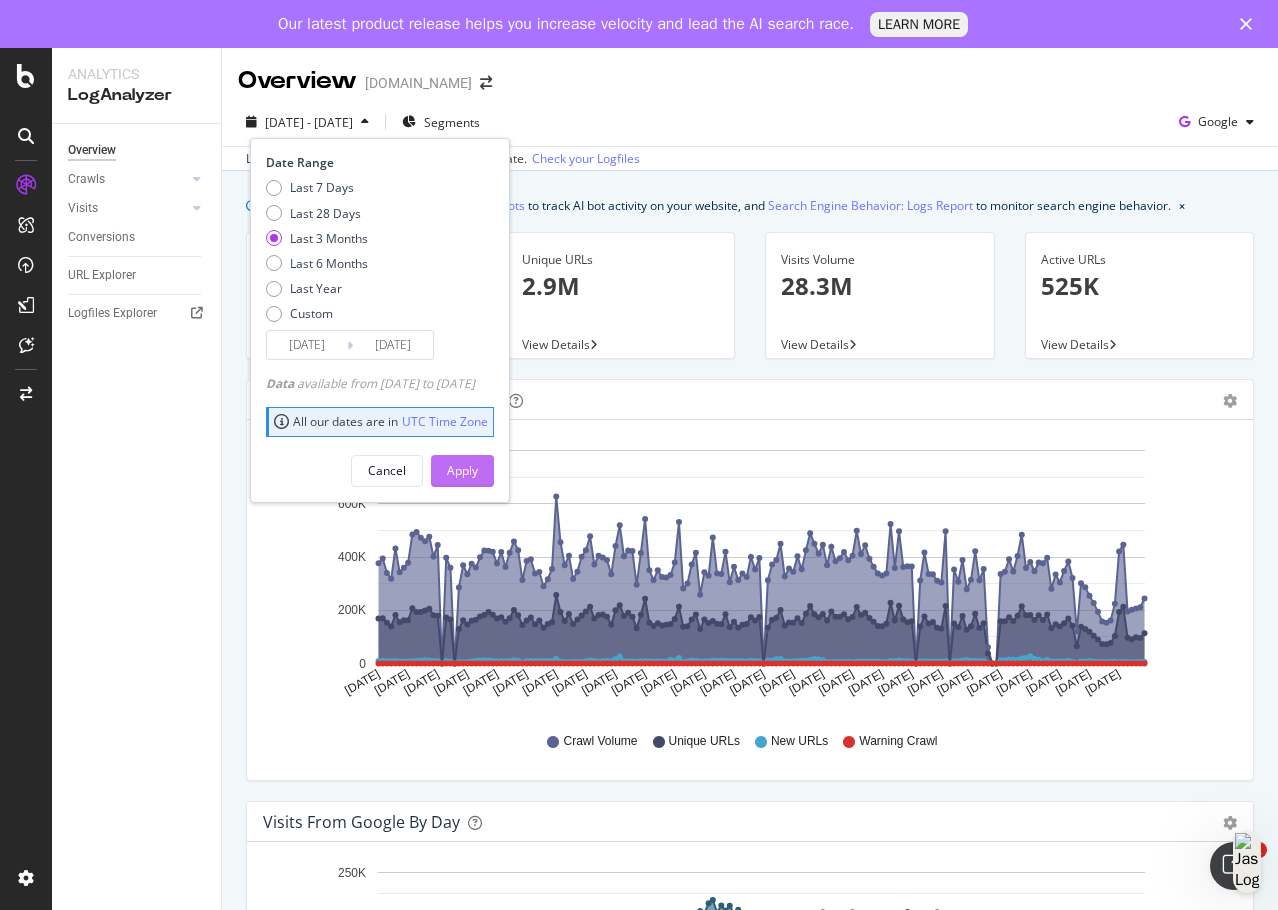 click on "Apply" at bounding box center [462, 470] 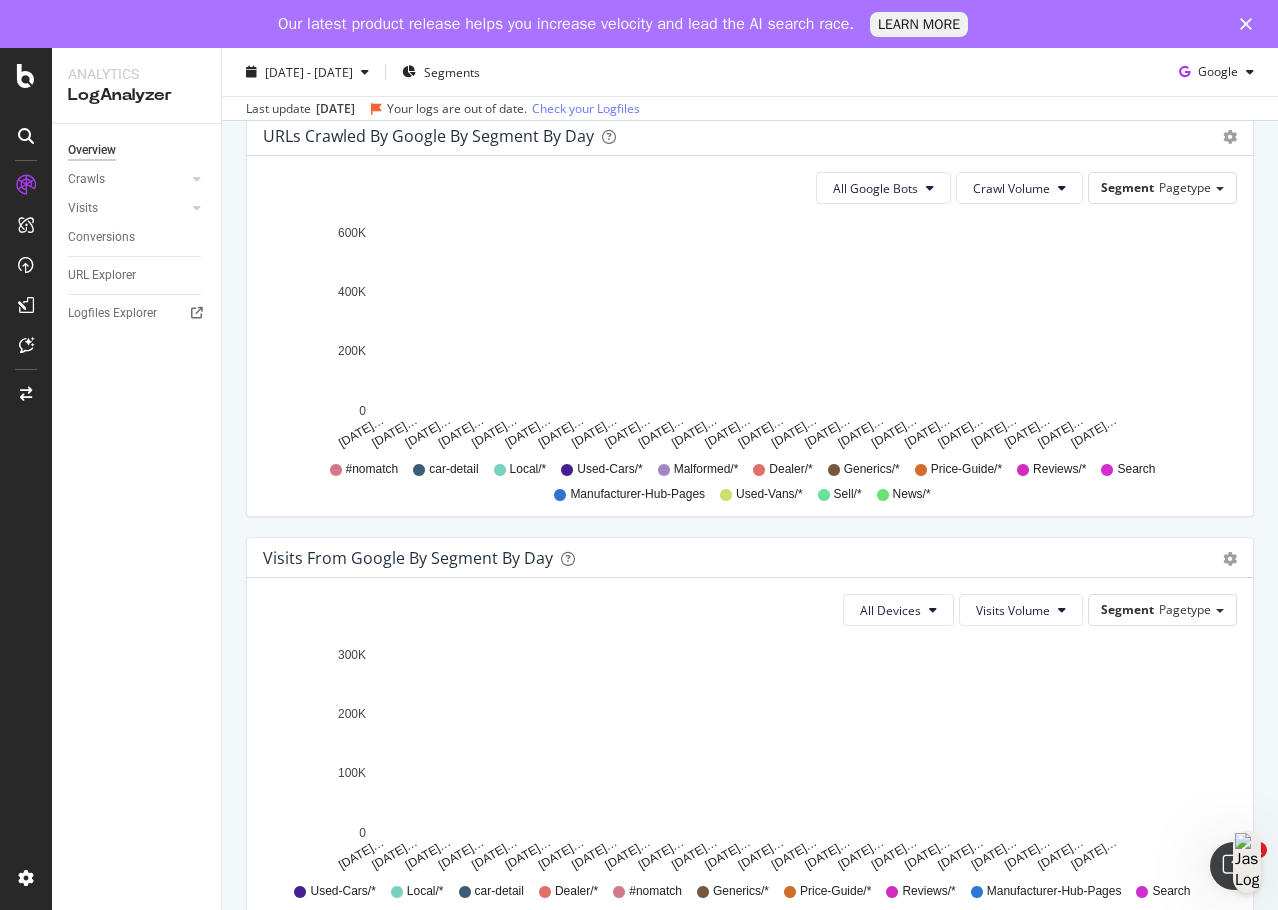 scroll, scrollTop: 1100, scrollLeft: 0, axis: vertical 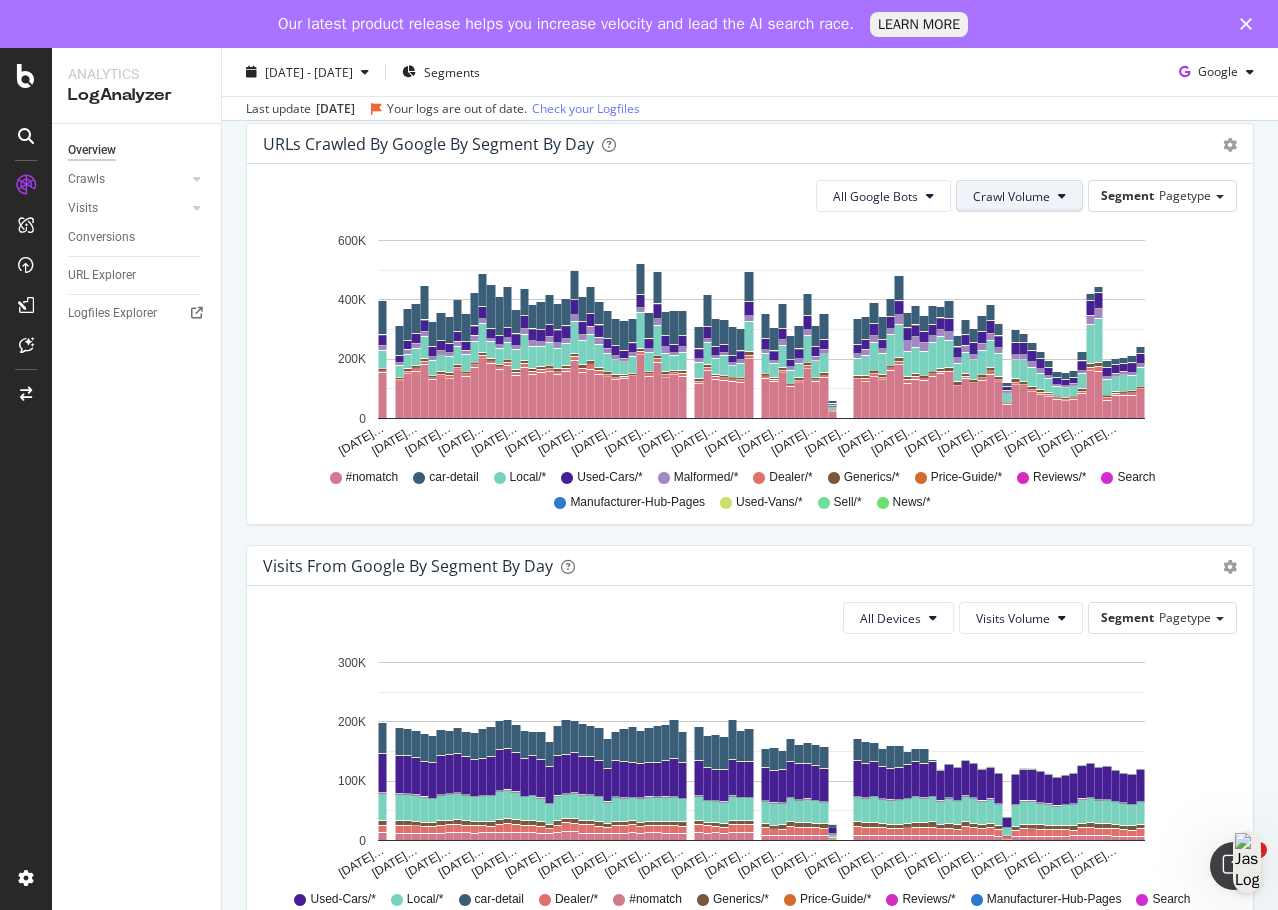 click on "Crawl Volume" at bounding box center [1019, 196] 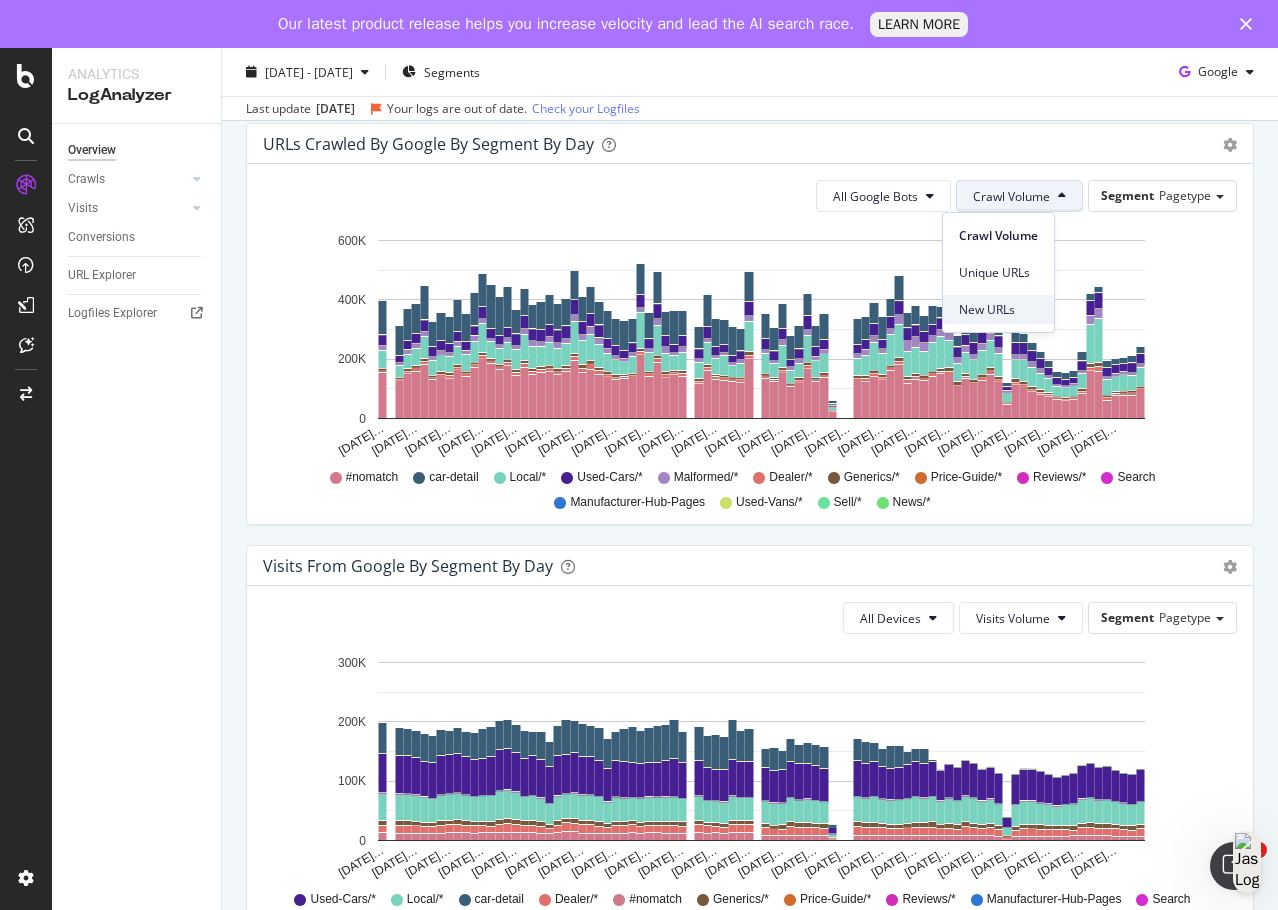 click on "New URLs" at bounding box center (998, 310) 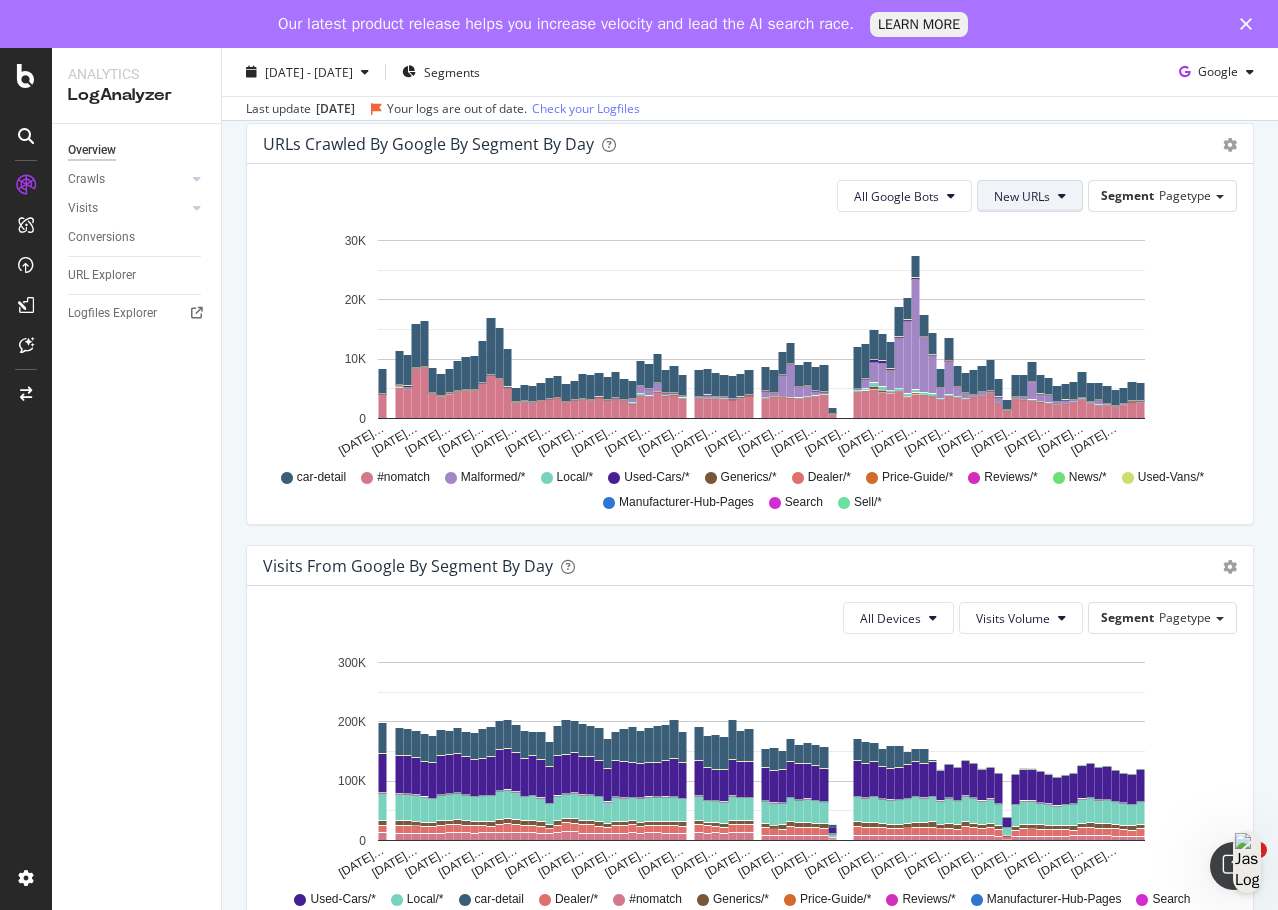 click on "New URLs" at bounding box center [1022, 196] 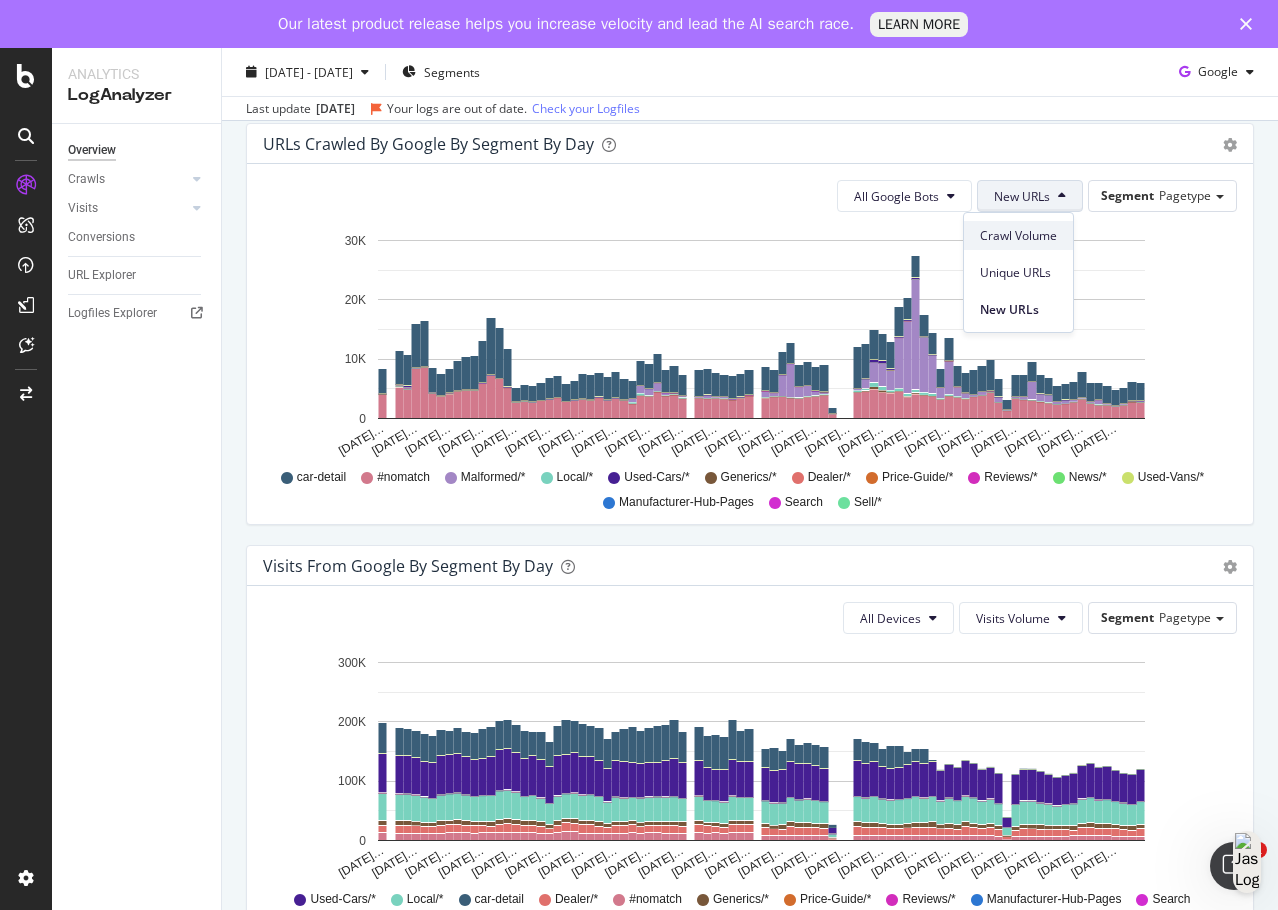 click on "Crawl Volume" at bounding box center [1018, 236] 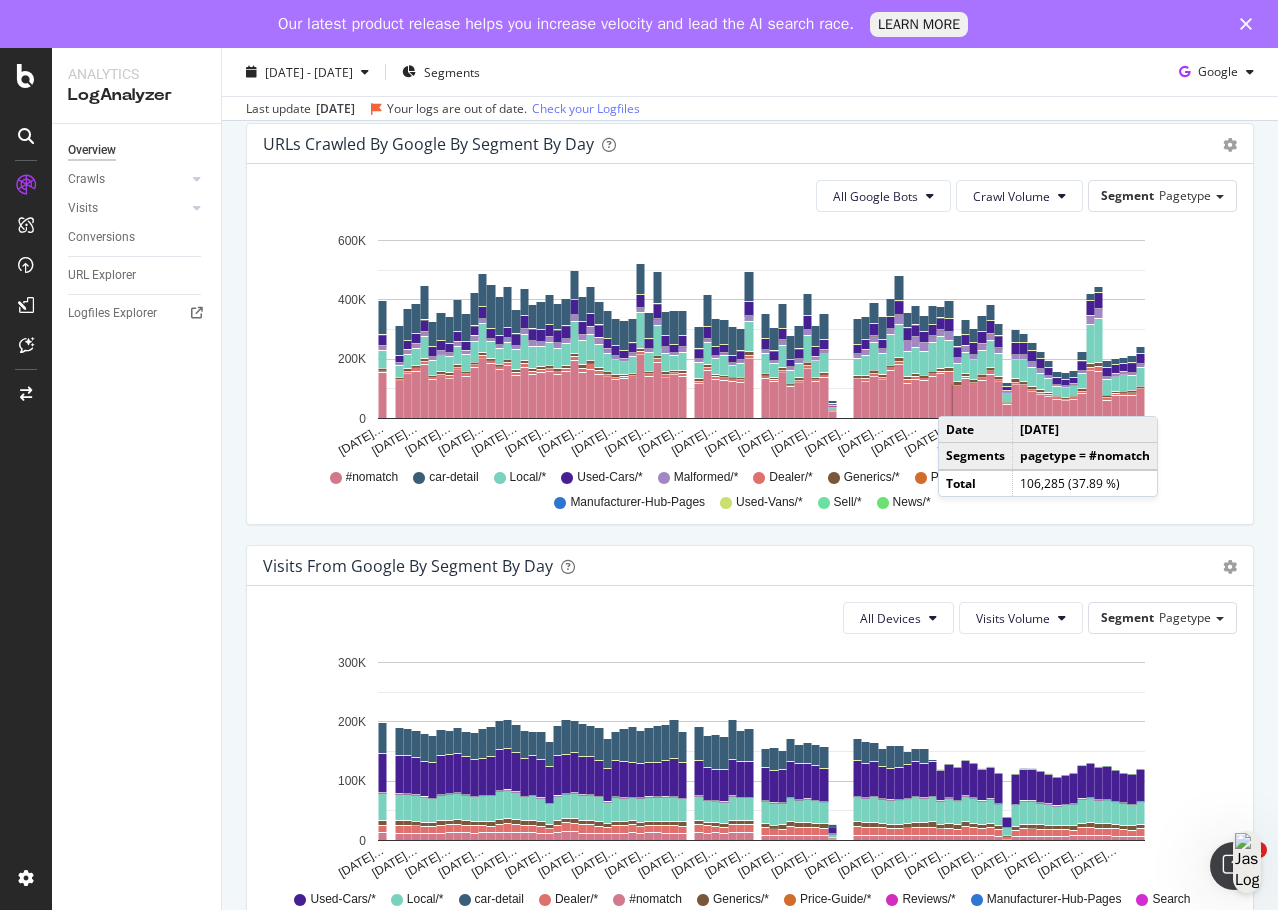 click 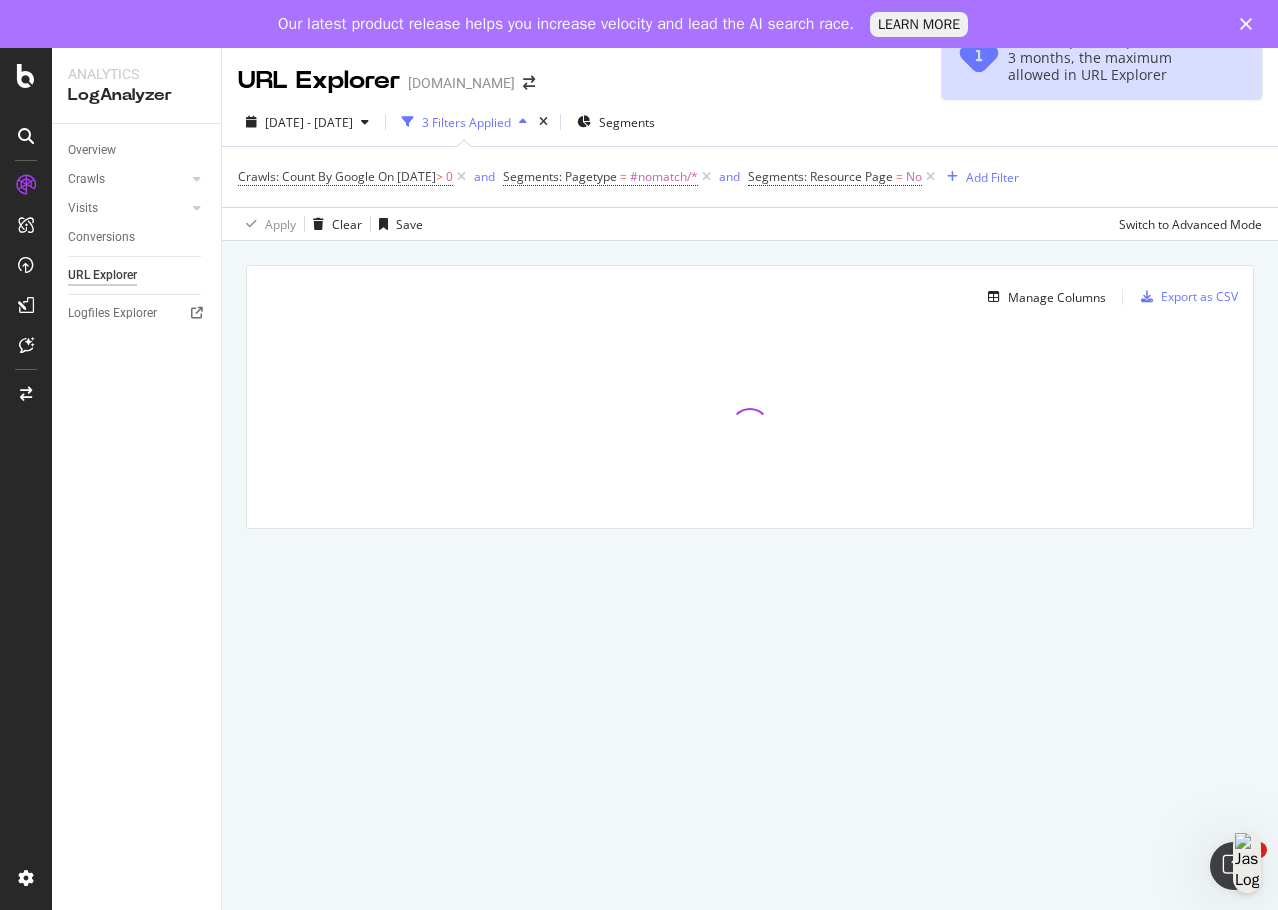 click 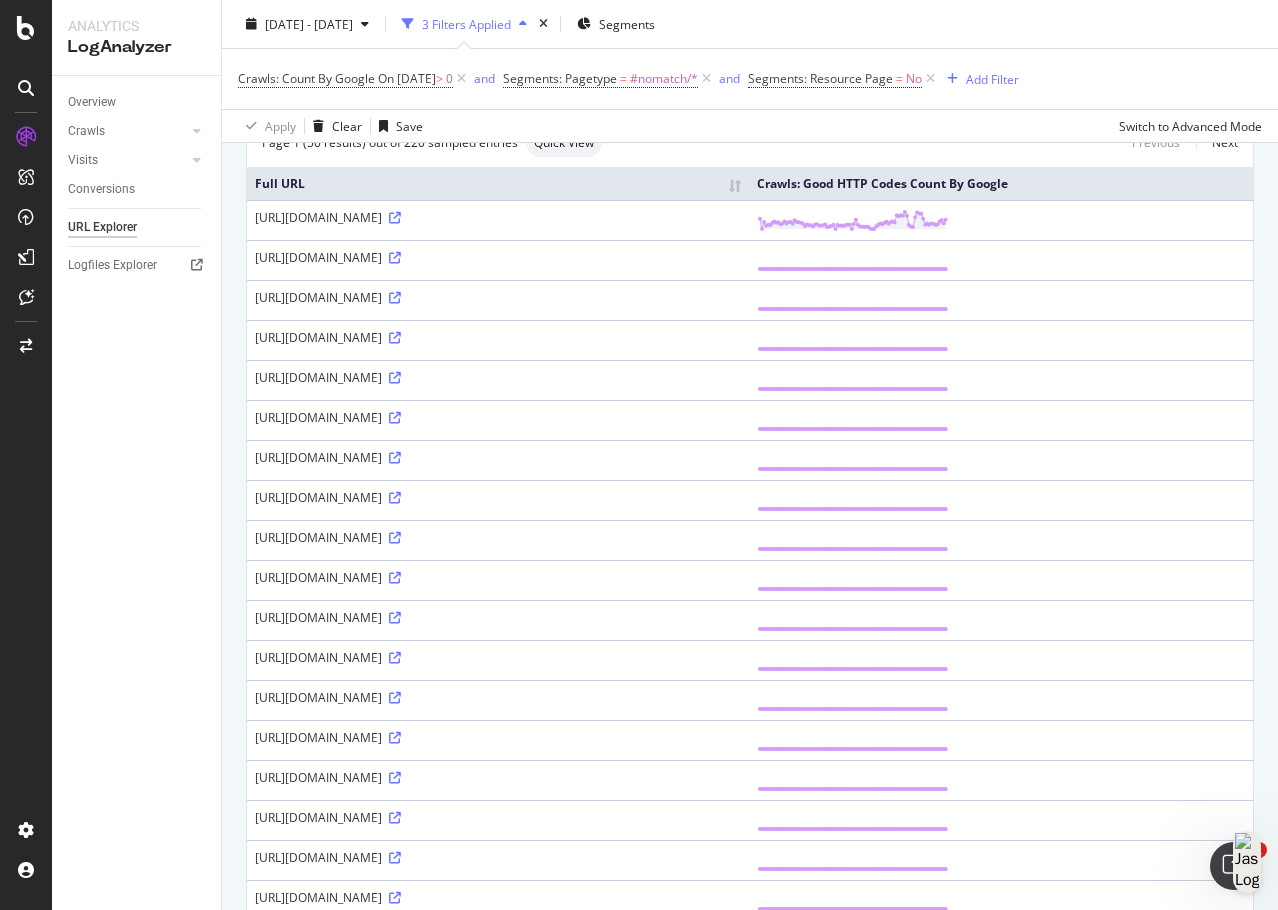 scroll, scrollTop: 53, scrollLeft: 0, axis: vertical 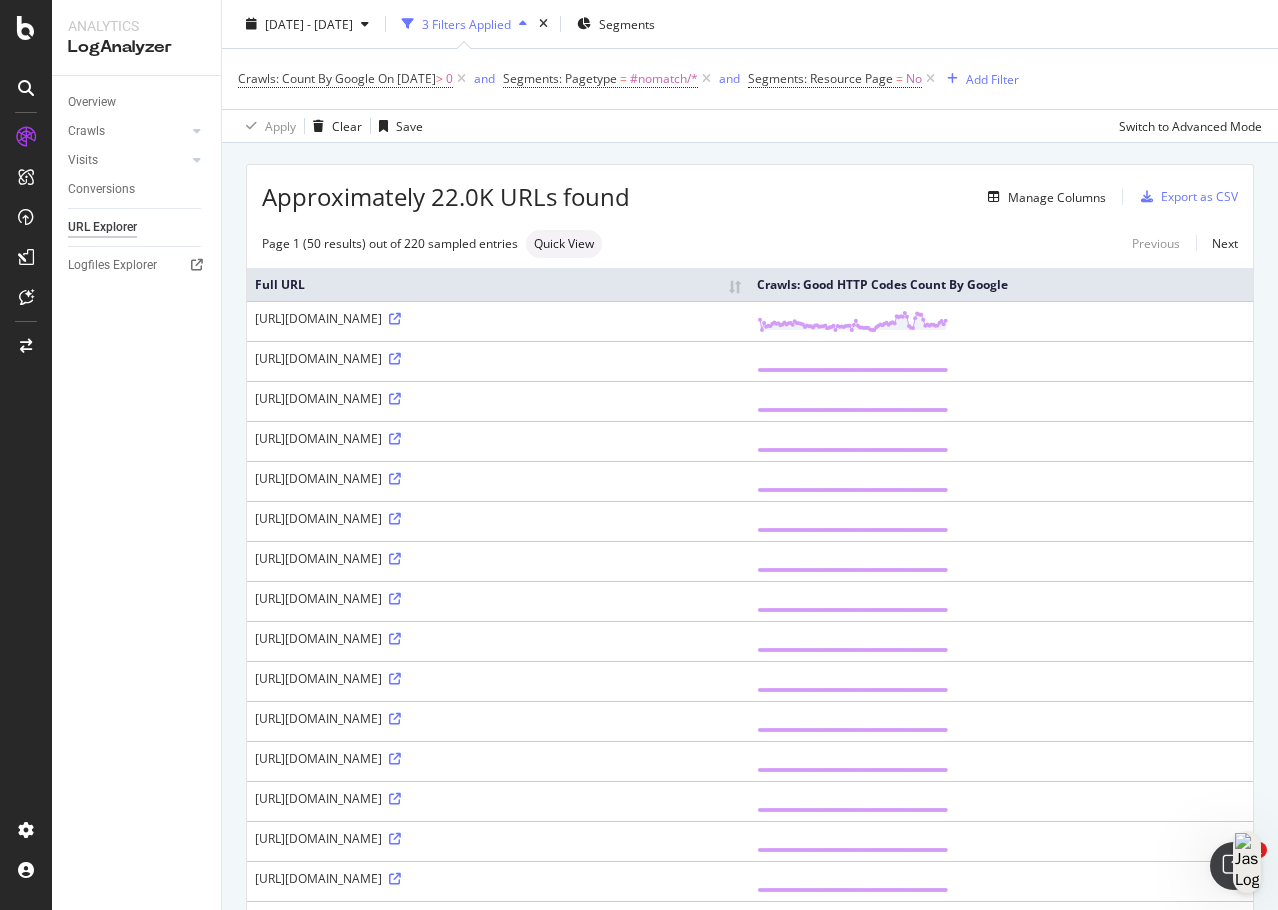 click on "[URL][DOMAIN_NAME]" at bounding box center [498, 318] 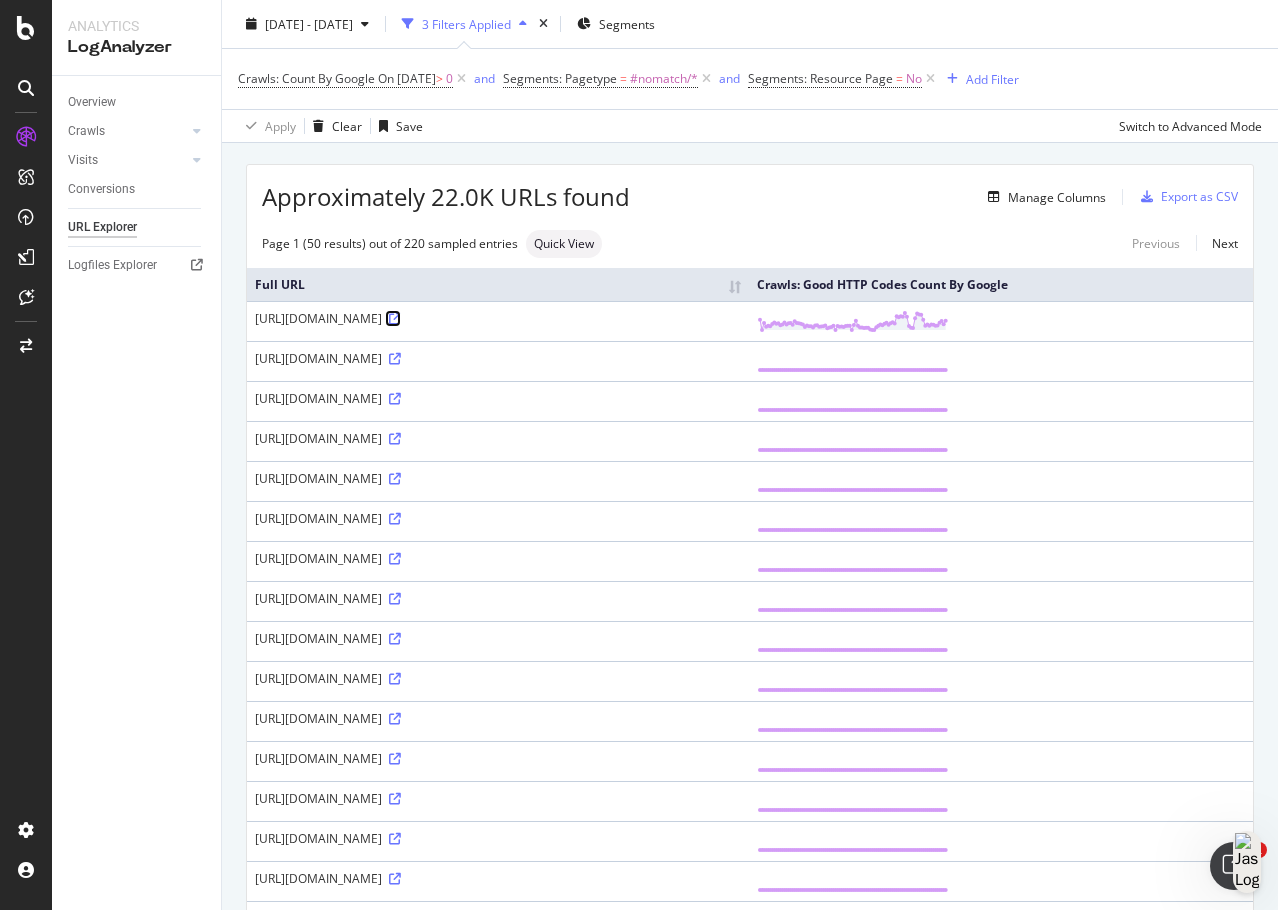 click at bounding box center [395, 319] 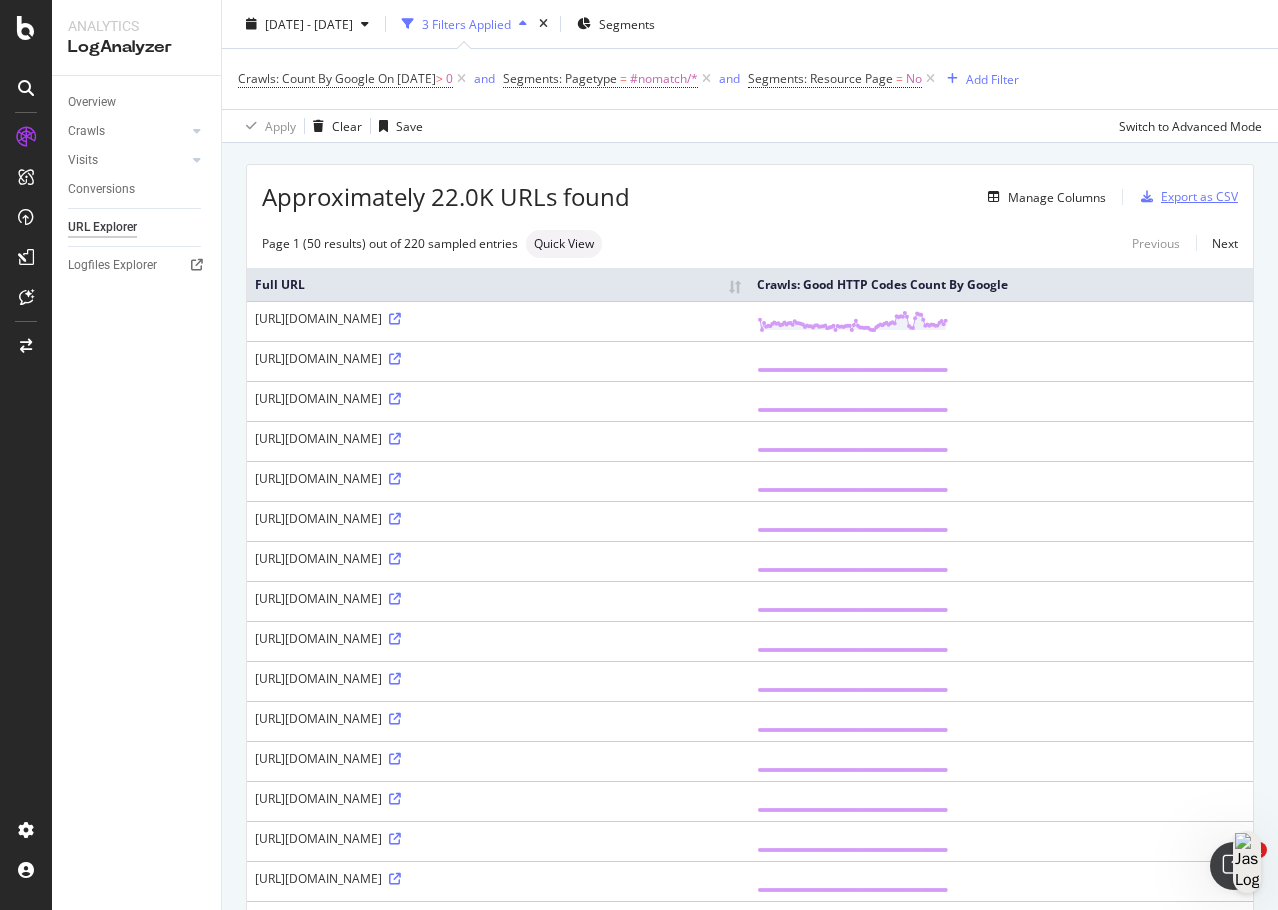click on "Export as CSV" at bounding box center (1199, 196) 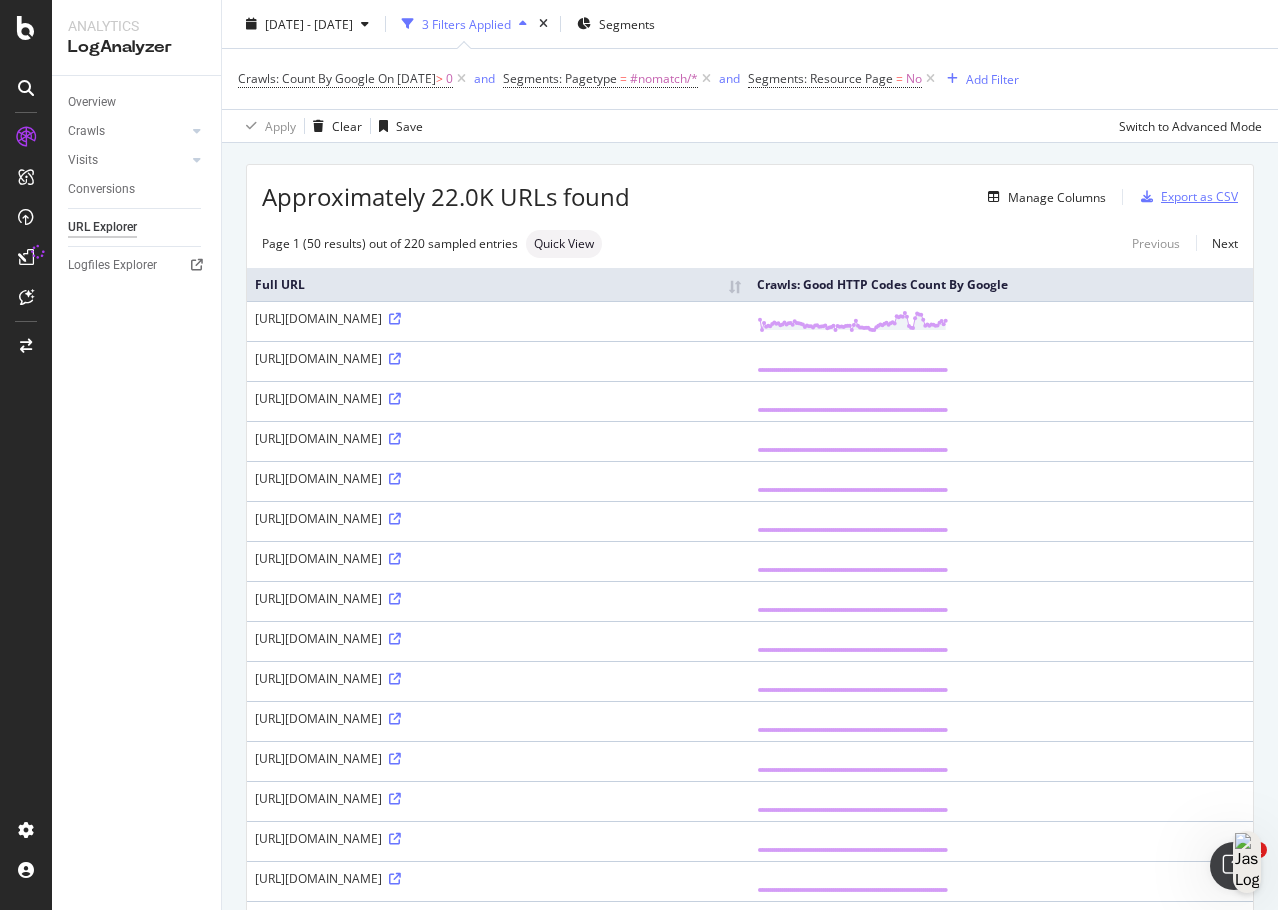 click on "Export as CSV" at bounding box center (1199, 196) 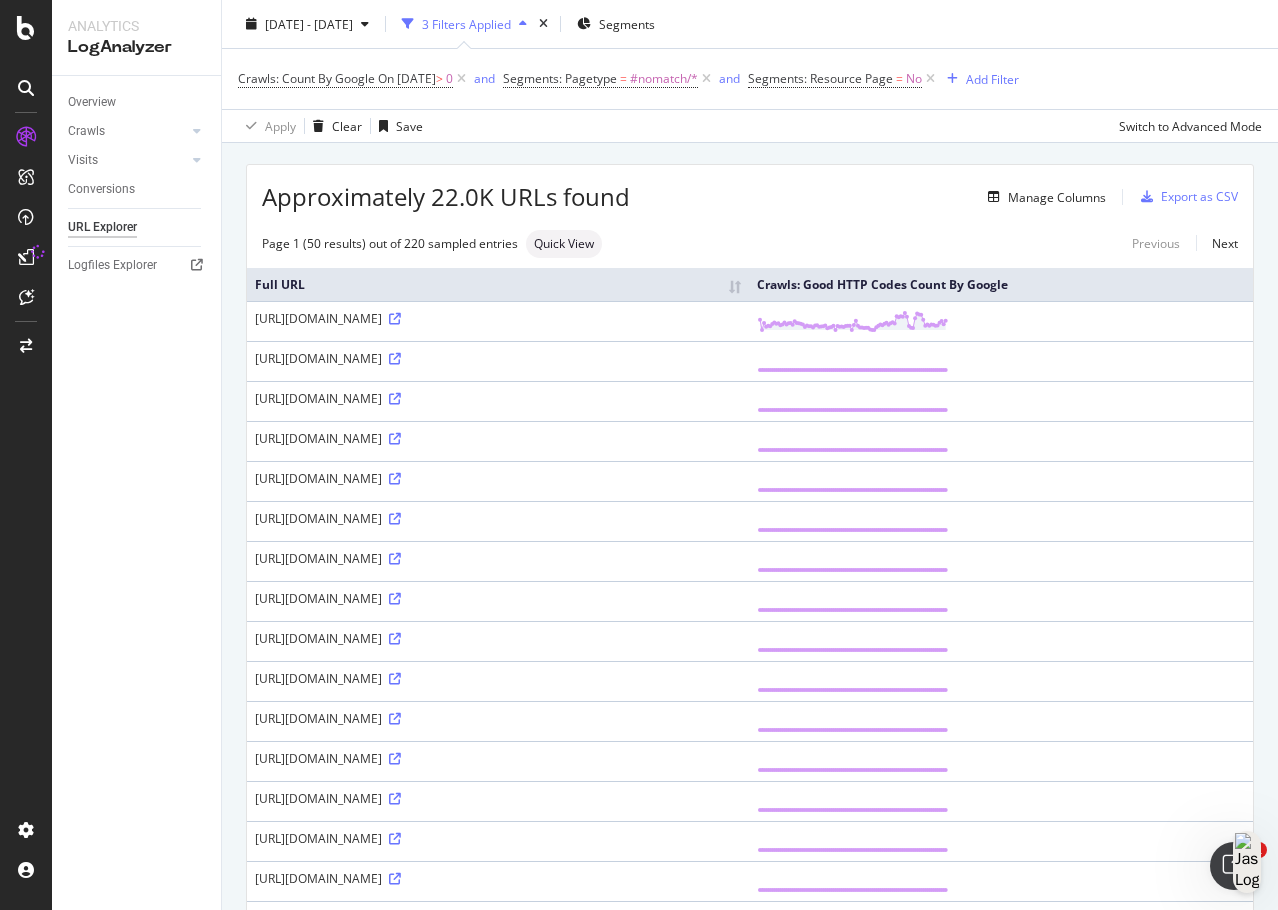 click on "Approximately 22.0K URLs found Manage Columns Export as CSV Page 1 (50 results) out of 220 sampled entries Quick View Previous Next Full URL Crawls: Good HTTP Codes Count By Google
[URL][DOMAIN_NAME]
[URL][DOMAIN_NAME]
[URL][DOMAIN_NAME]
[URL][DOMAIN_NAME]
[URL][DOMAIN_NAME]
[URL][DOMAIN_NAME]
[URL][DOMAIN_NAME]
[URL][DOMAIN_NAME]
[URL][DOMAIN_NAME]
[URL][DOMAIN_NAME]
[URL][DOMAIN_NAME]
[URL][DOMAIN_NAME]" at bounding box center [750, 1267] 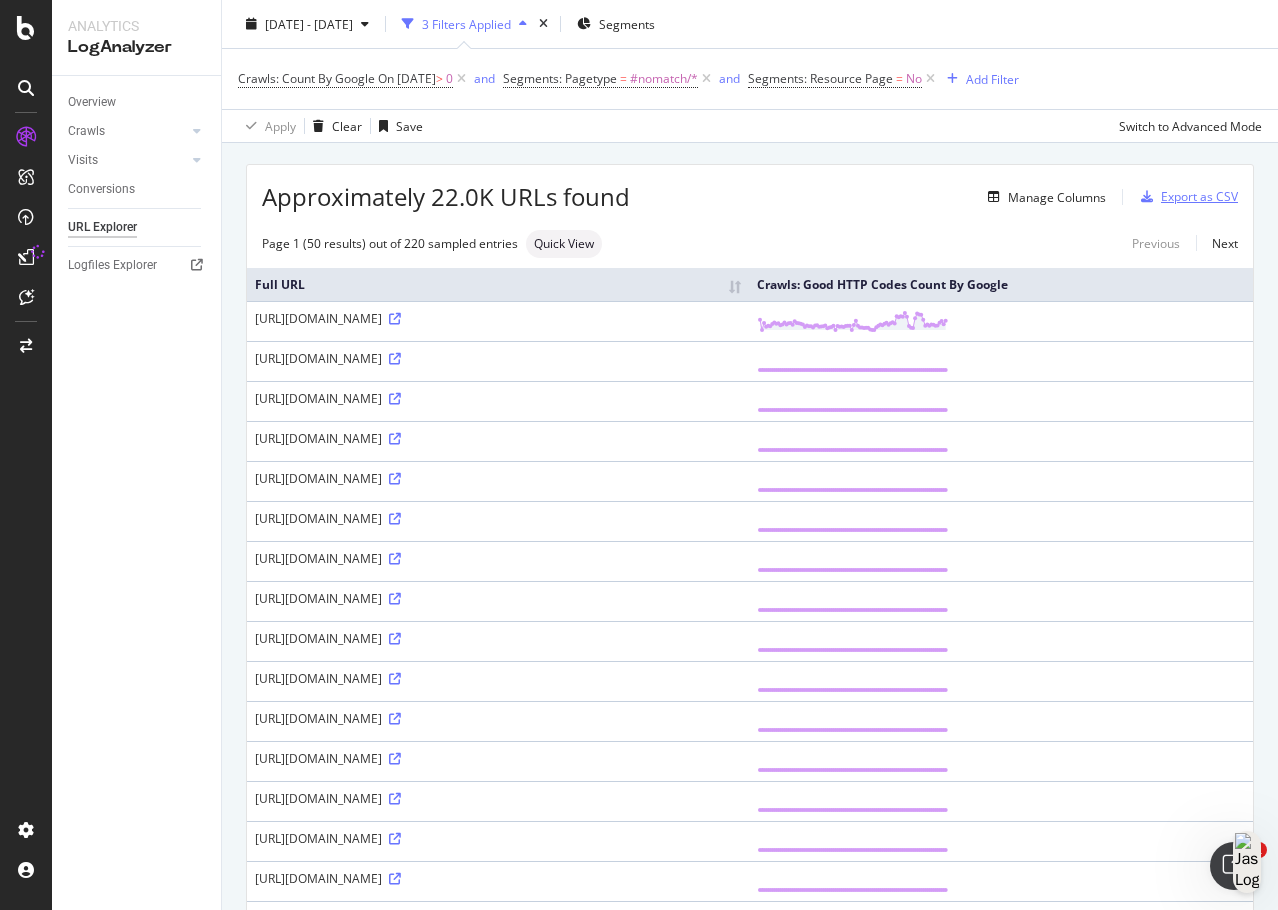 click on "Export as CSV" at bounding box center [1199, 196] 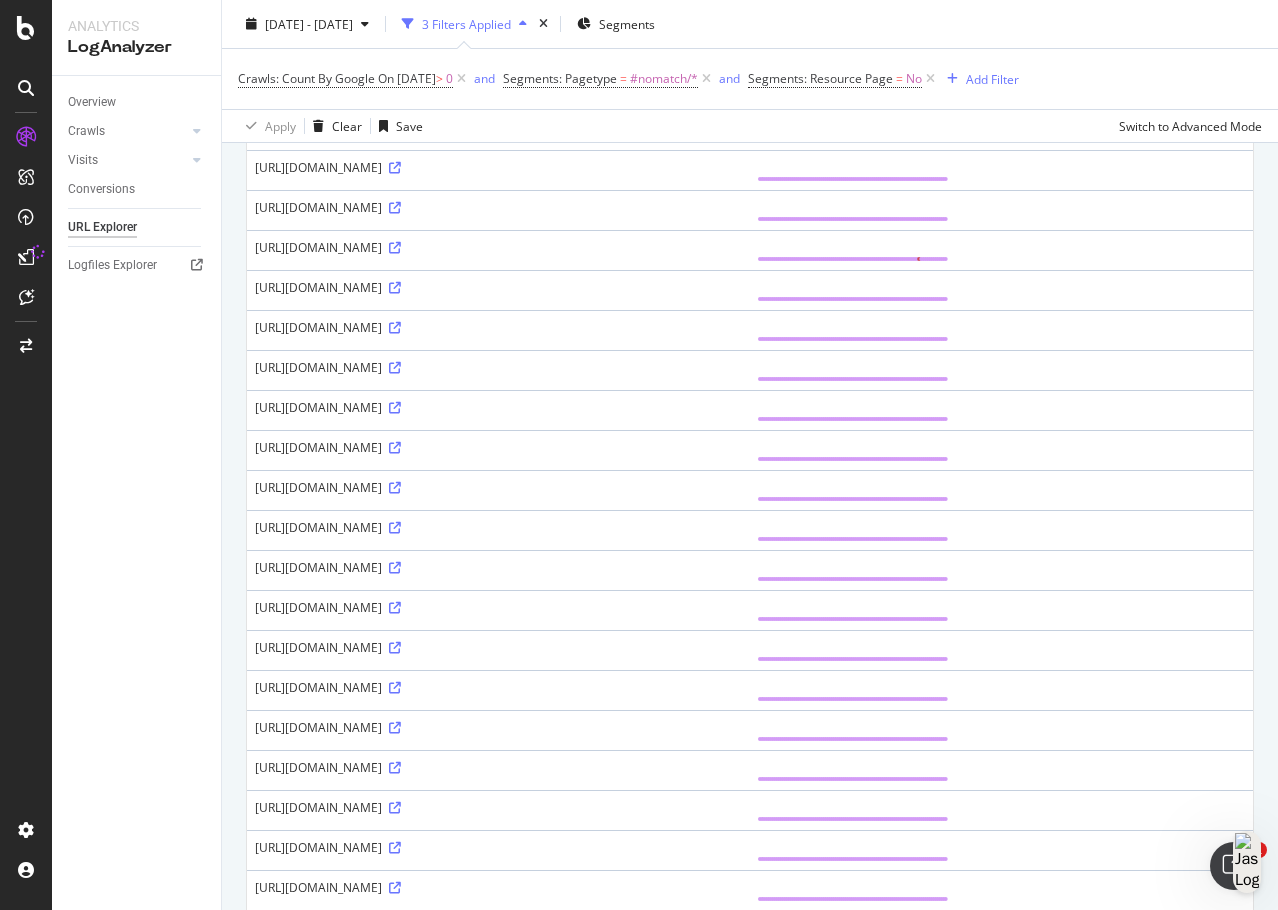 scroll, scrollTop: 1553, scrollLeft: 0, axis: vertical 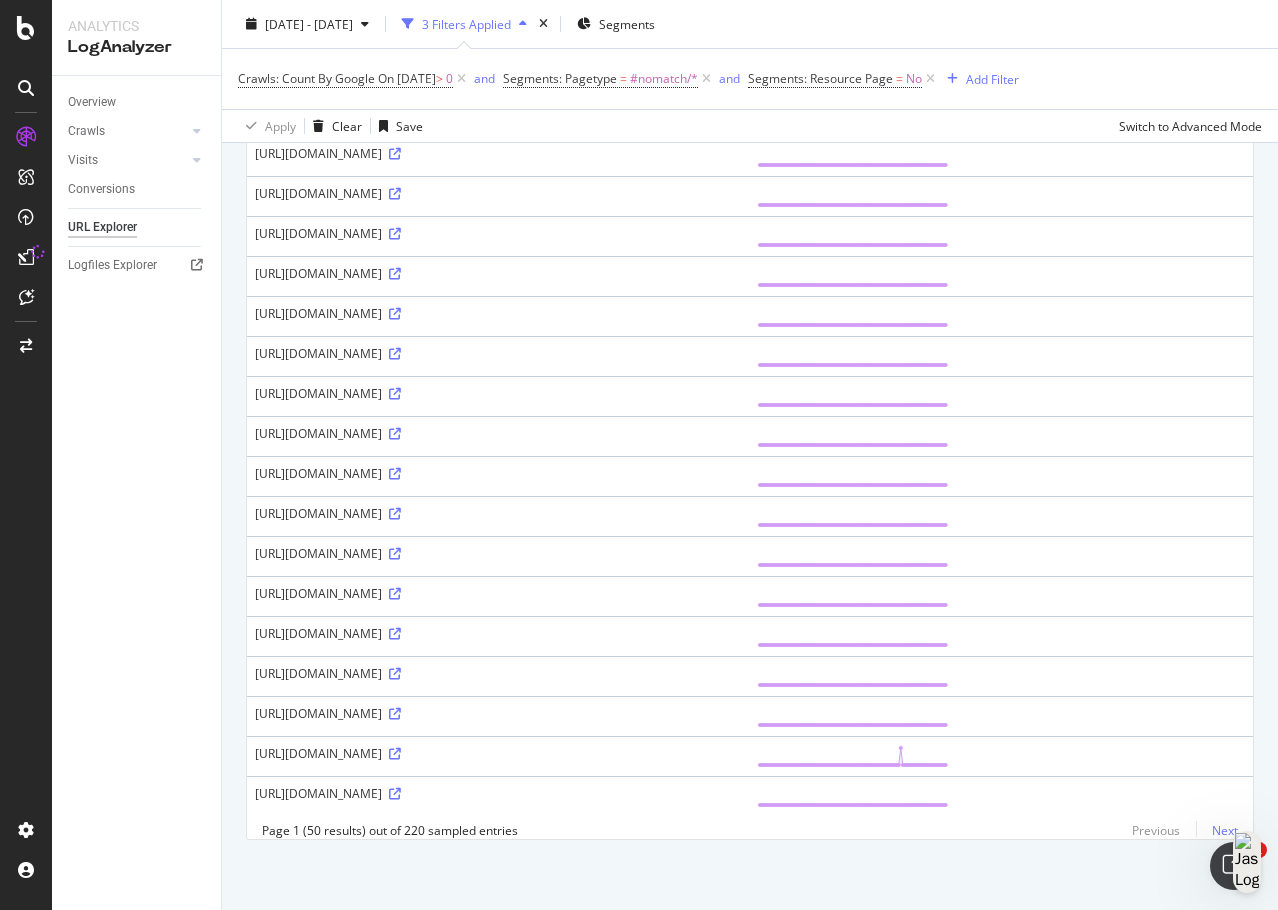 click on "Next" at bounding box center (1217, 830) 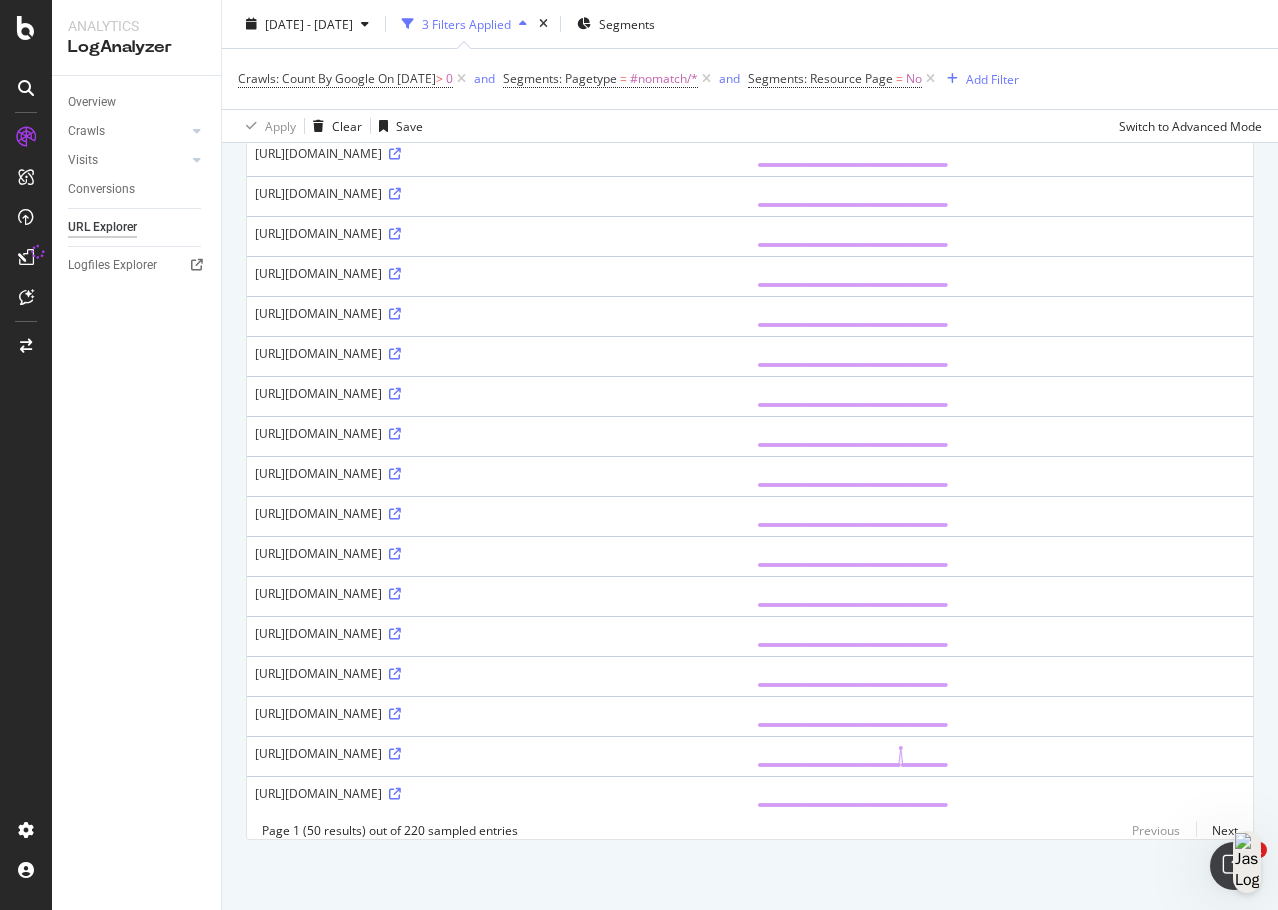 scroll, scrollTop: 0, scrollLeft: 0, axis: both 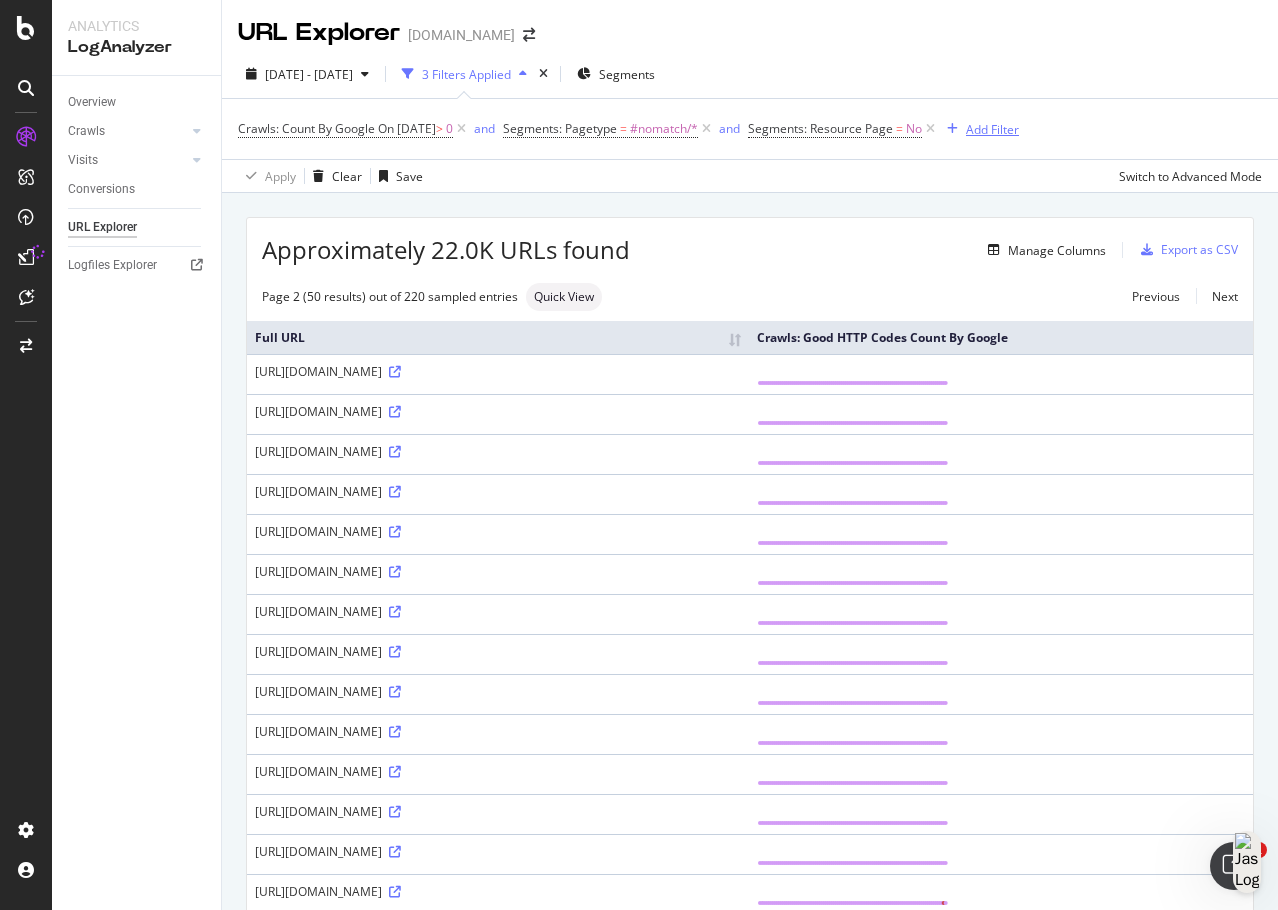 click on "Add Filter" at bounding box center [992, 129] 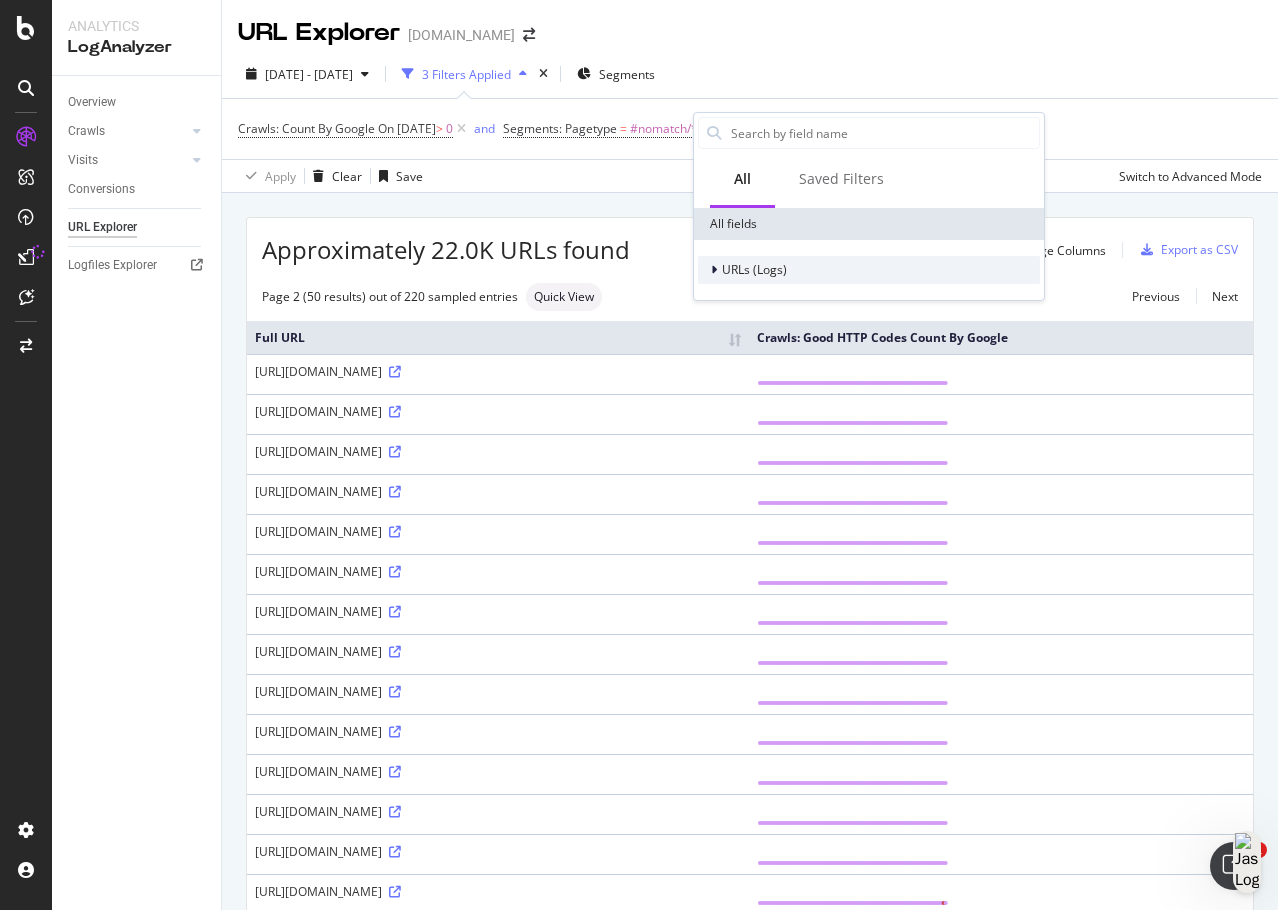 click on "URLs (Logs)" at bounding box center [754, 269] 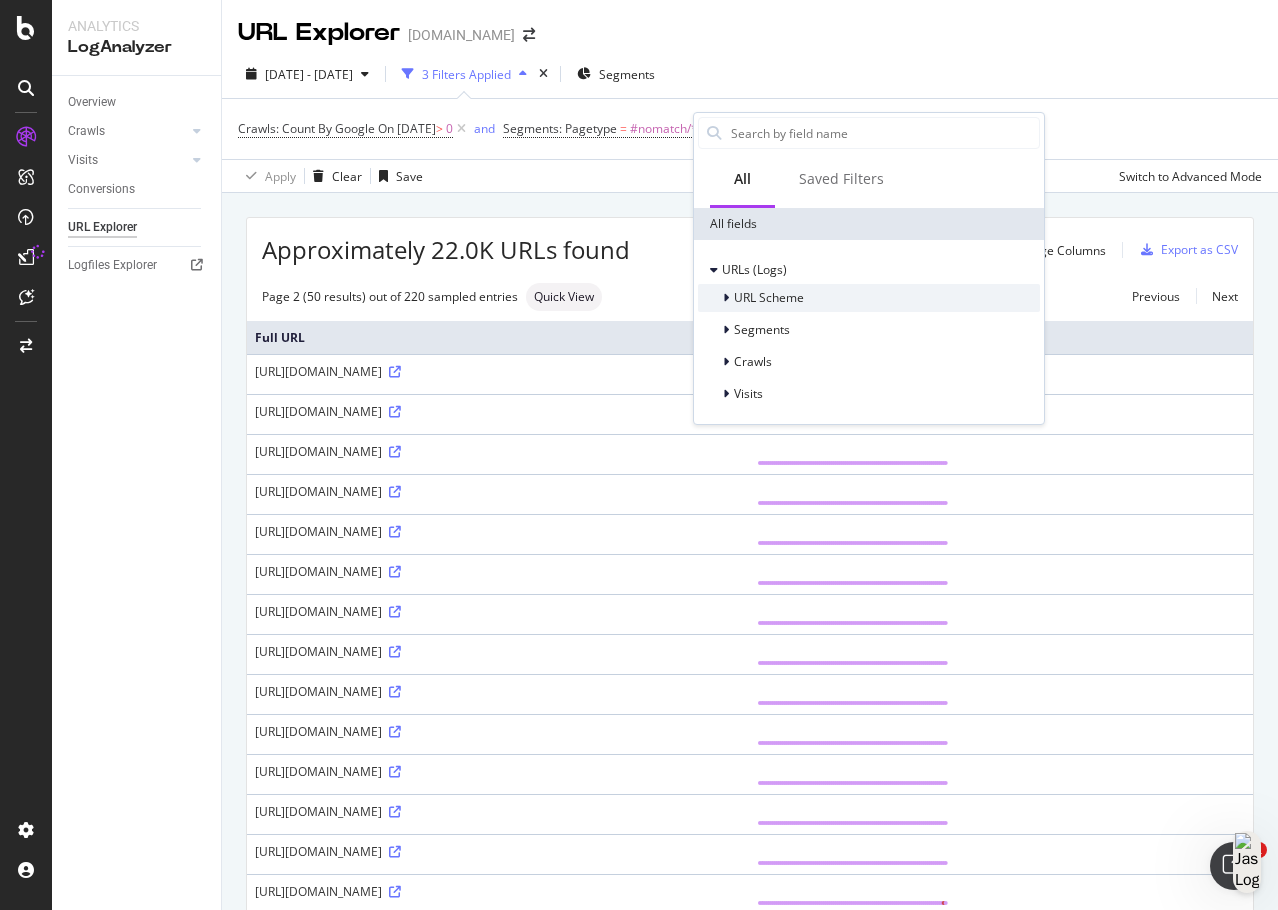 click on "URL Scheme" at bounding box center [769, 297] 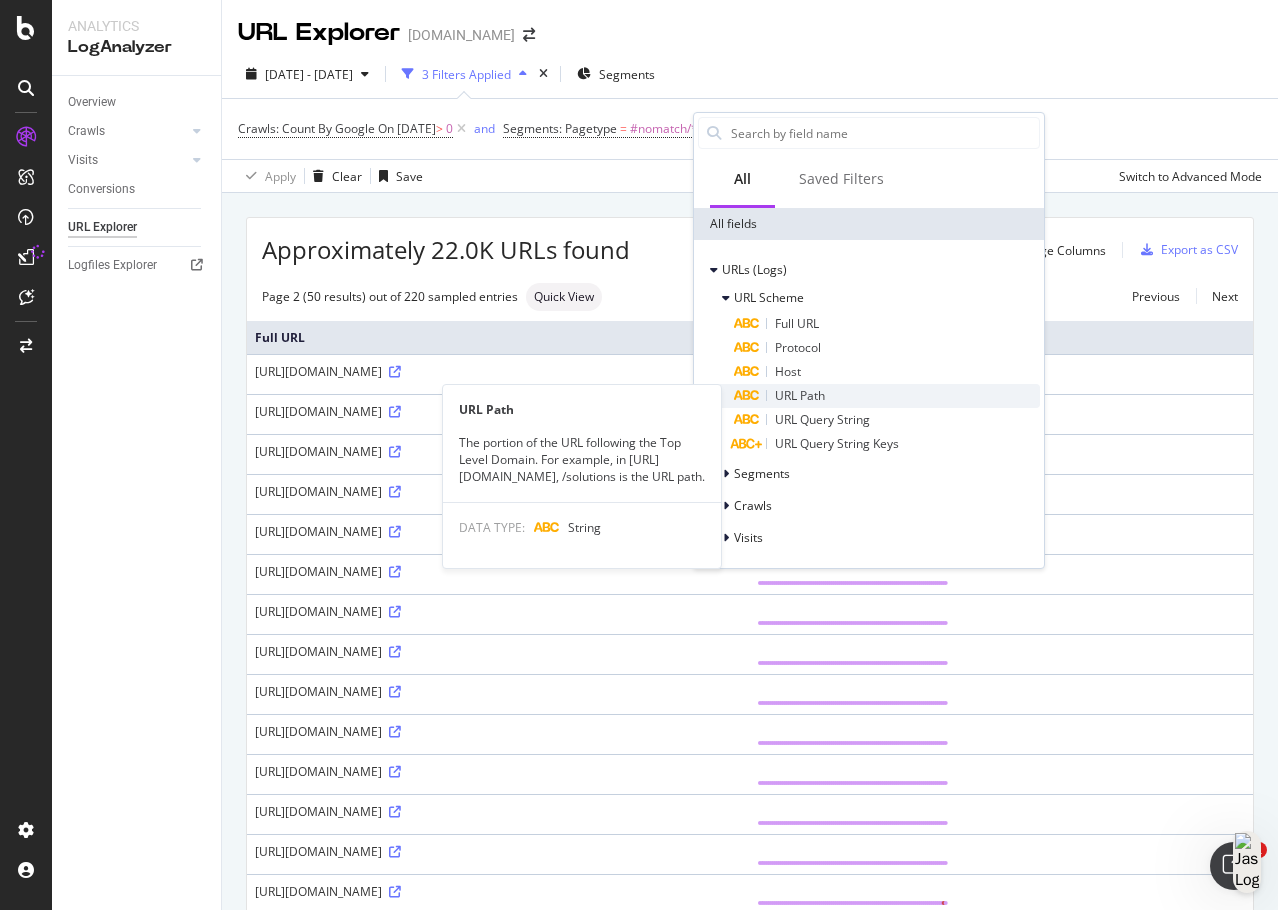 click on "URL Path" at bounding box center [800, 395] 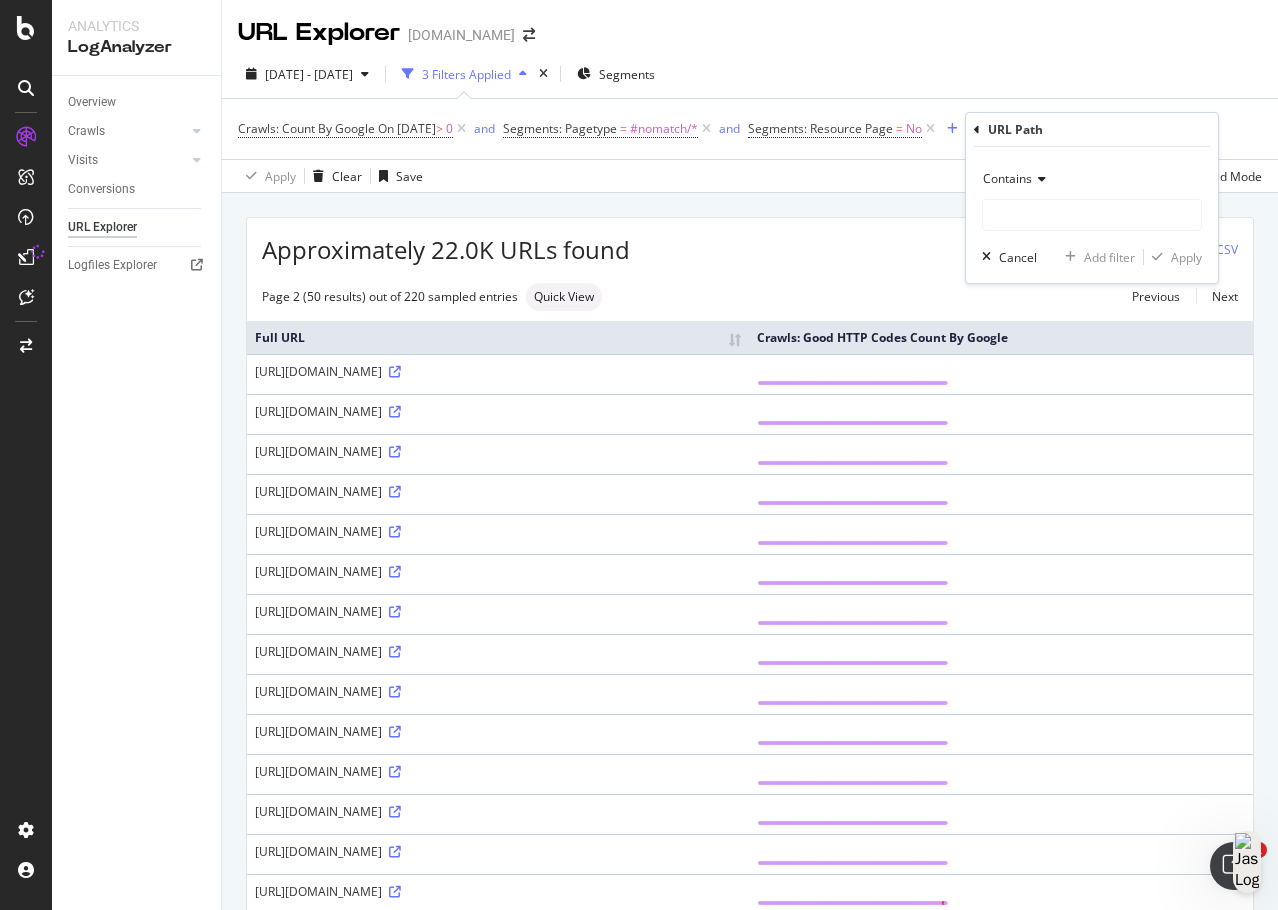 click on "Contains" at bounding box center (1007, 178) 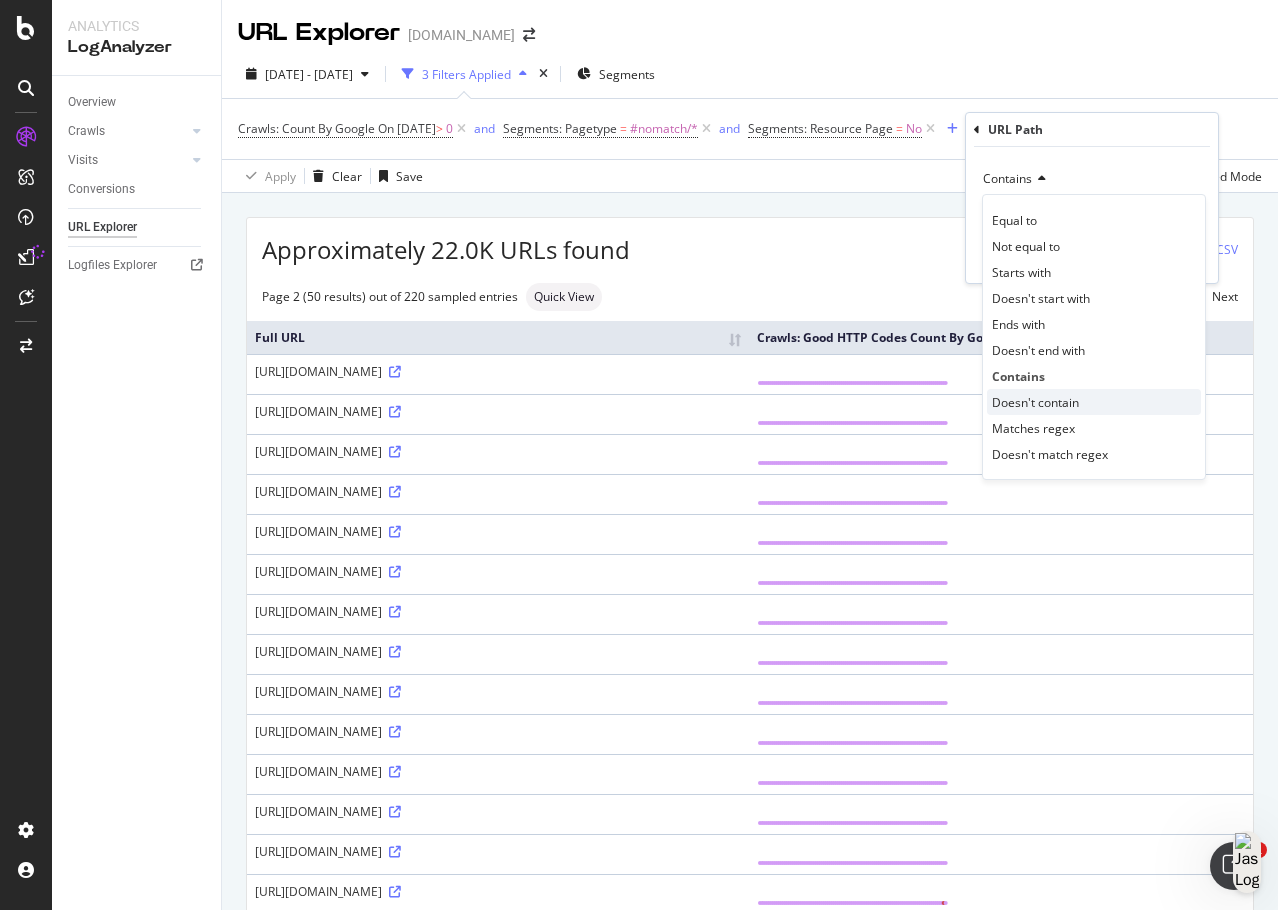 click on "Doesn't contain" at bounding box center (1094, 402) 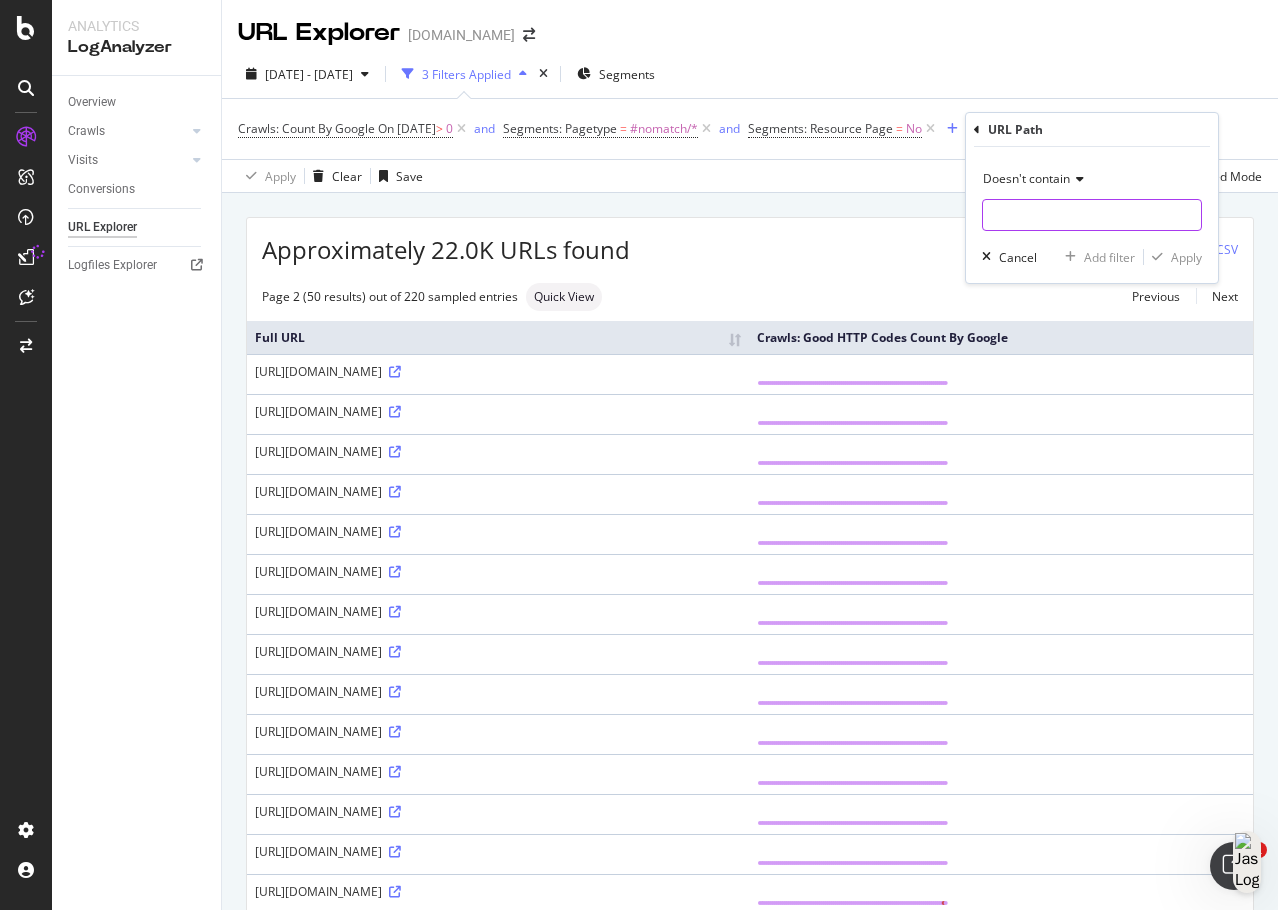 click at bounding box center [1092, 215] 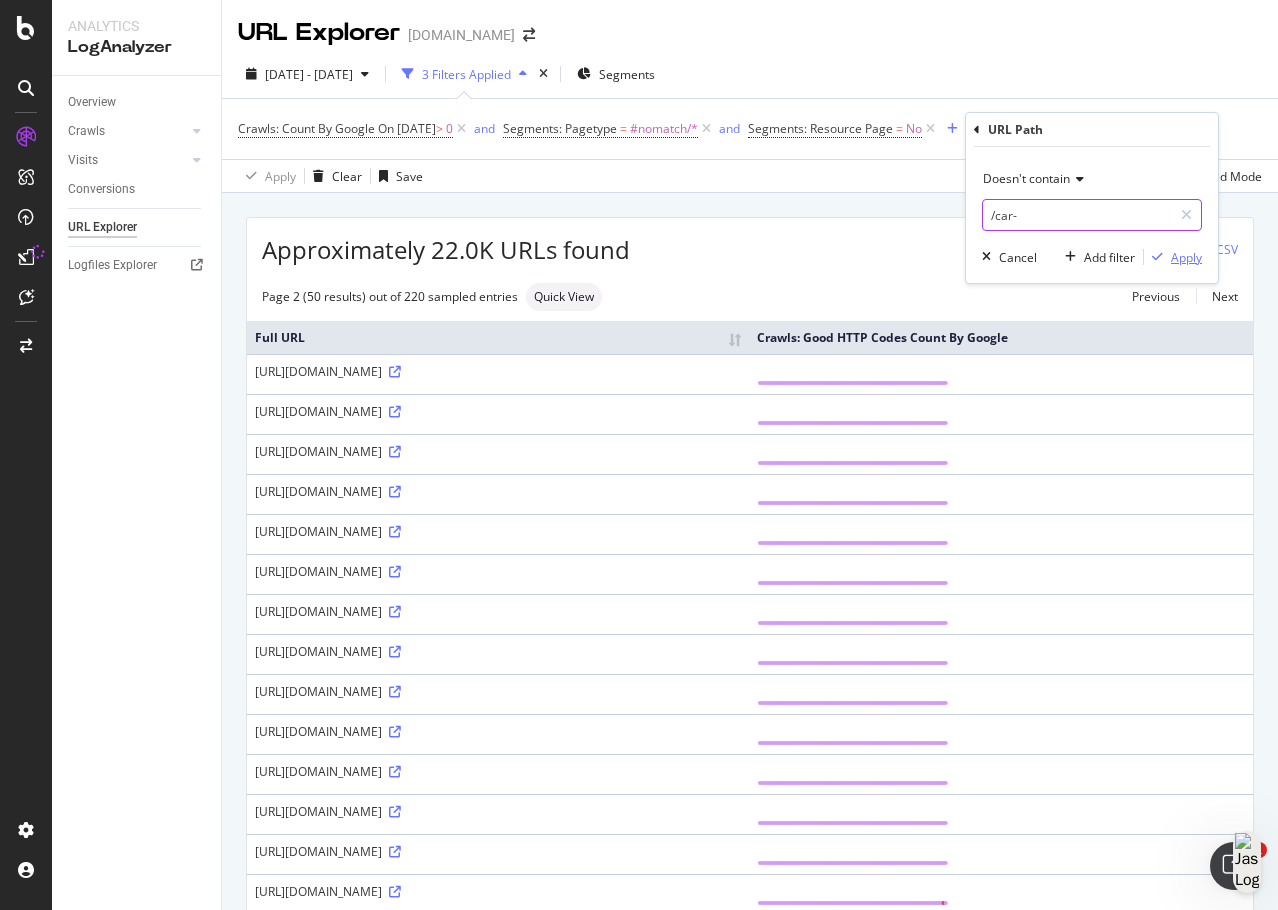 type on "/car-" 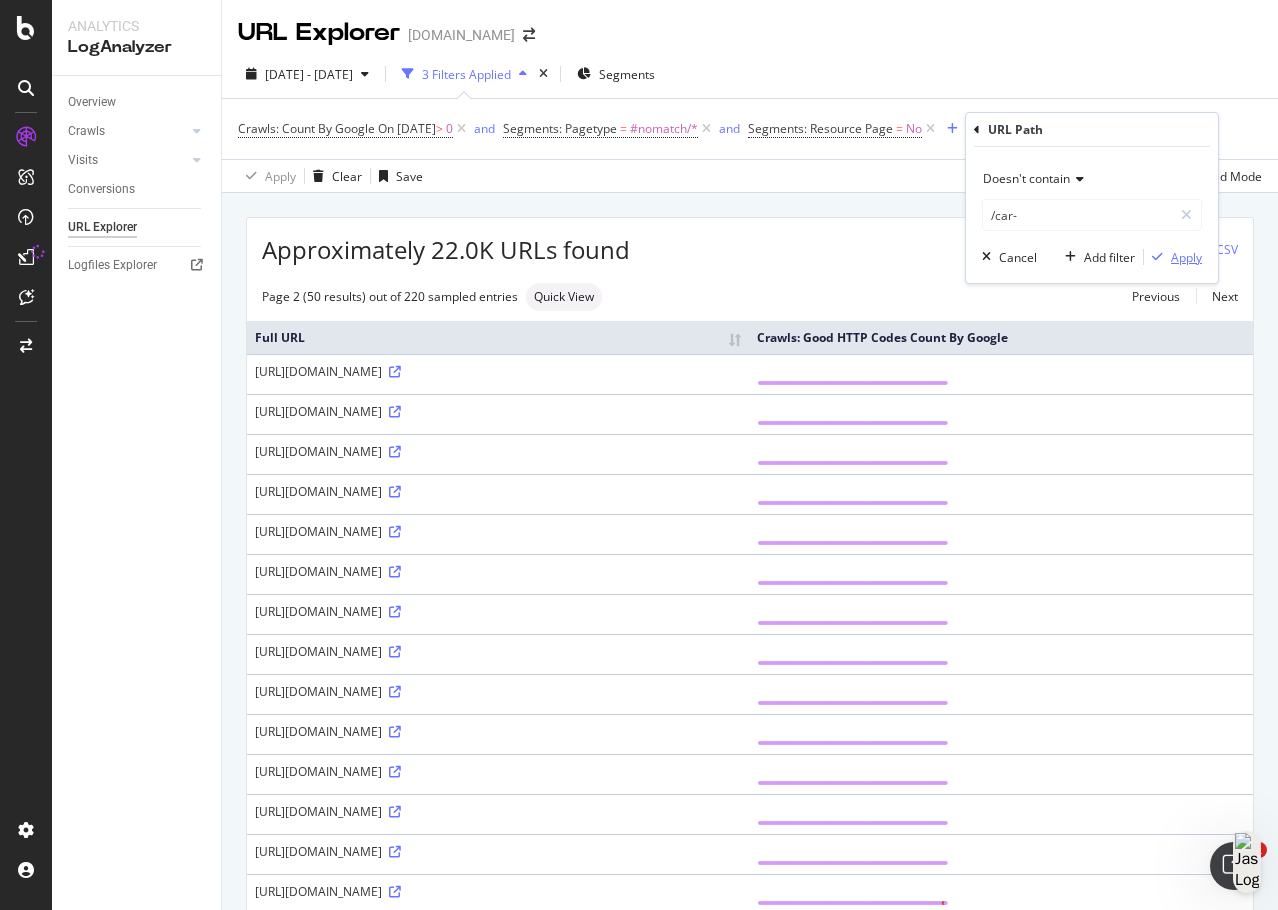 click on "Apply" at bounding box center (1186, 257) 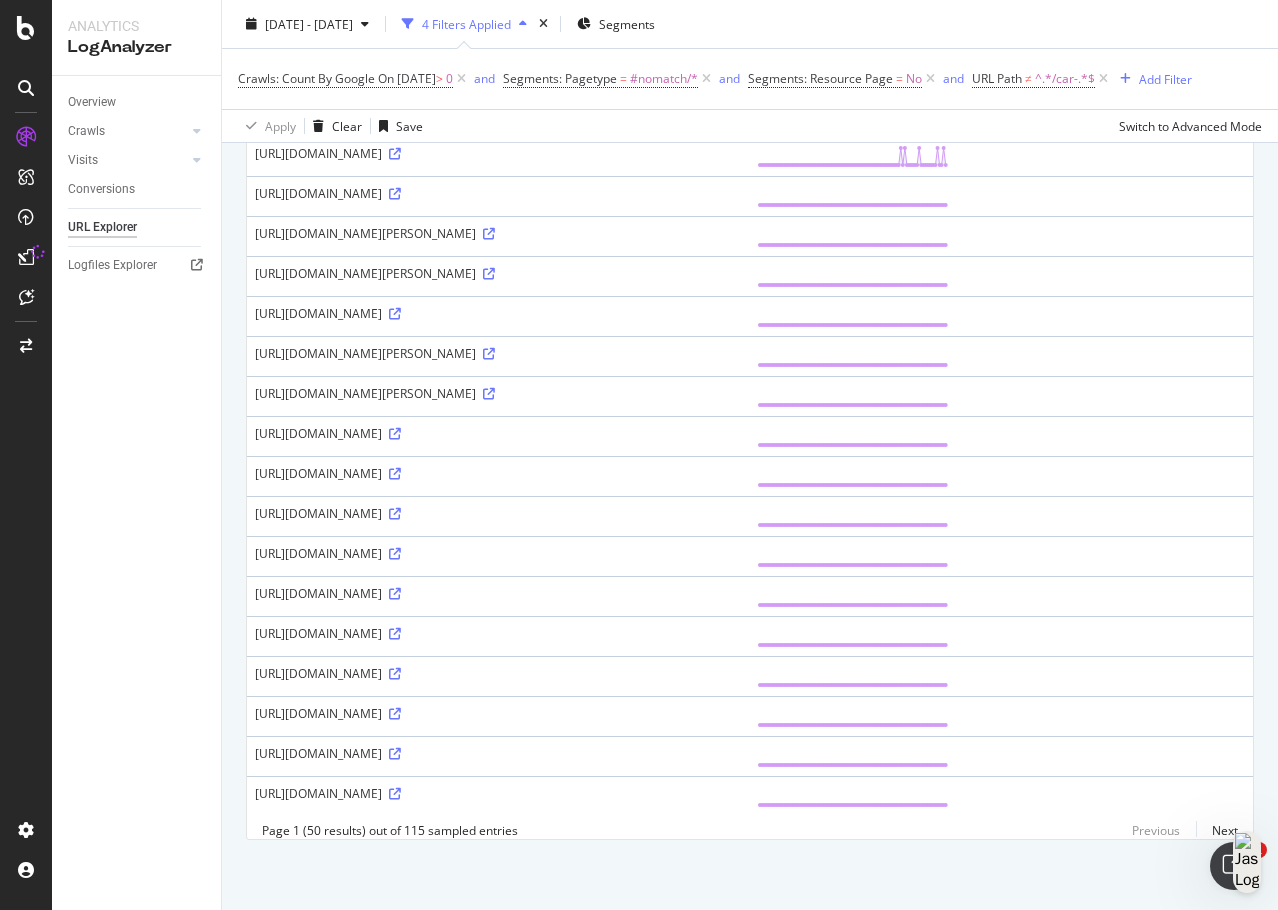 scroll, scrollTop: 1553, scrollLeft: 0, axis: vertical 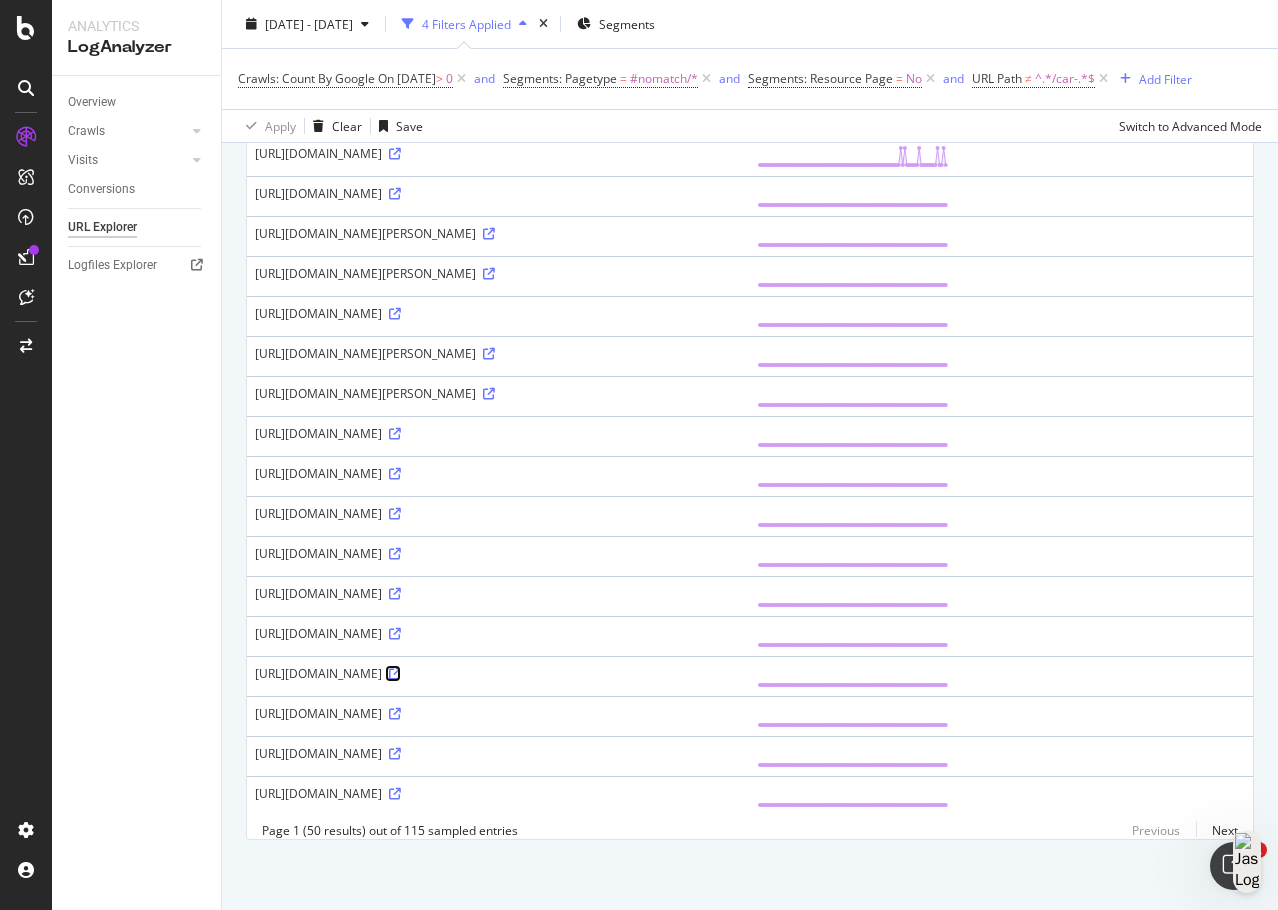 click at bounding box center [395, 674] 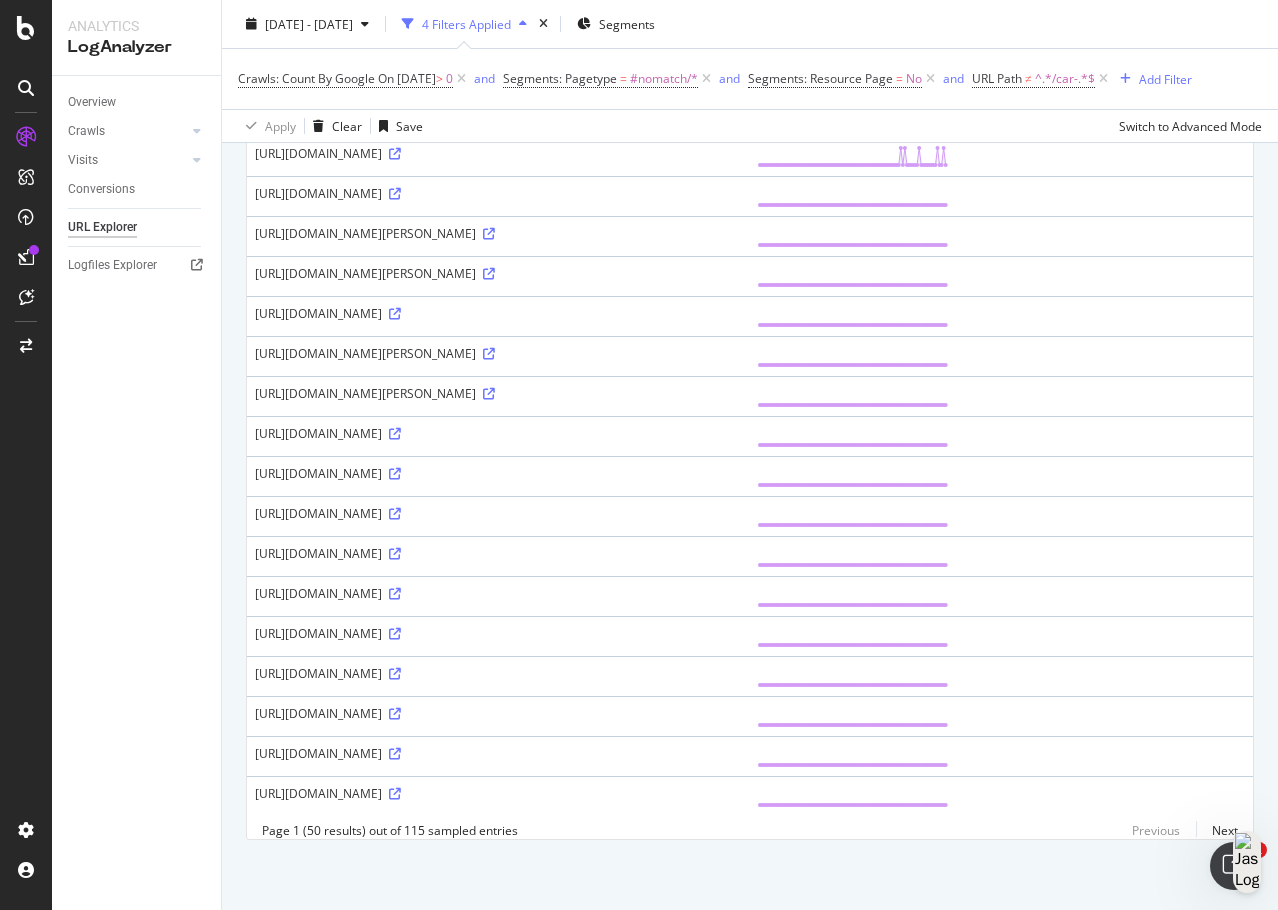 drag, startPoint x: 915, startPoint y: 868, endPoint x: 925, endPoint y: 822, distance: 47.07441 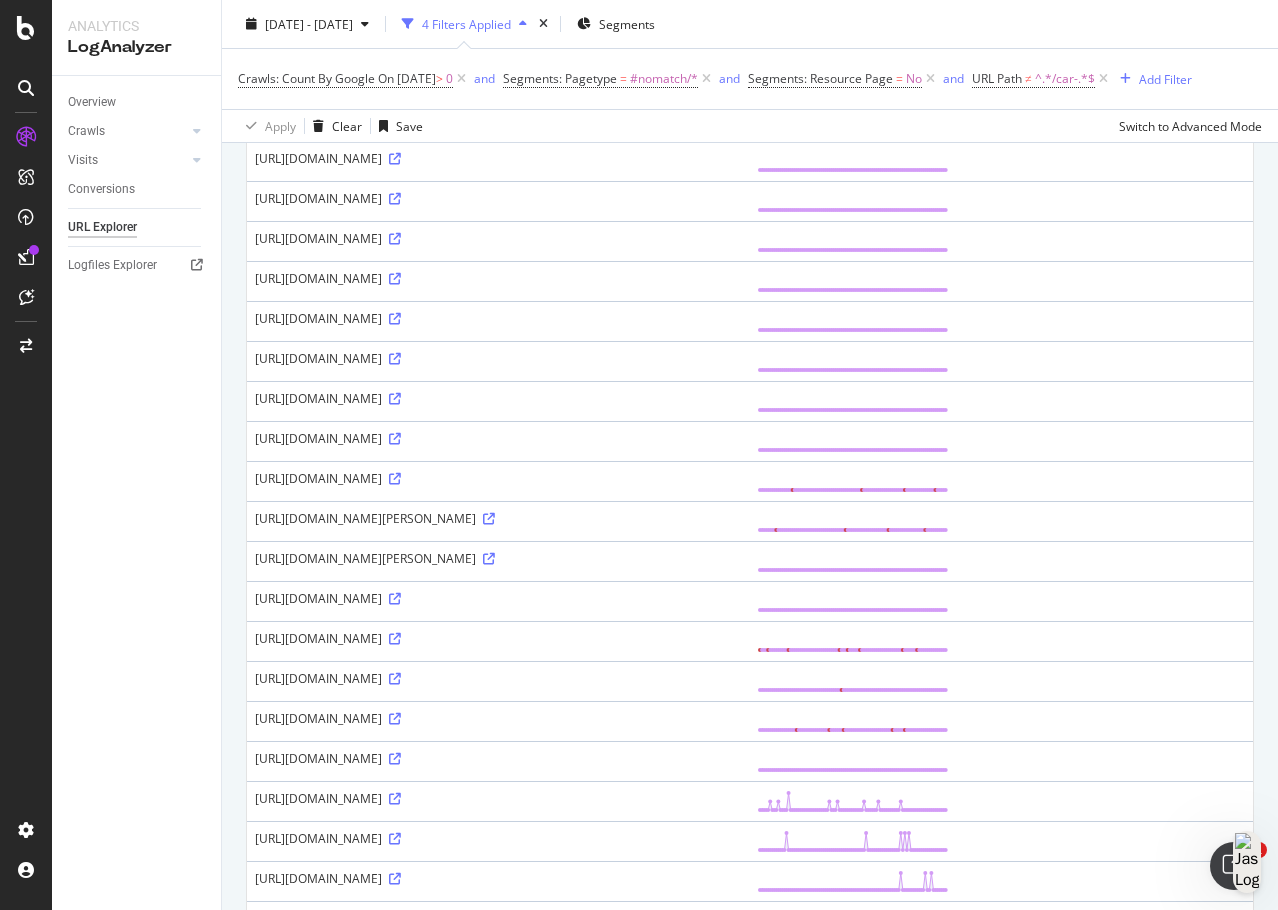 scroll, scrollTop: 0, scrollLeft: 0, axis: both 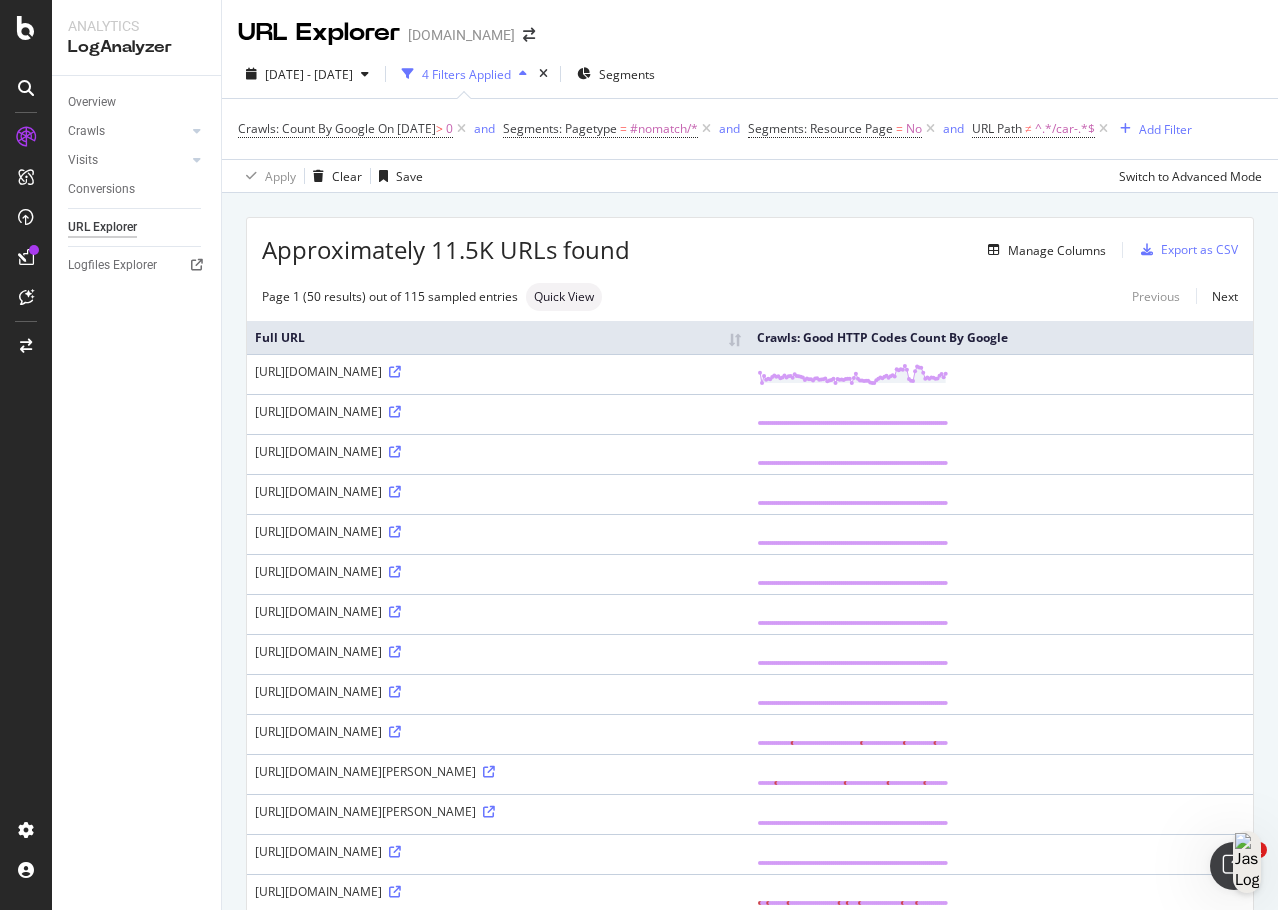 click on "Apply Clear Save Switch to Advanced Mode" at bounding box center [750, 175] 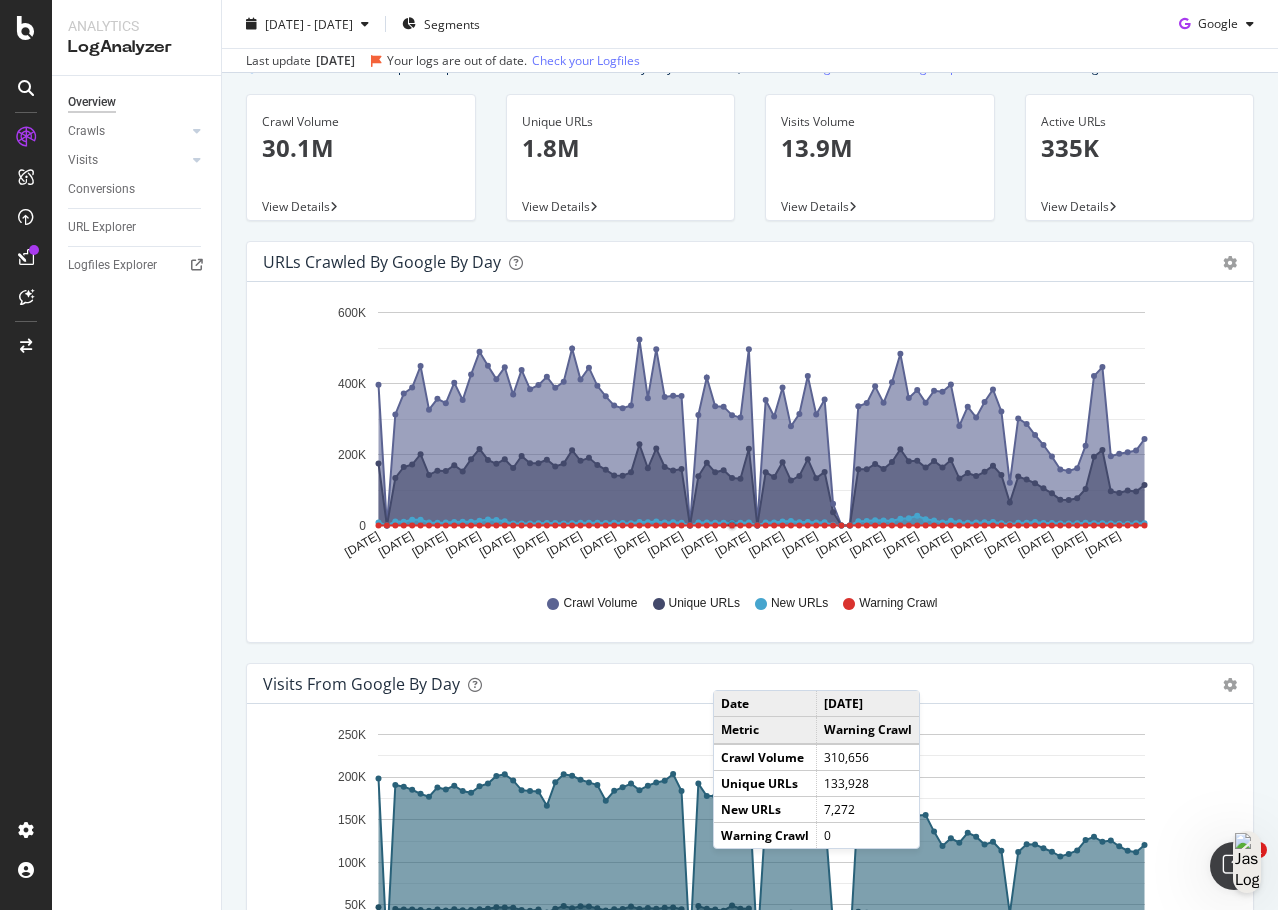 scroll, scrollTop: 200, scrollLeft: 0, axis: vertical 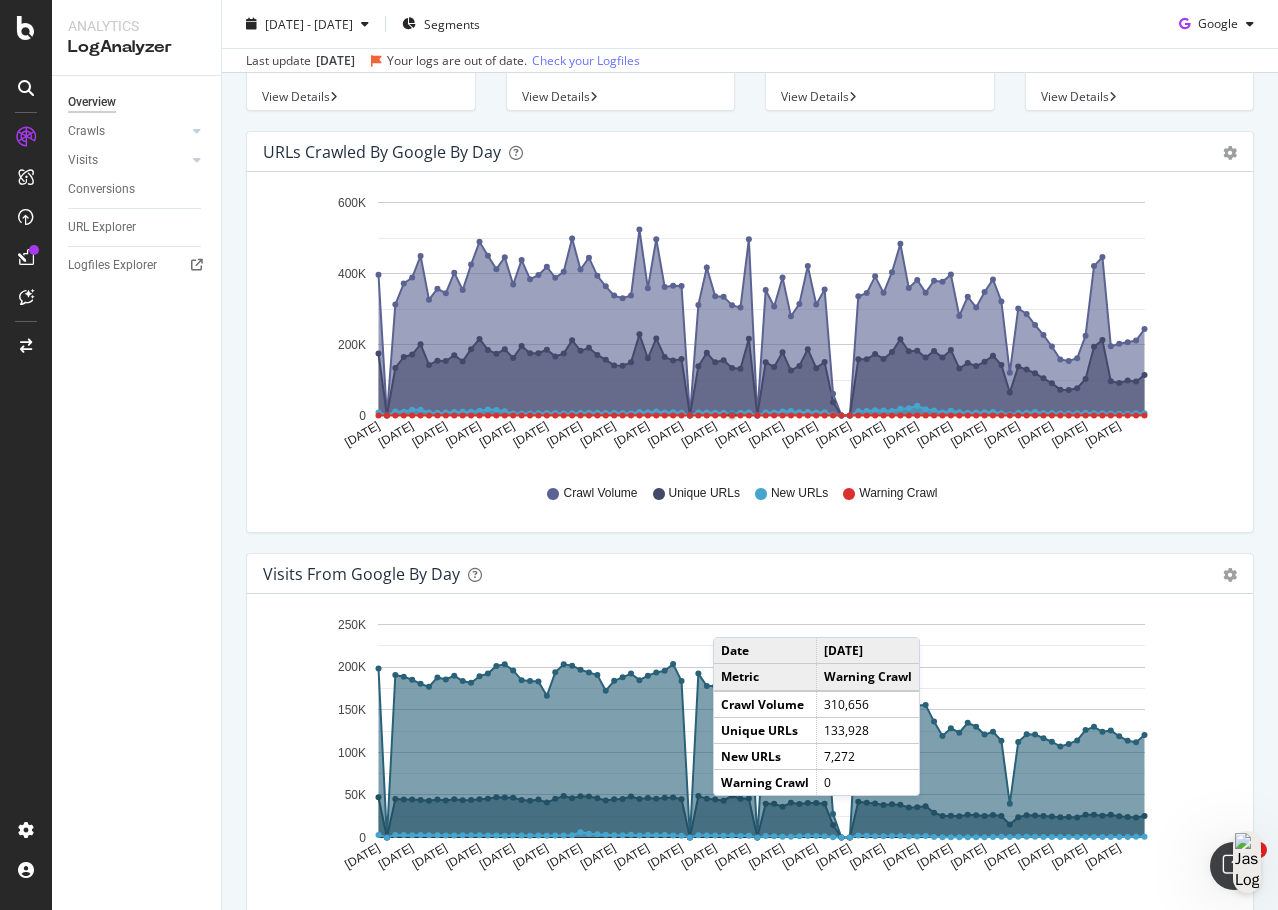 drag, startPoint x: 774, startPoint y: 533, endPoint x: 737, endPoint y: 534, distance: 37.01351 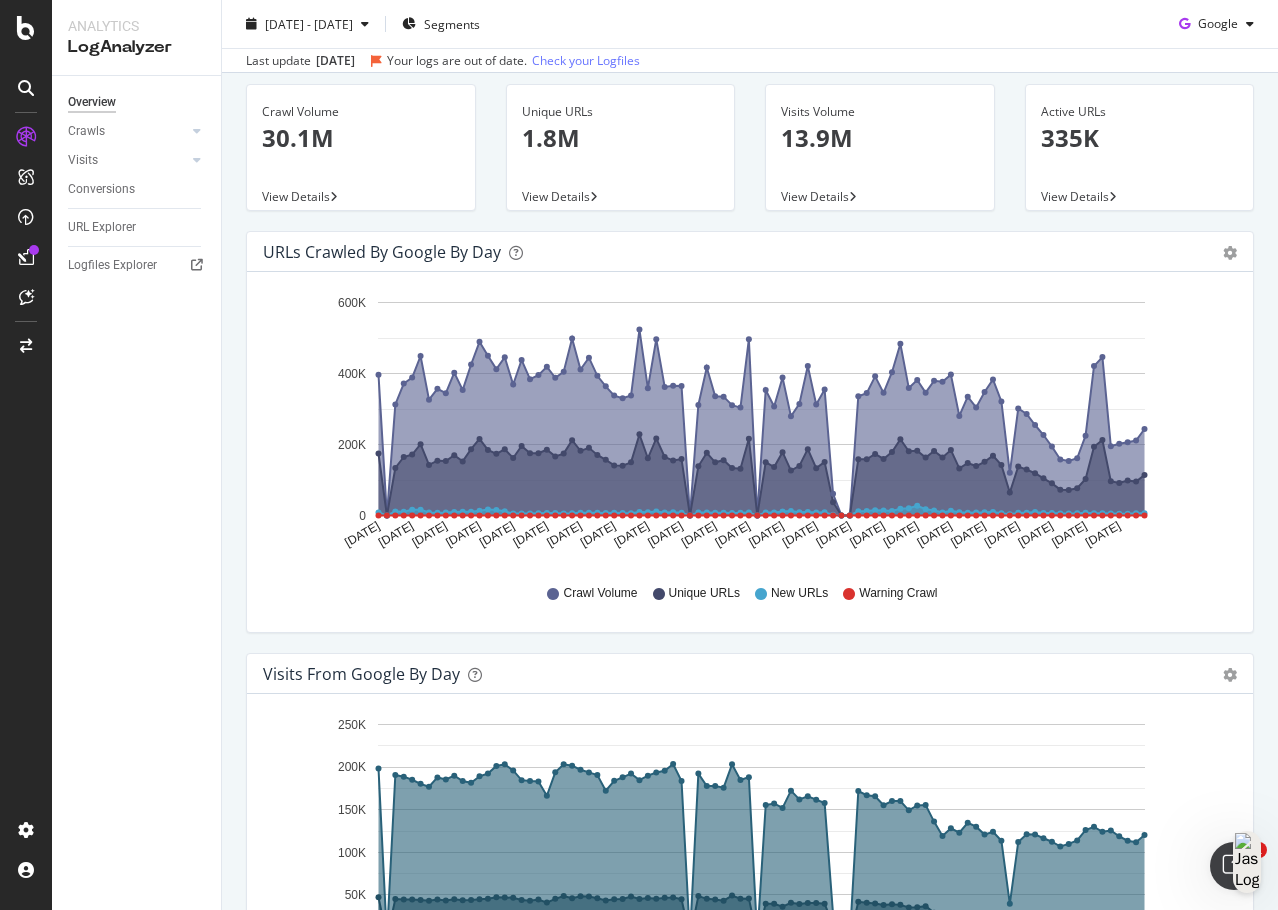 scroll, scrollTop: 0, scrollLeft: 0, axis: both 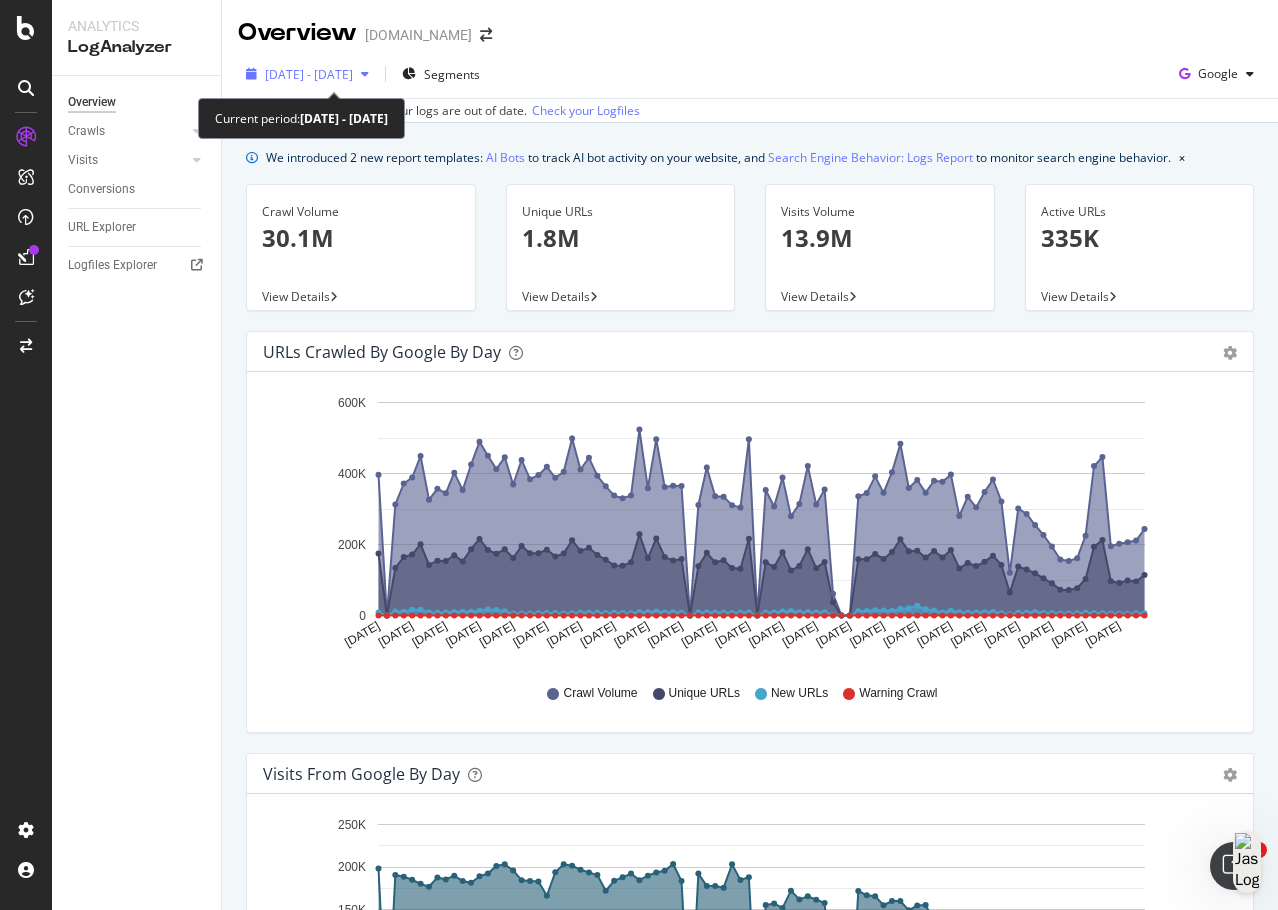 click at bounding box center (365, 74) 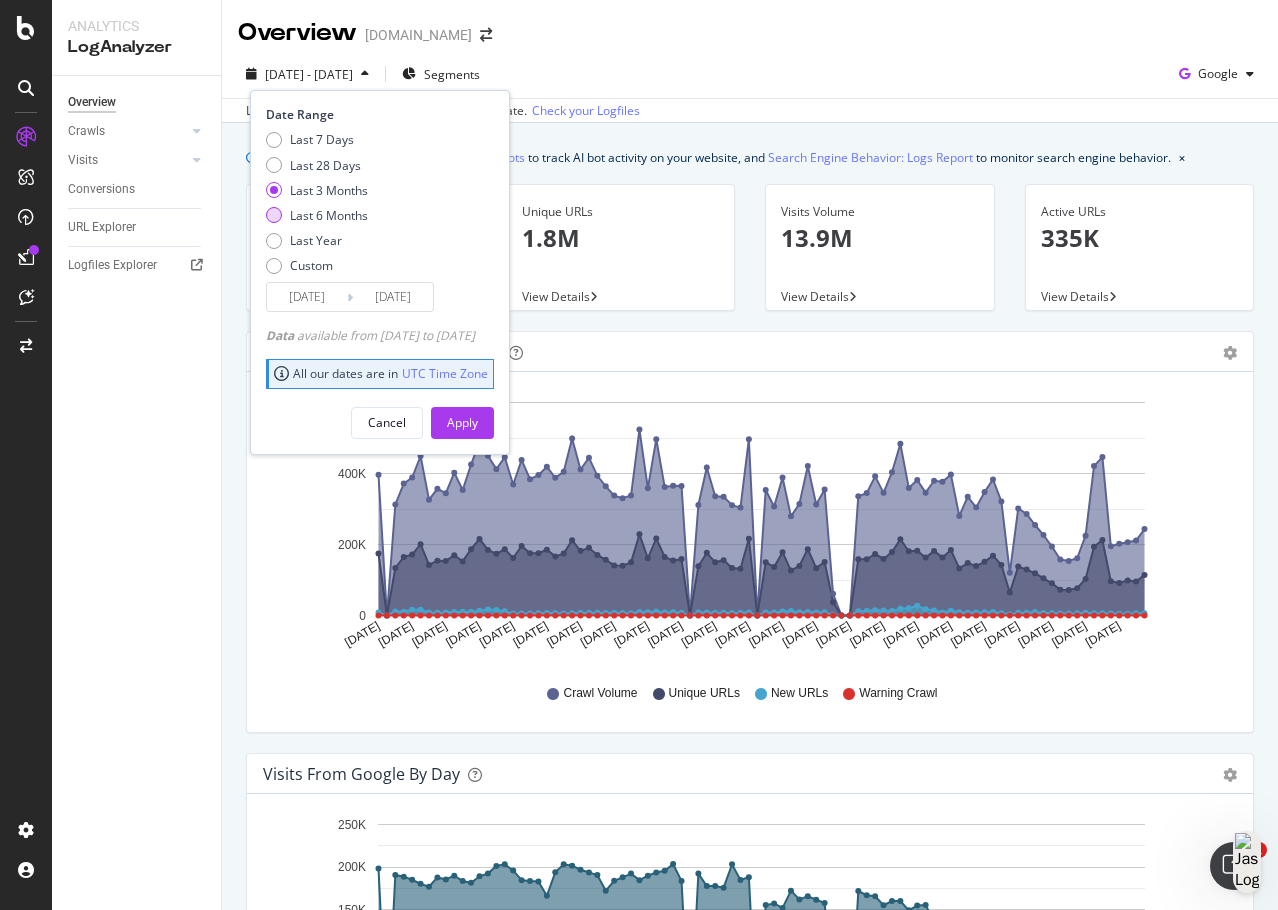 click on "Last 6 Months" at bounding box center (329, 215) 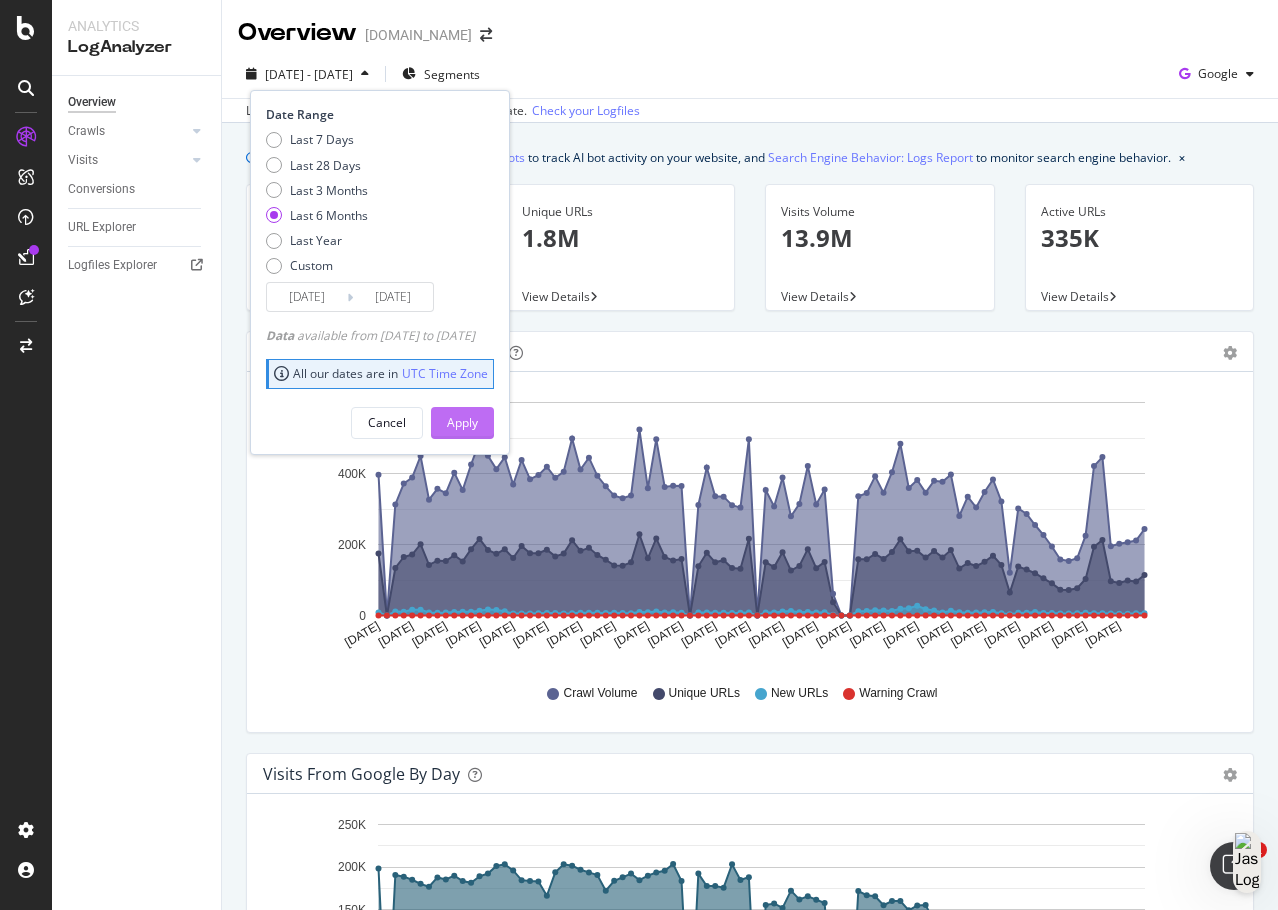 click on "Apply" at bounding box center [462, 423] 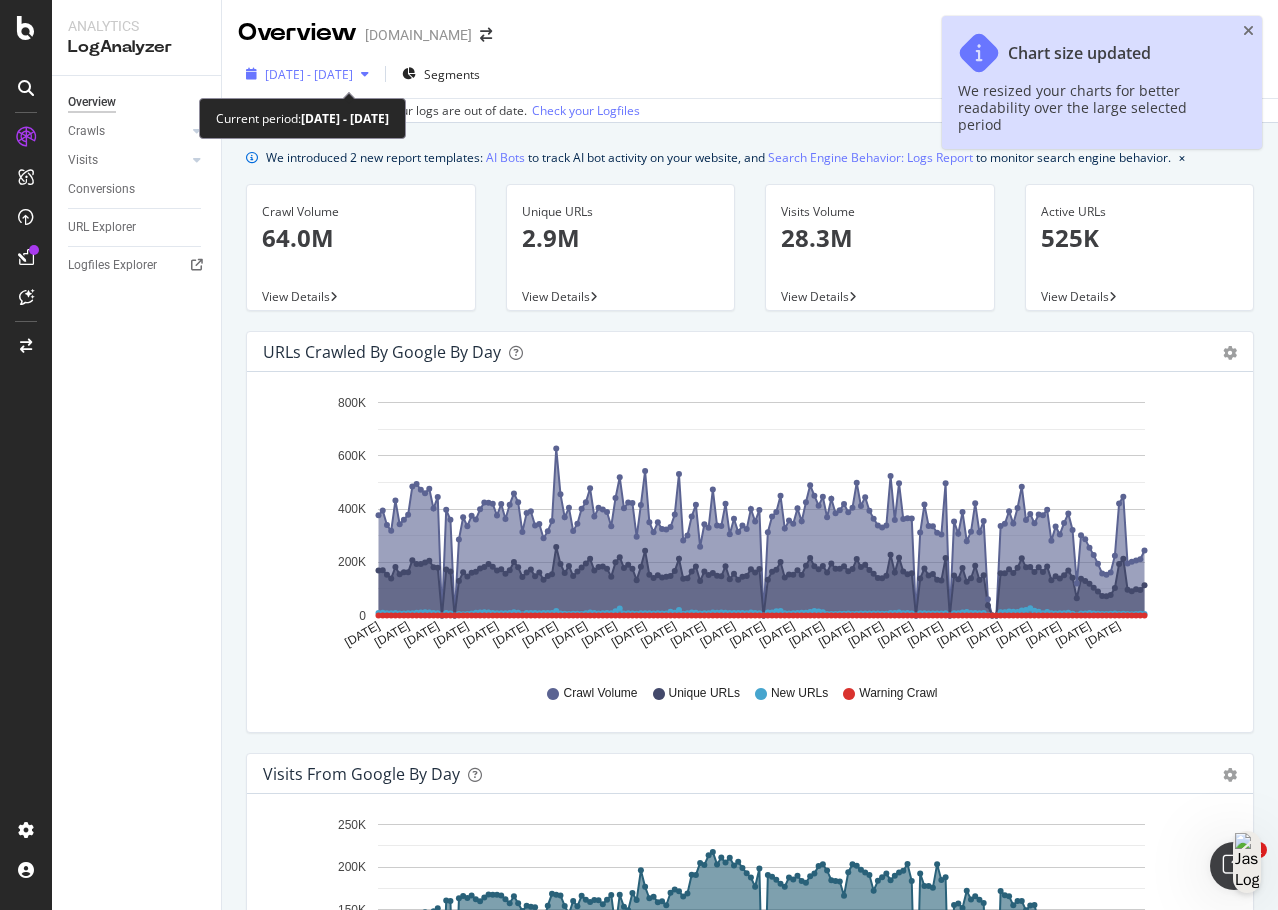 click on "[DATE] - [DATE]" at bounding box center [309, 74] 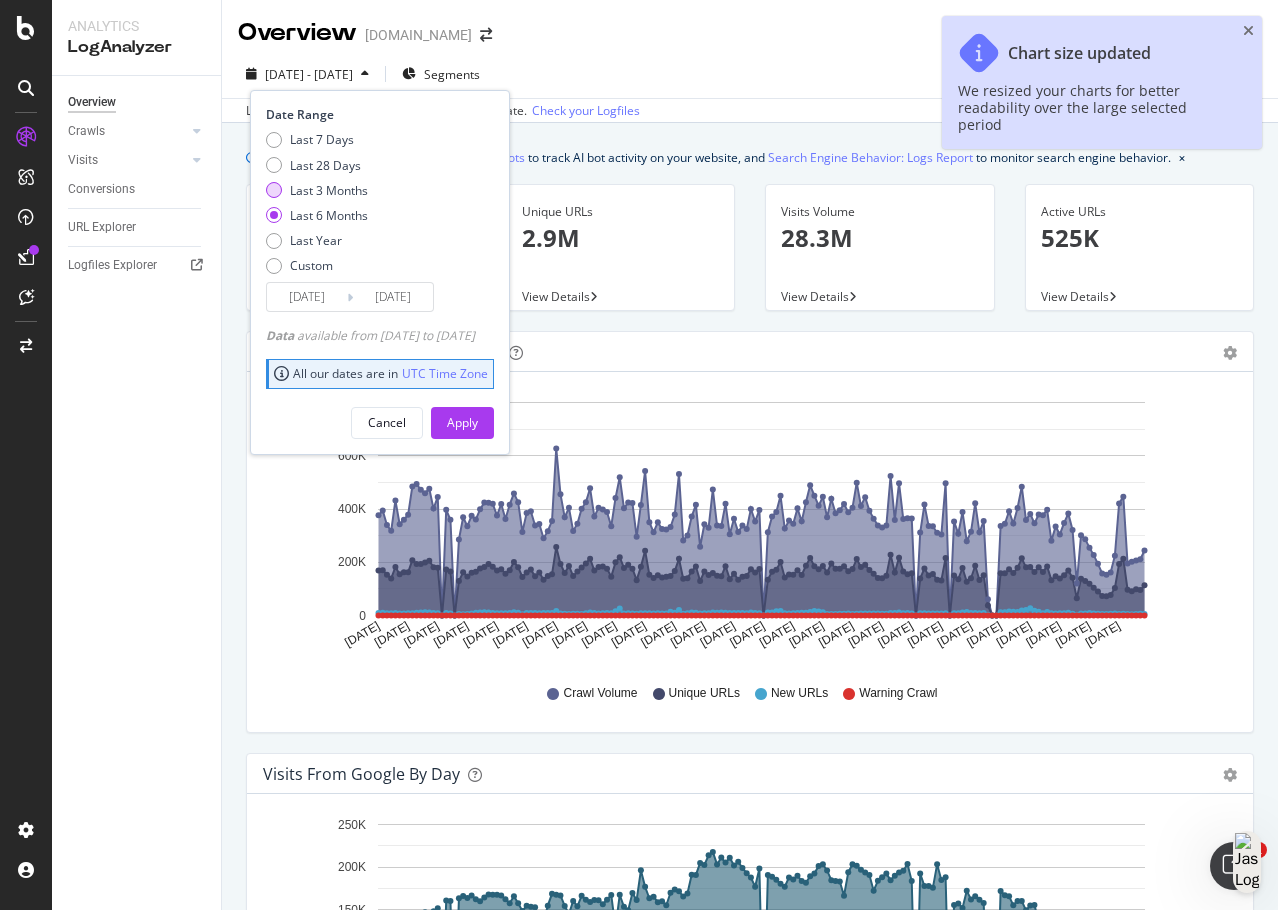 click on "Last 3 Months" at bounding box center [329, 190] 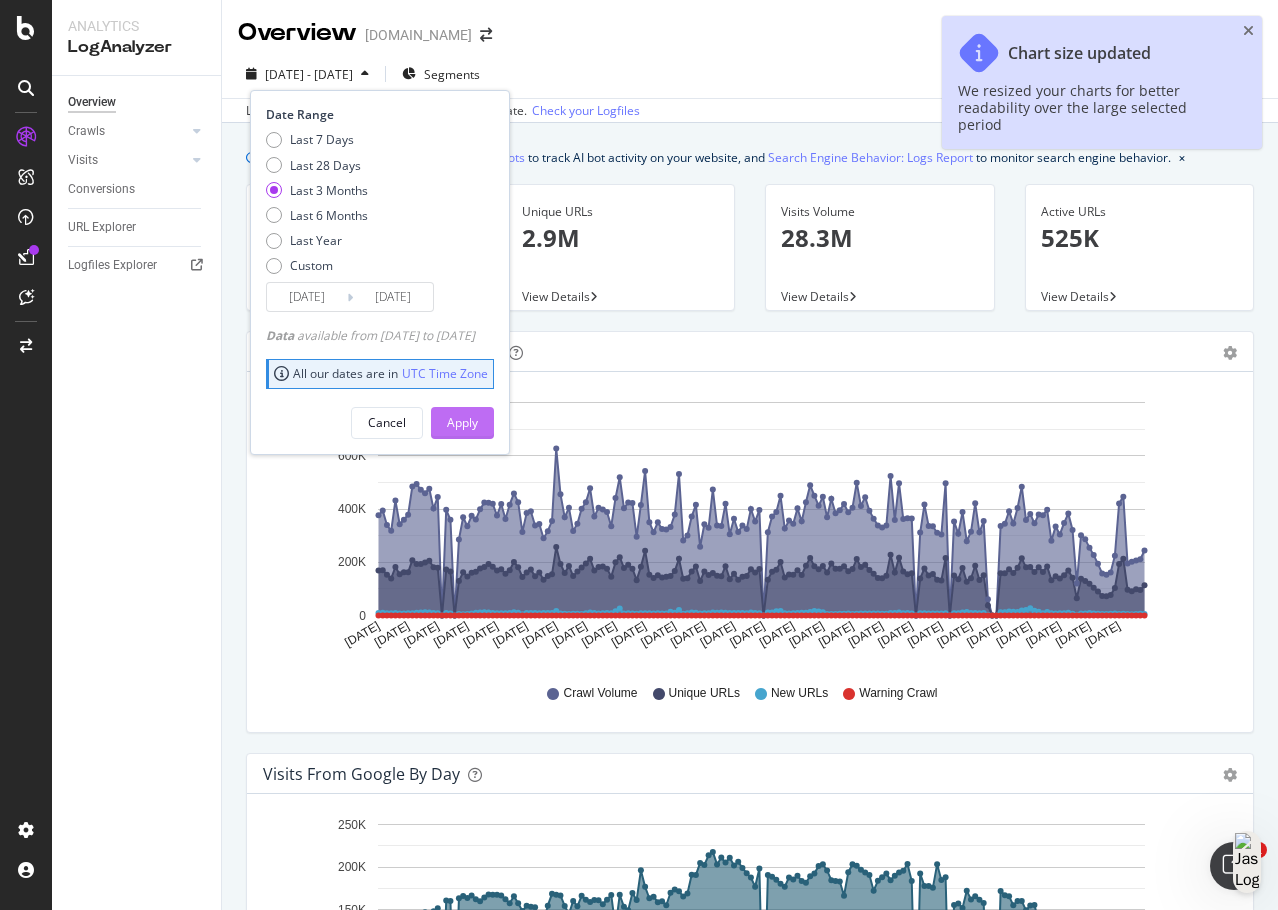 click on "Apply" at bounding box center (462, 423) 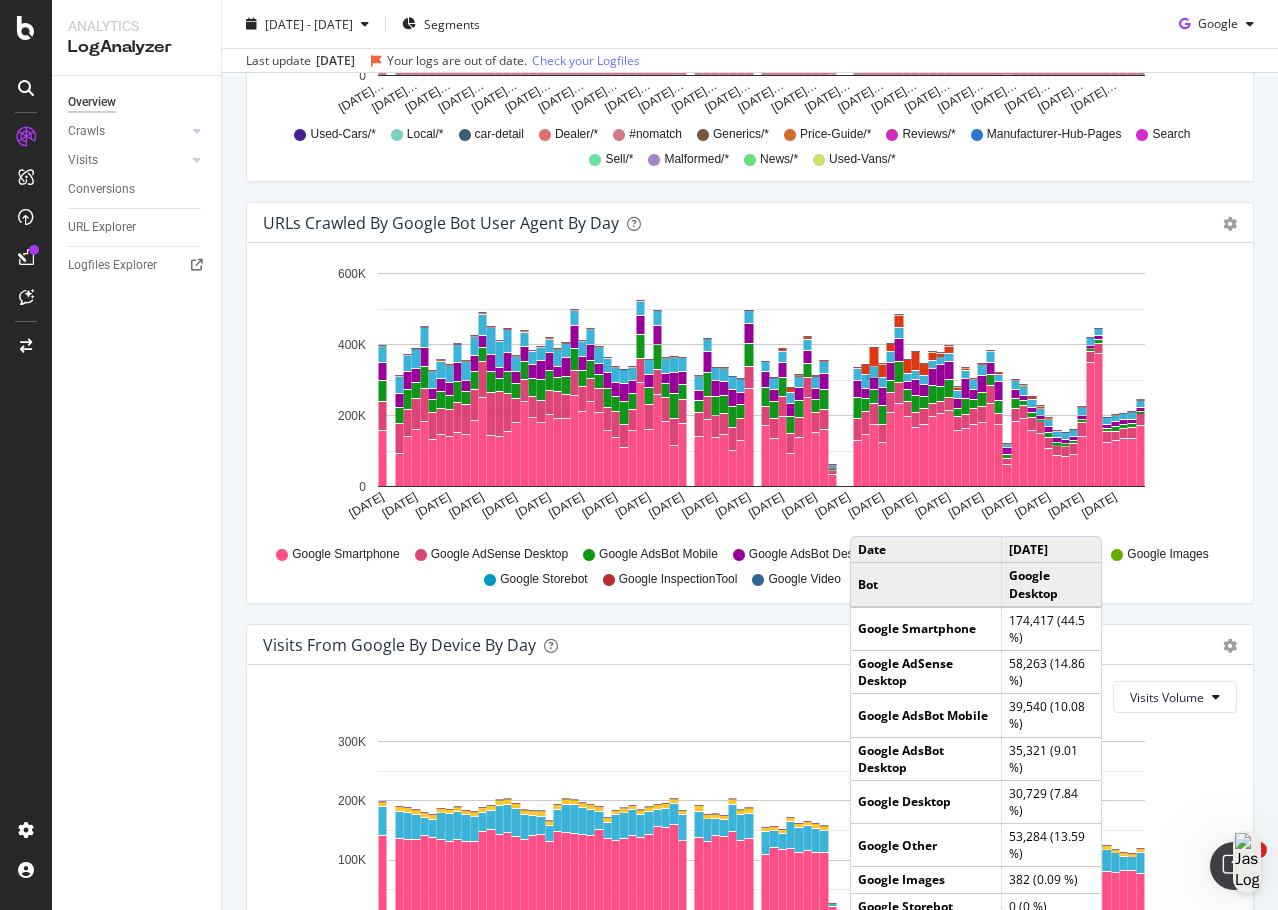 scroll, scrollTop: 2023, scrollLeft: 0, axis: vertical 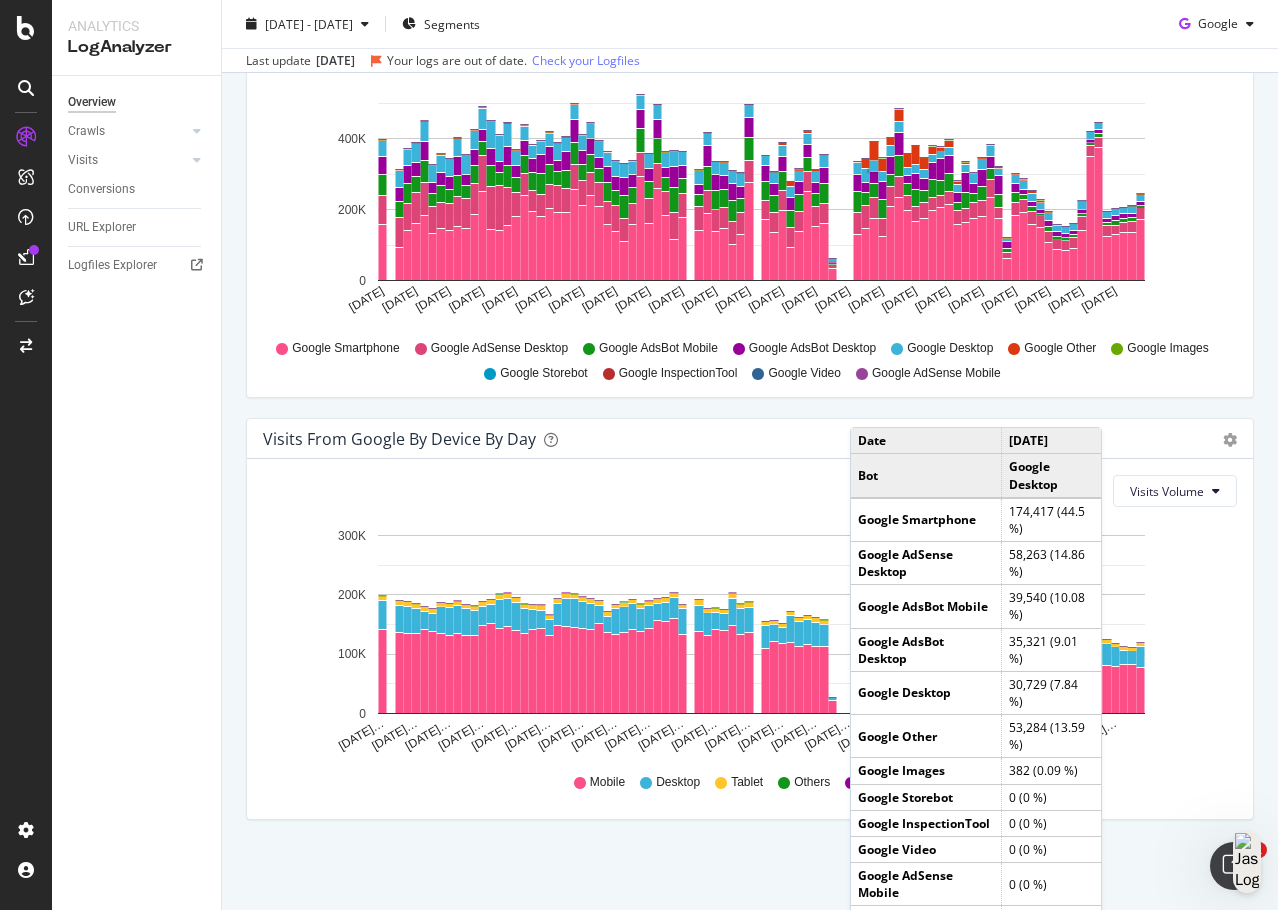 click on "URLs Crawled by Google bot User Agent By Day Timeline (by Value) Timeline (by Percentage) Table Hold CTRL while clicking to filter the report. [DATE] [DATE] [DATE] [DATE] [DATE] [DATE] [DATE] [DATE] [DATE] [DATE] [DATE] [DATE] [DATE] [DATE] [DATE] [DATE] [DATE] [DATE] [DATE] [DATE] [DATE] [DATE] [DATE] 0 200K 400K 600K Date Google Smartphone Google AdSense Desktop Google AdsBot Mobile Google AdsBot Desktop Google Desktop Google Other Google Images Google Storebot Google InspectionTool Google Video Google AdSense Mobile [DATE] 158,620 81,491 59,710 49,409 44,833 1,408 1,044 0 0 0 0 [DATE] 0 0 0 0 0 0 0 0 0 0 0 [DATE] 92,500 83,730 45,240 40,286 48,774 1,552 764 0 0 0 0 [DATE] 140,019 77,221 56,118 49,755 46,754 1,451 384 0 0 0 0 [DATE] 160,231 87,364 45,015 40,433 54,310 860 490 0 0 0 0 [DATE] 183,807 91,254 63,849 52,012 56,535 1,450 432 0 0 2 0 [DATE] 132,340 1" at bounding box center (750, 207) 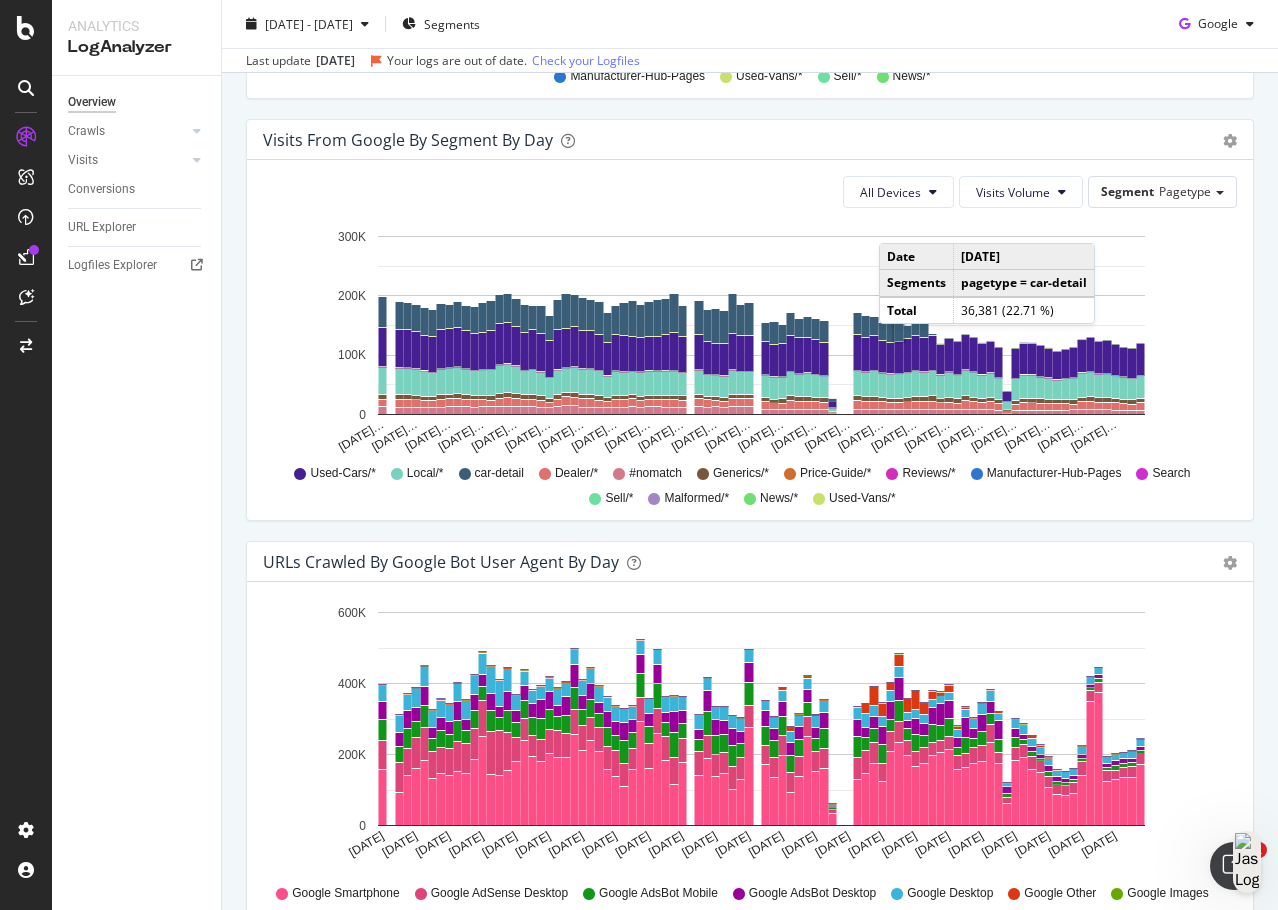 scroll, scrollTop: 1223, scrollLeft: 0, axis: vertical 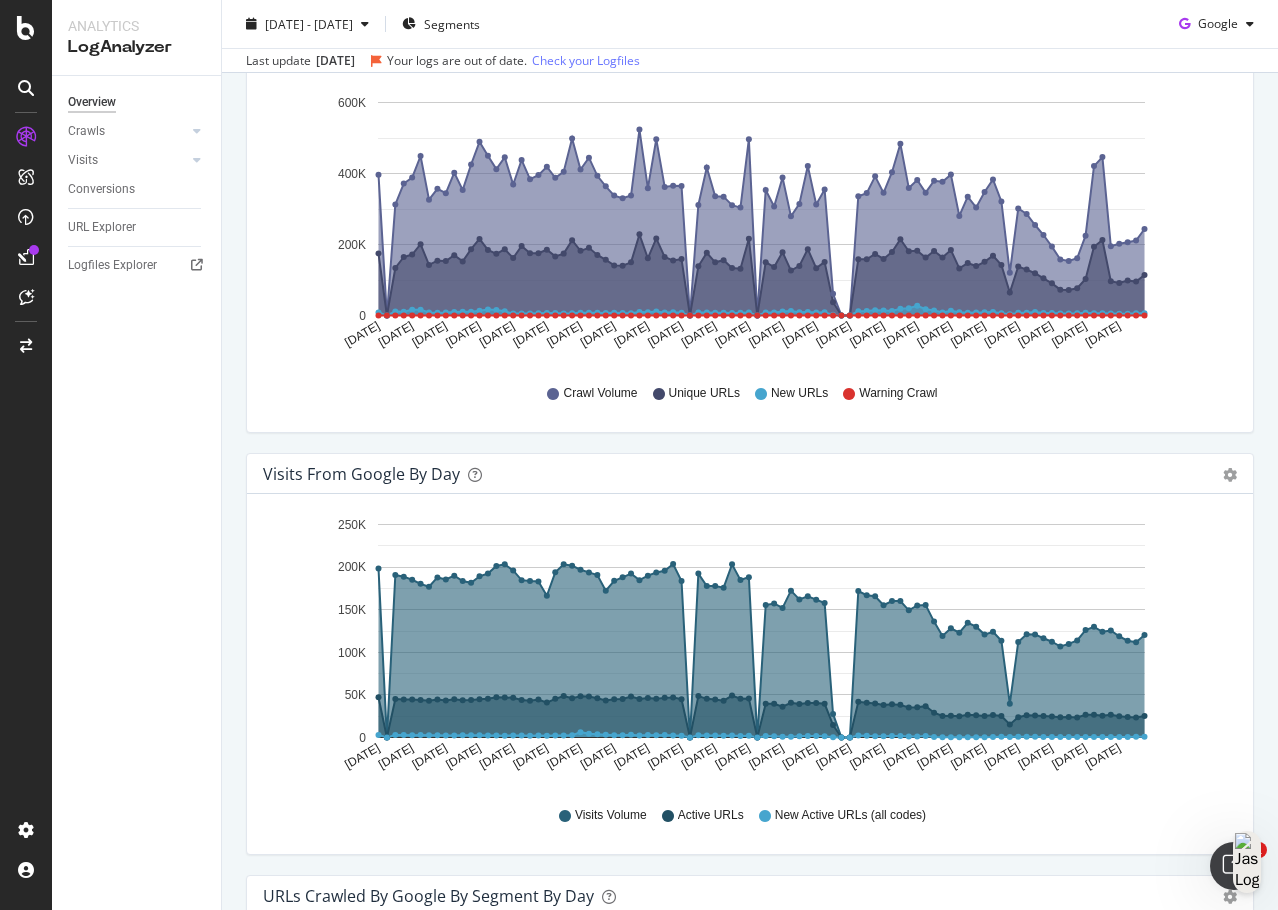 drag, startPoint x: 735, startPoint y: 440, endPoint x: 723, endPoint y: 444, distance: 12.649111 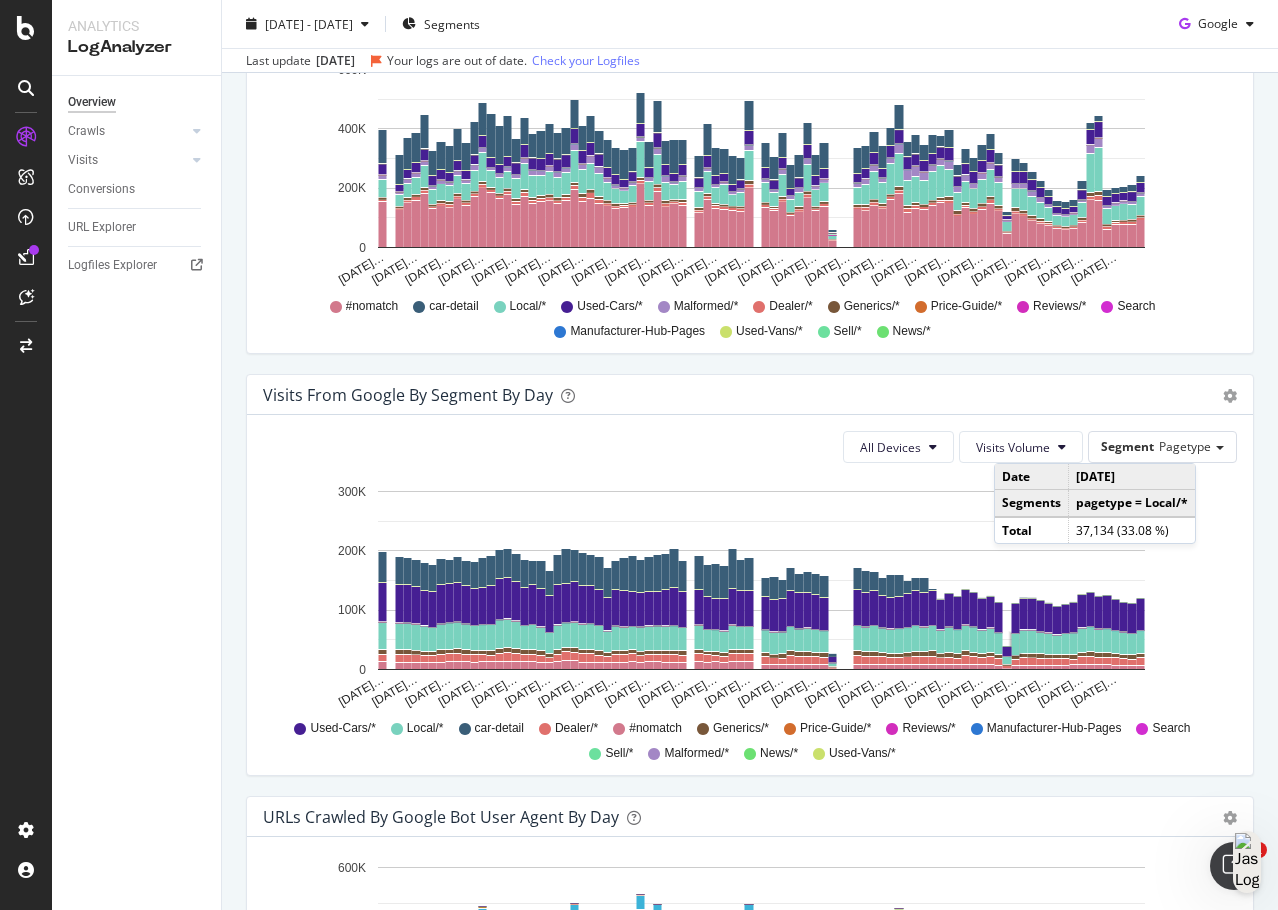 scroll, scrollTop: 1023, scrollLeft: 0, axis: vertical 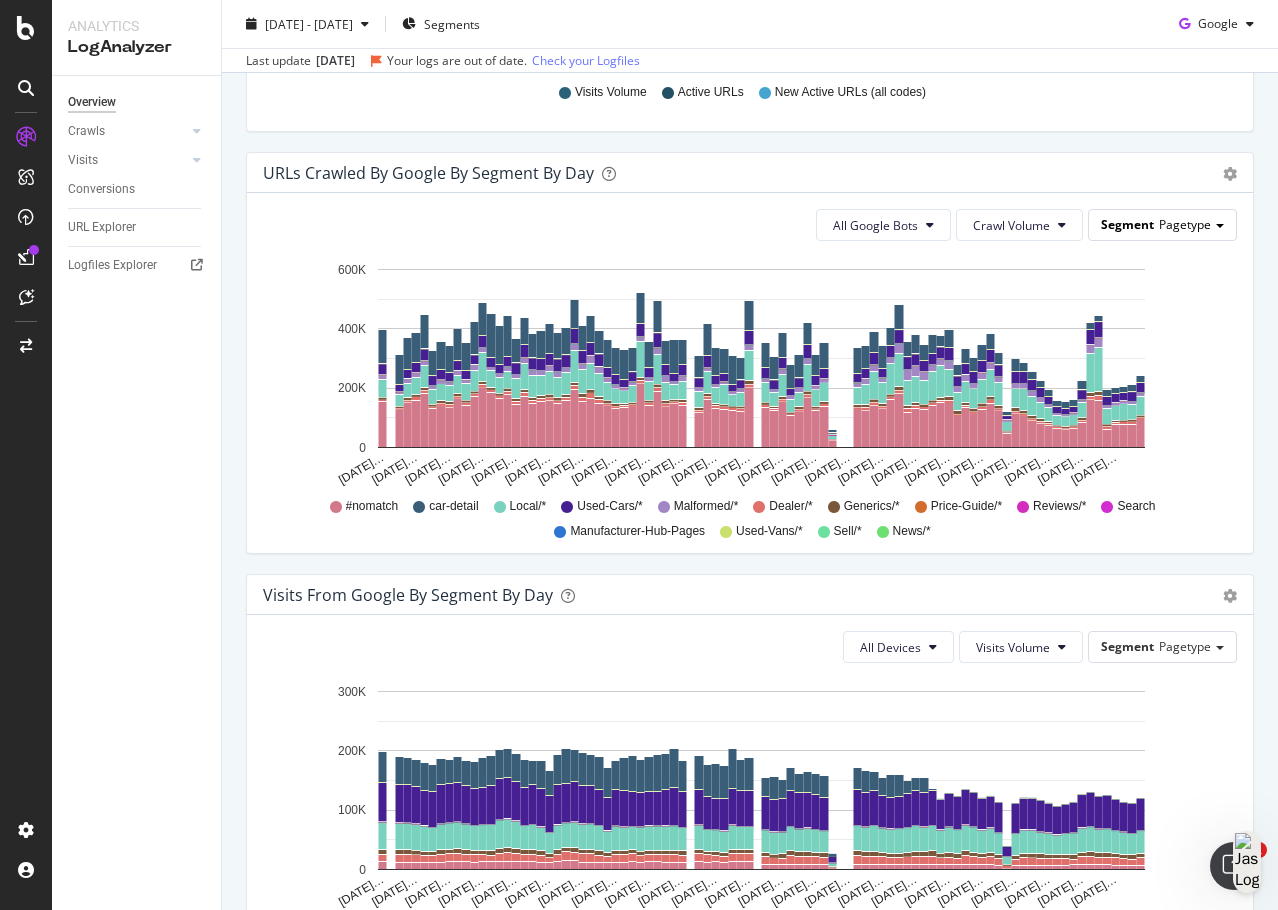 click on "Segment" at bounding box center [1127, 224] 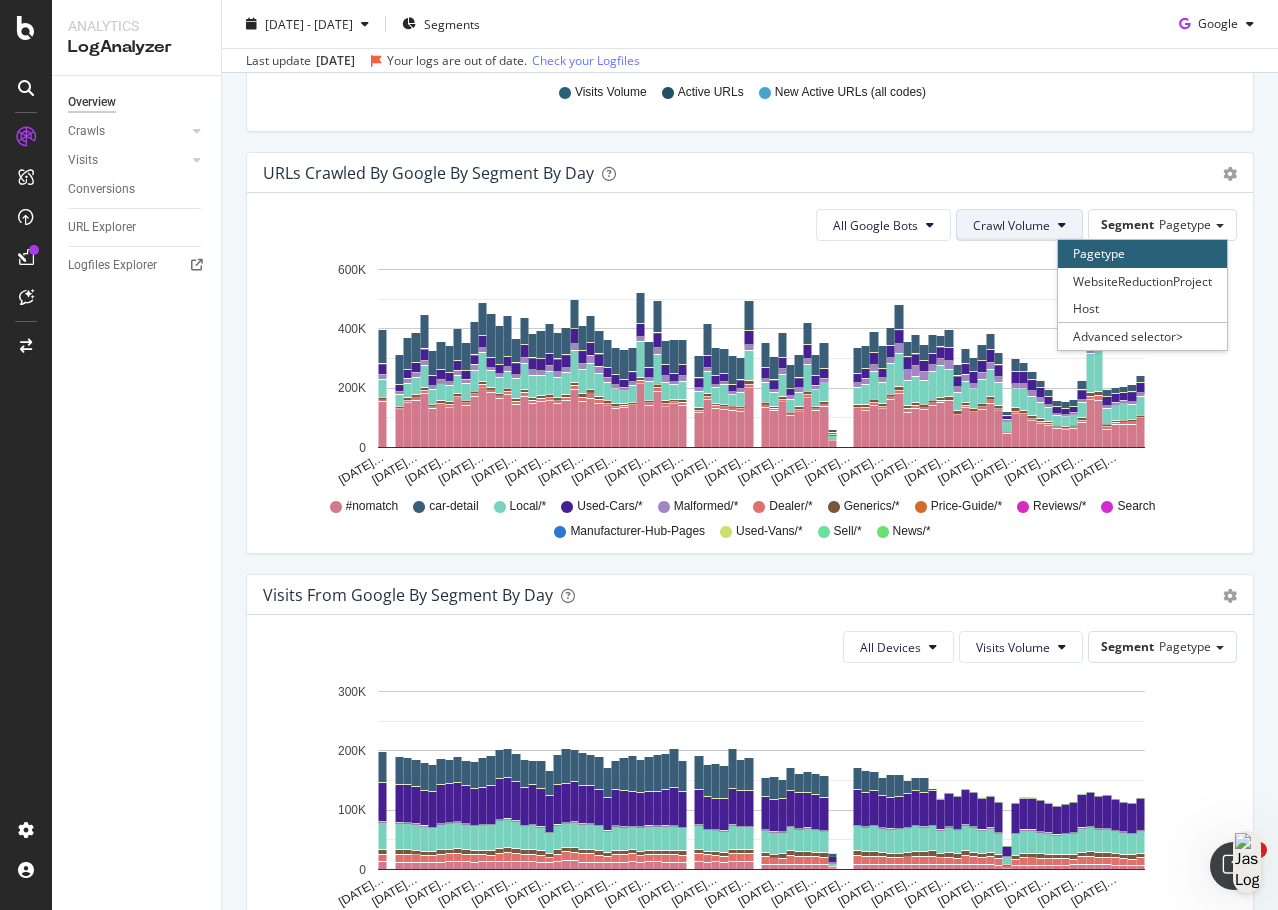 click on "Crawl Volume" at bounding box center [1011, 225] 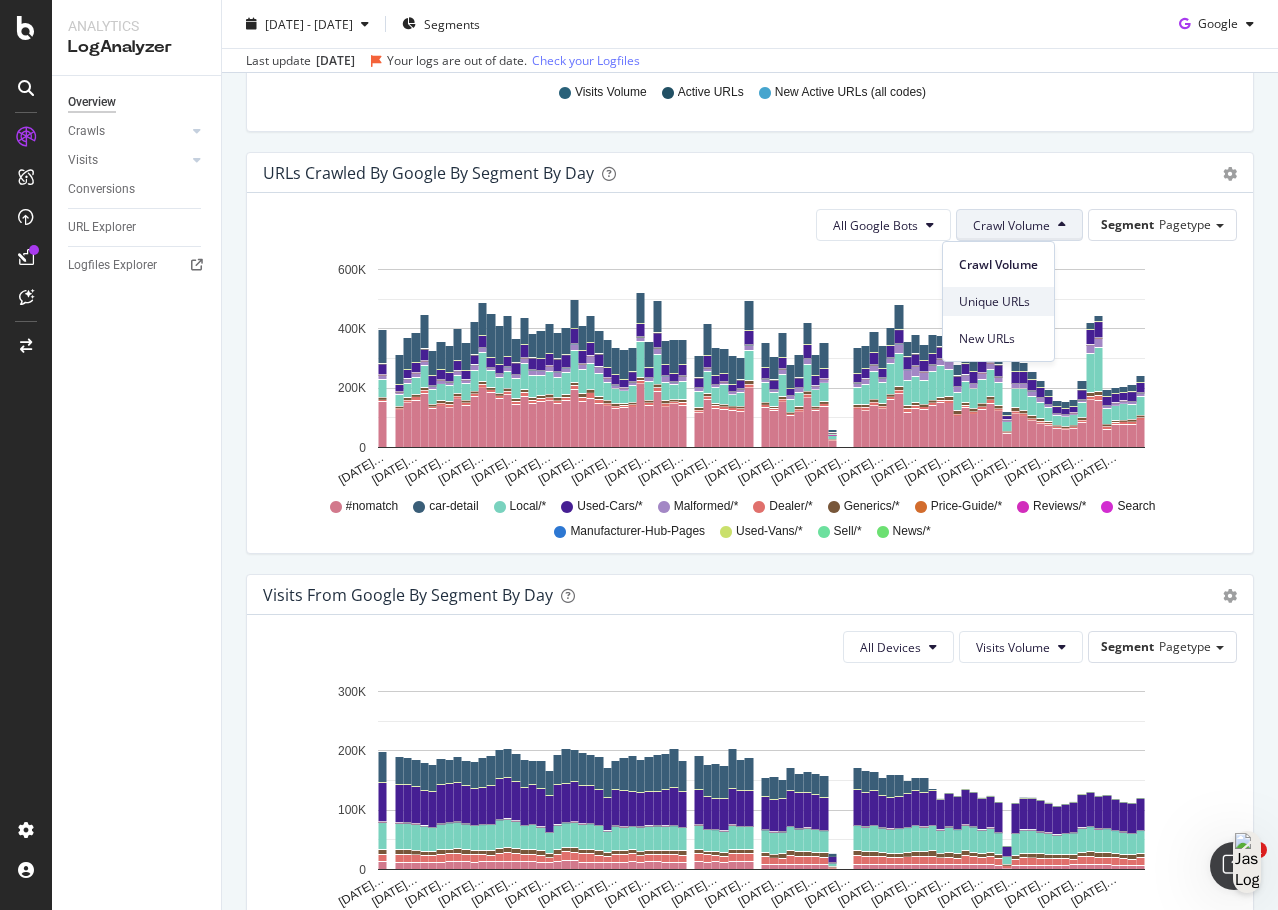 click on "Unique URLs" at bounding box center [998, 302] 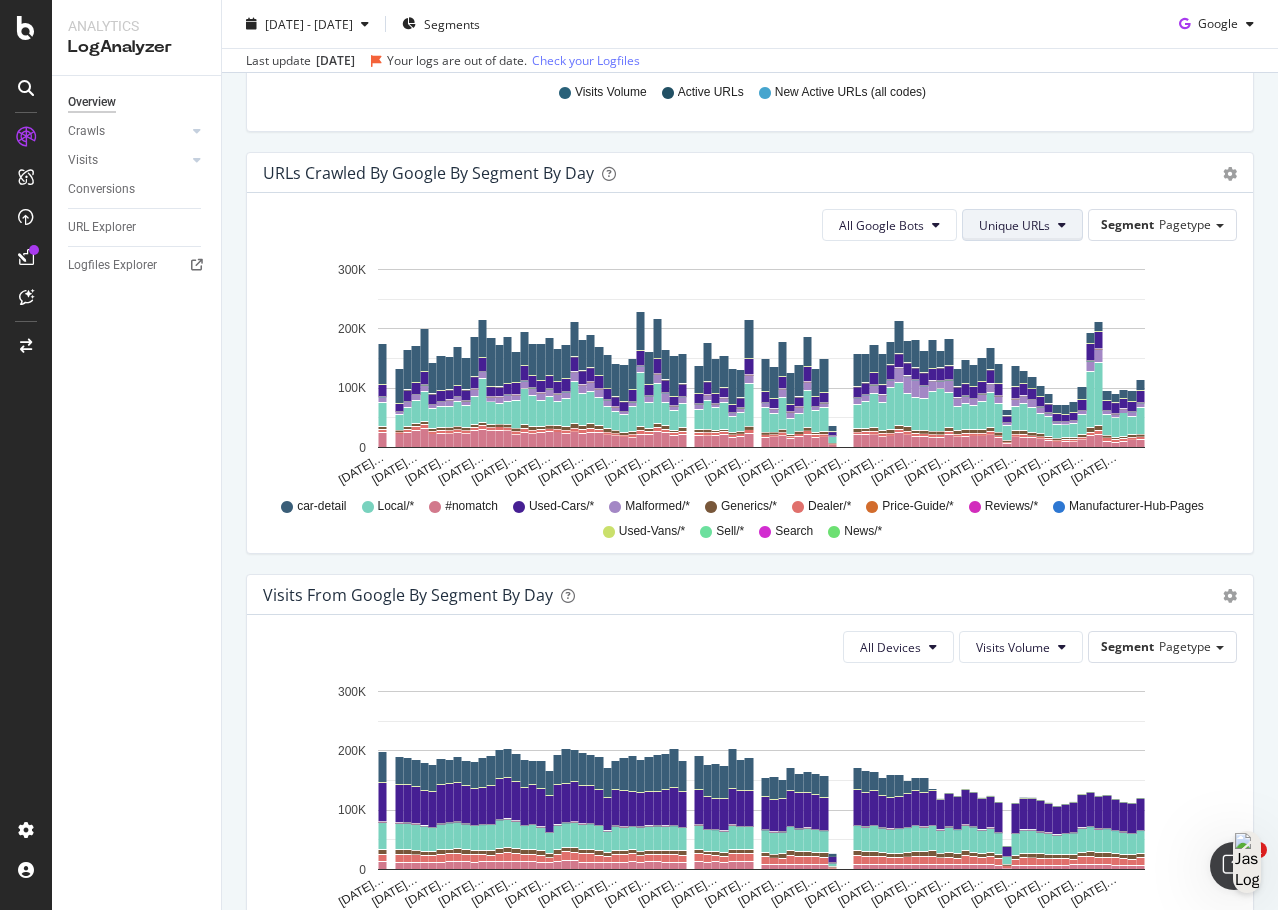 click on "Unique URLs" at bounding box center [1022, 225] 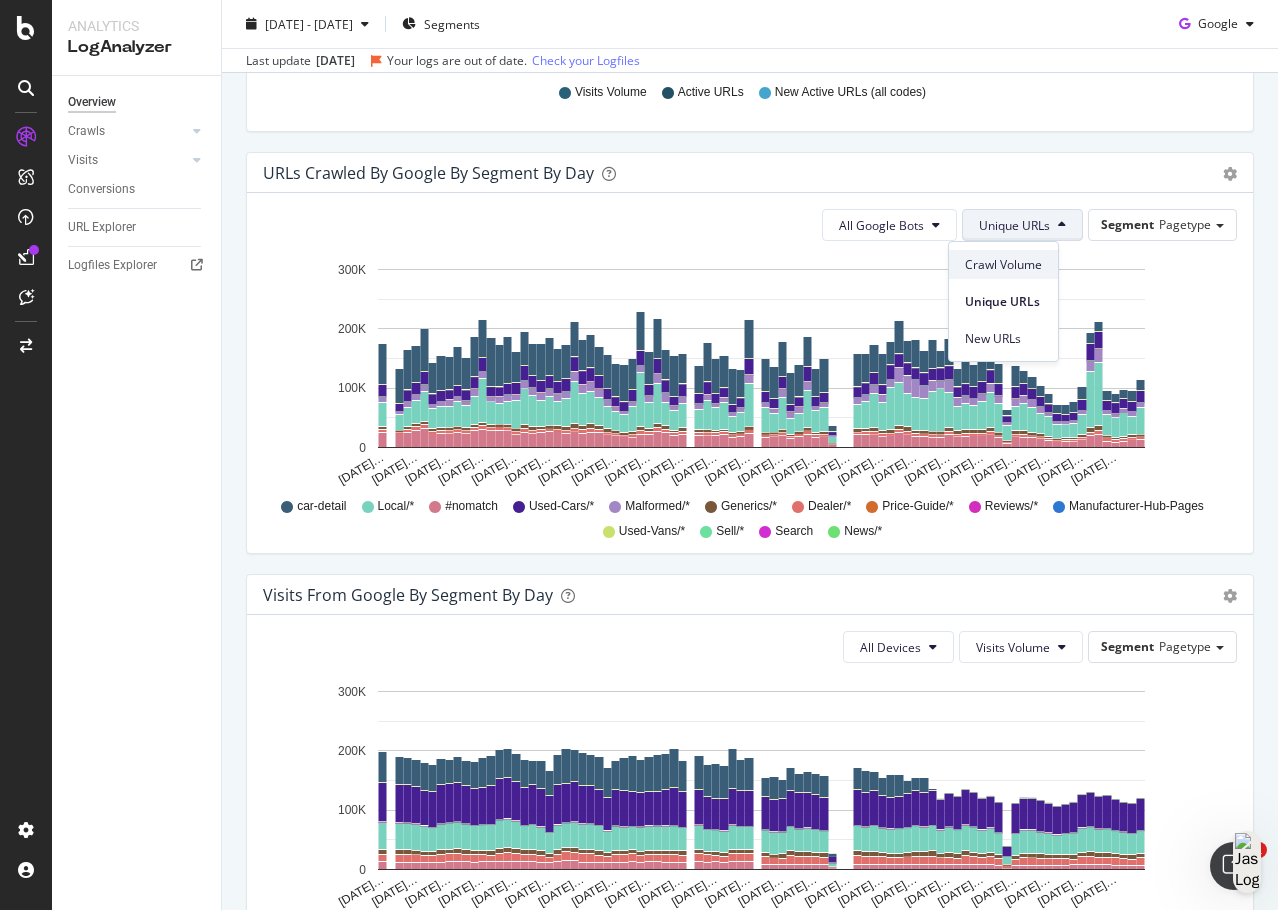 click on "Crawl Volume" at bounding box center [1003, 264] 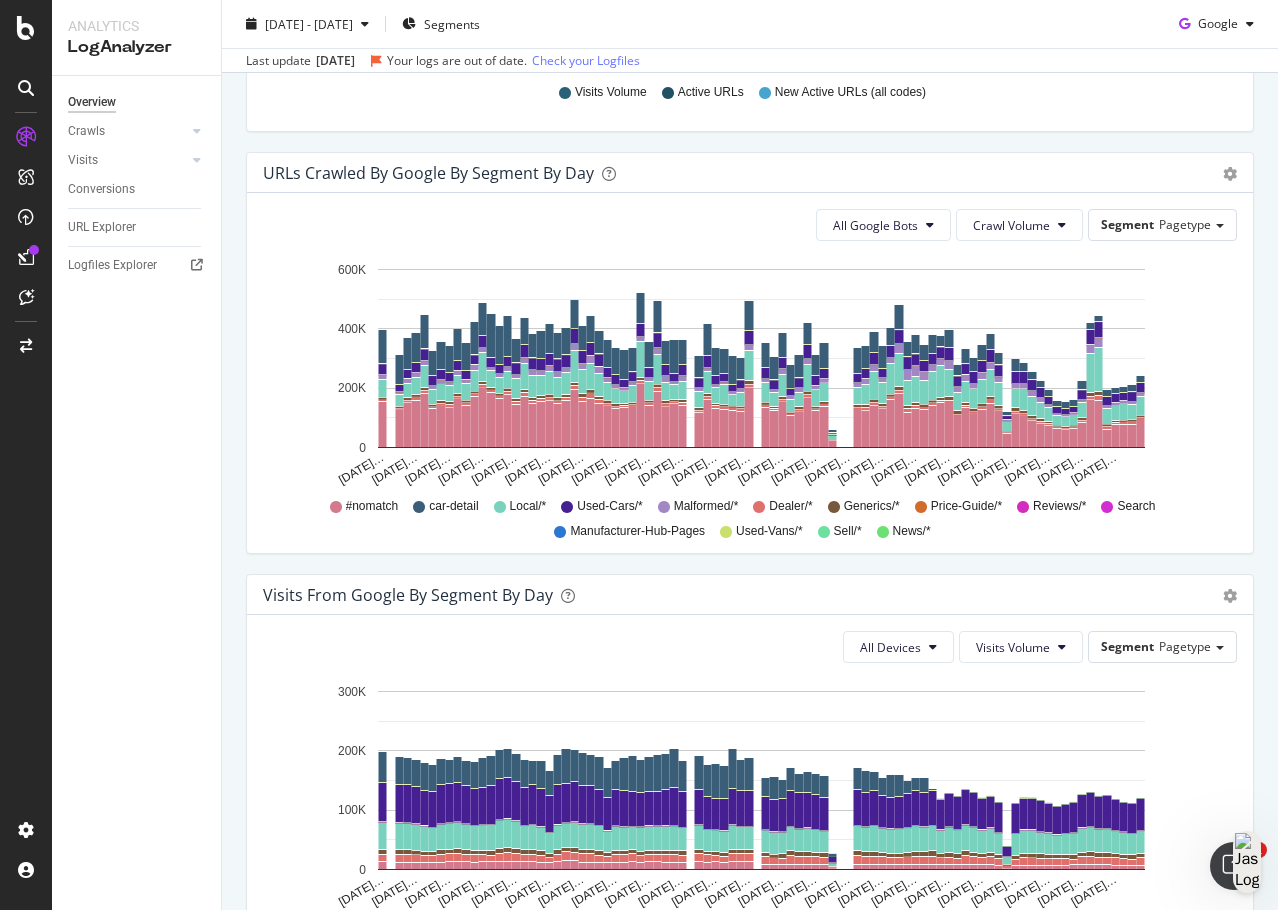 drag, startPoint x: 762, startPoint y: 561, endPoint x: 740, endPoint y: 564, distance: 22.203604 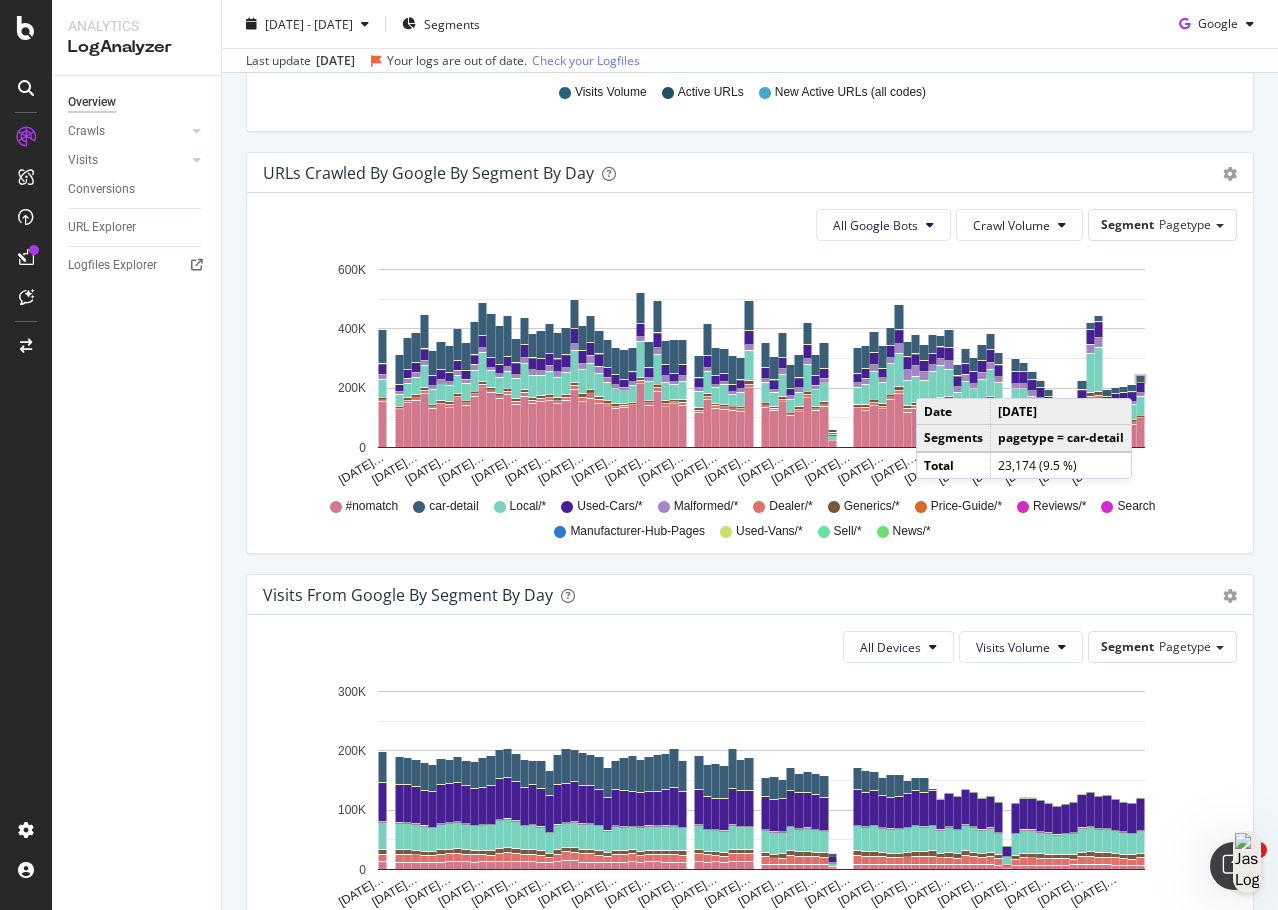 click 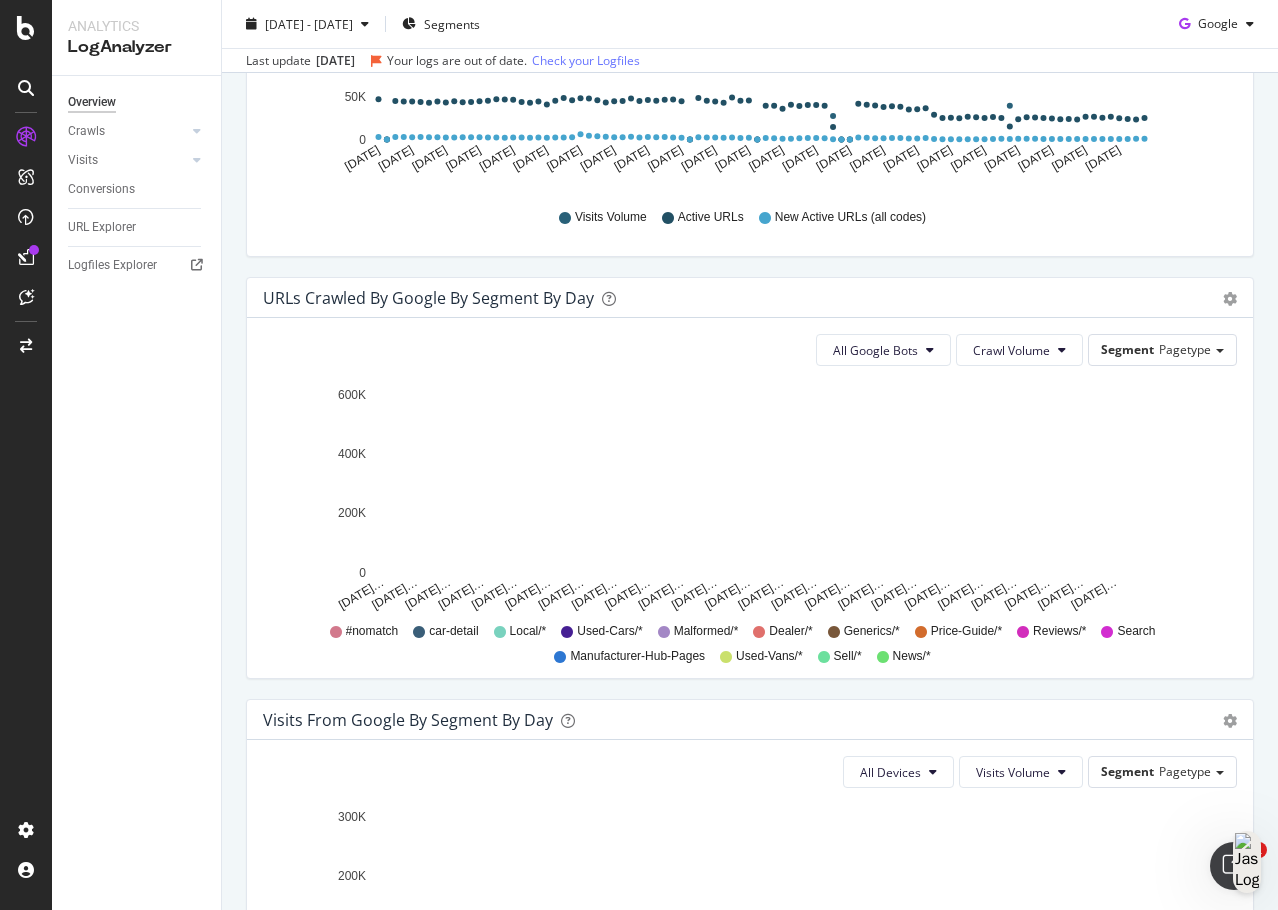 scroll, scrollTop: 900, scrollLeft: 0, axis: vertical 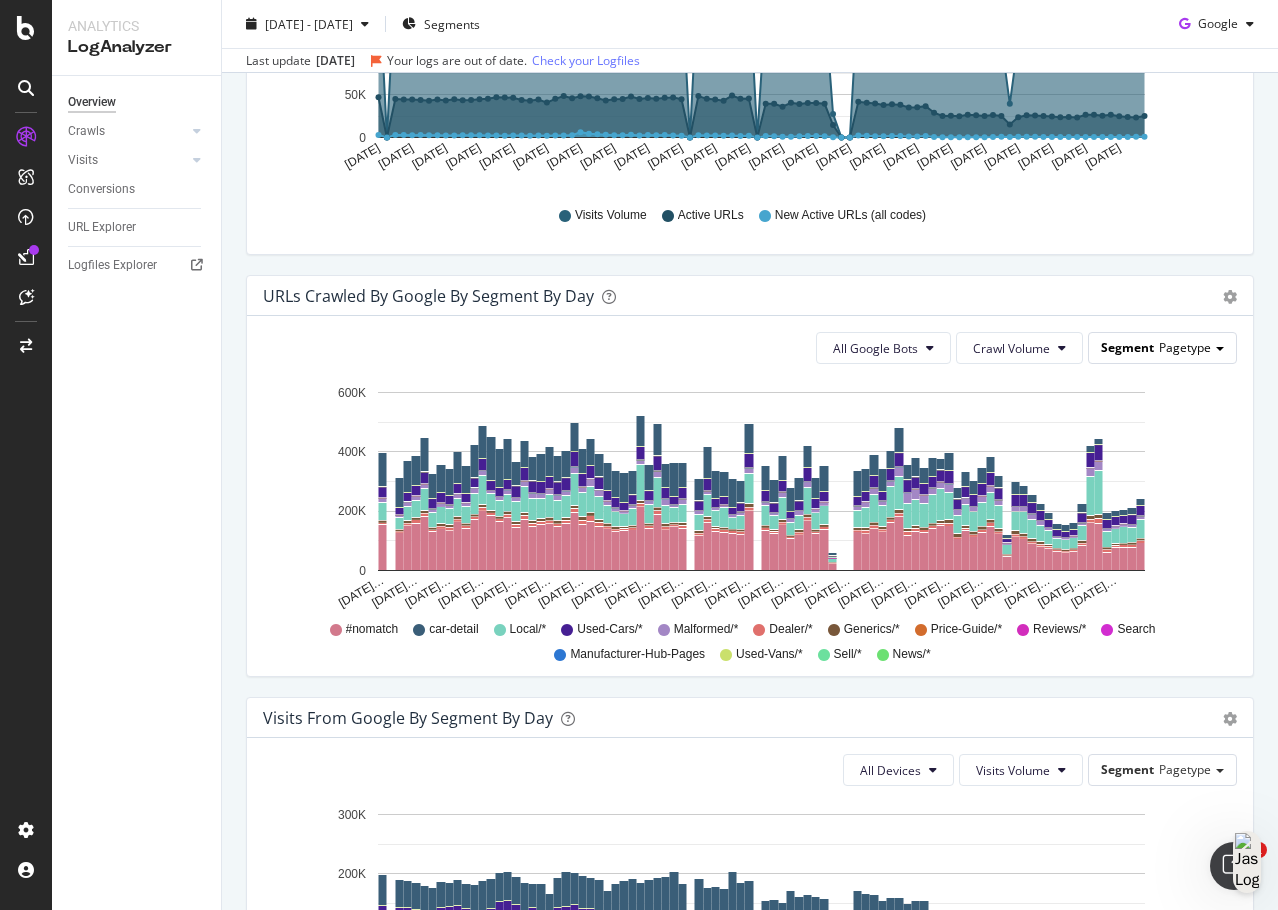 click on "Segment Pagetype" at bounding box center (1162, 347) 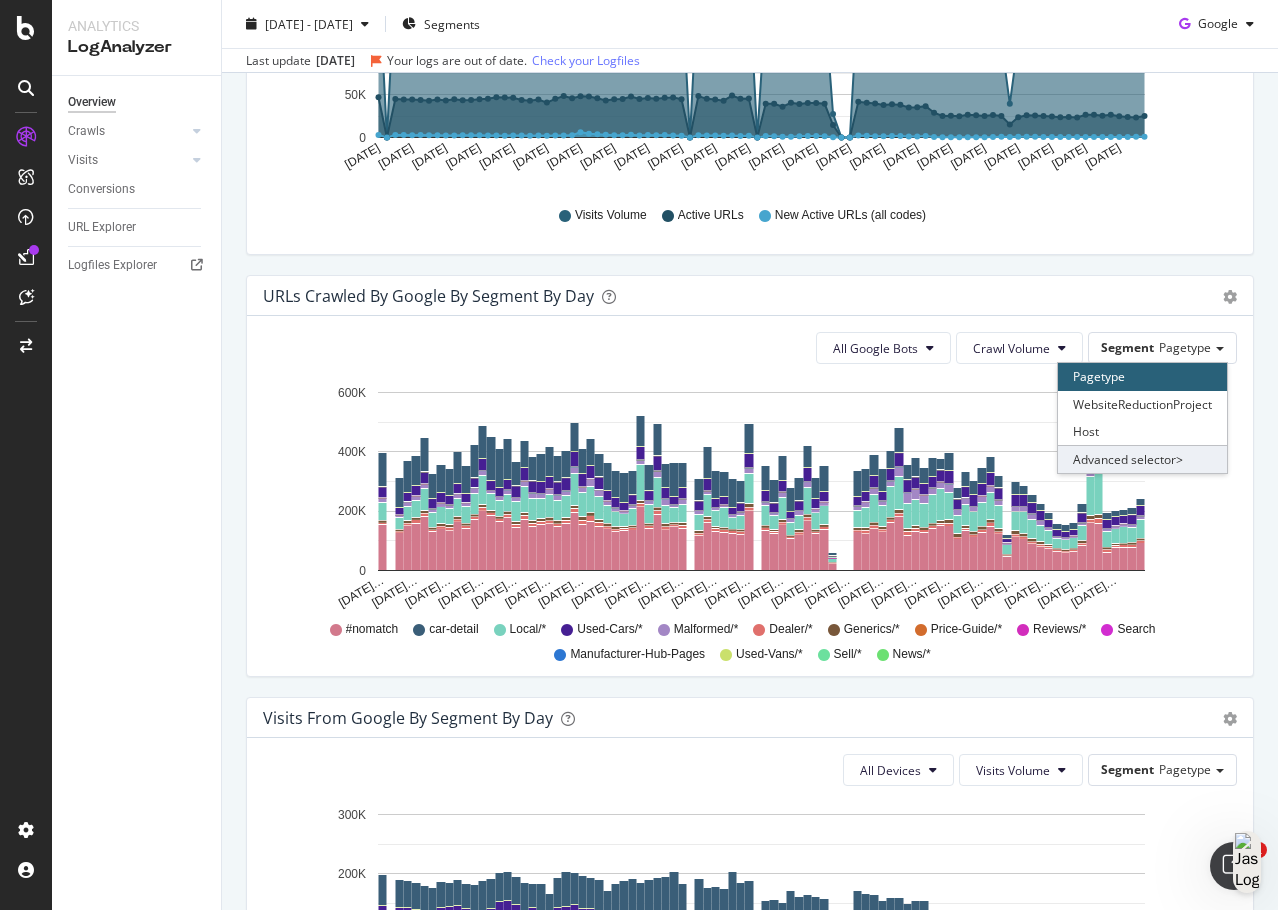 click on "Advanced selector  >" at bounding box center (1142, 459) 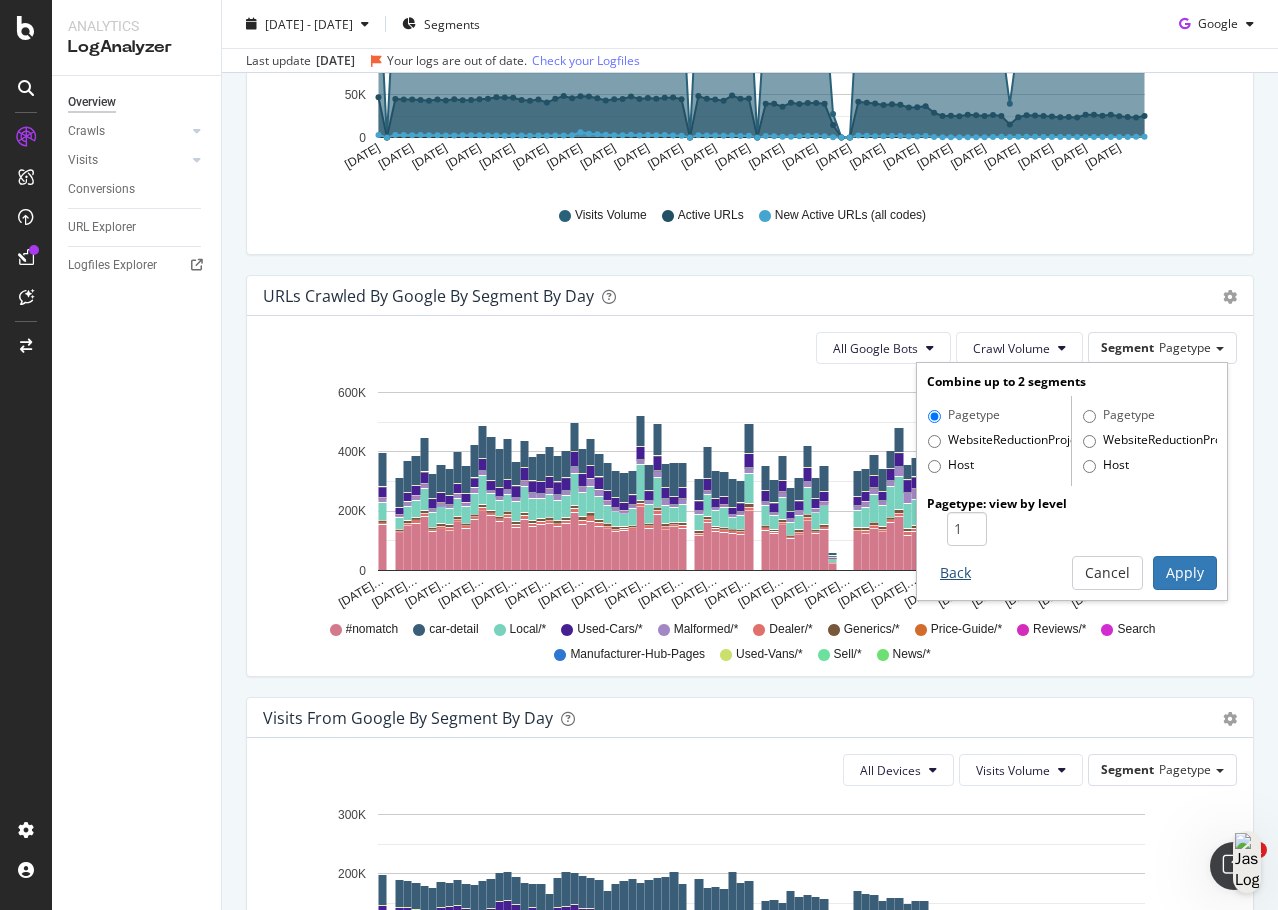 click on "Back" at bounding box center [955, 573] 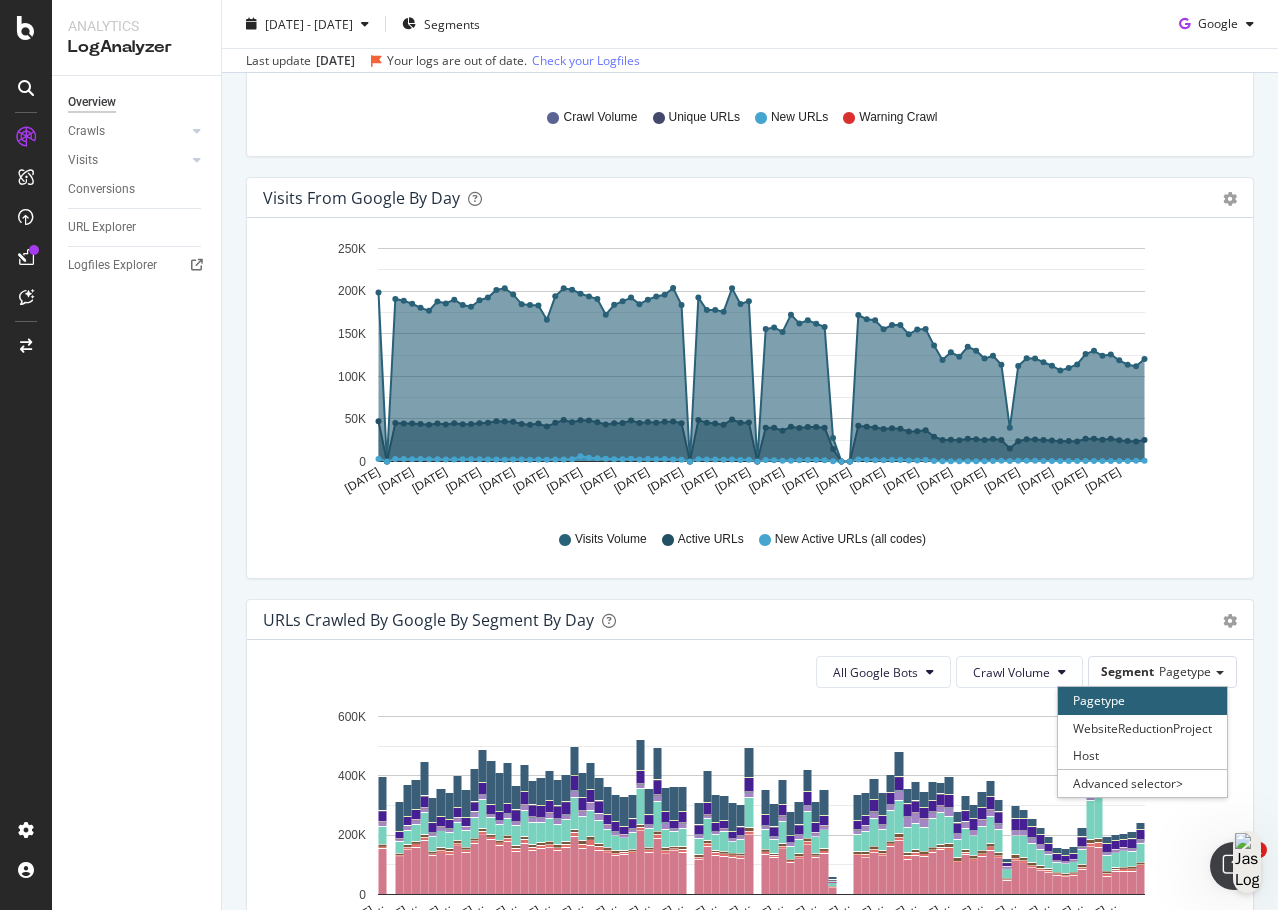 scroll, scrollTop: 200, scrollLeft: 0, axis: vertical 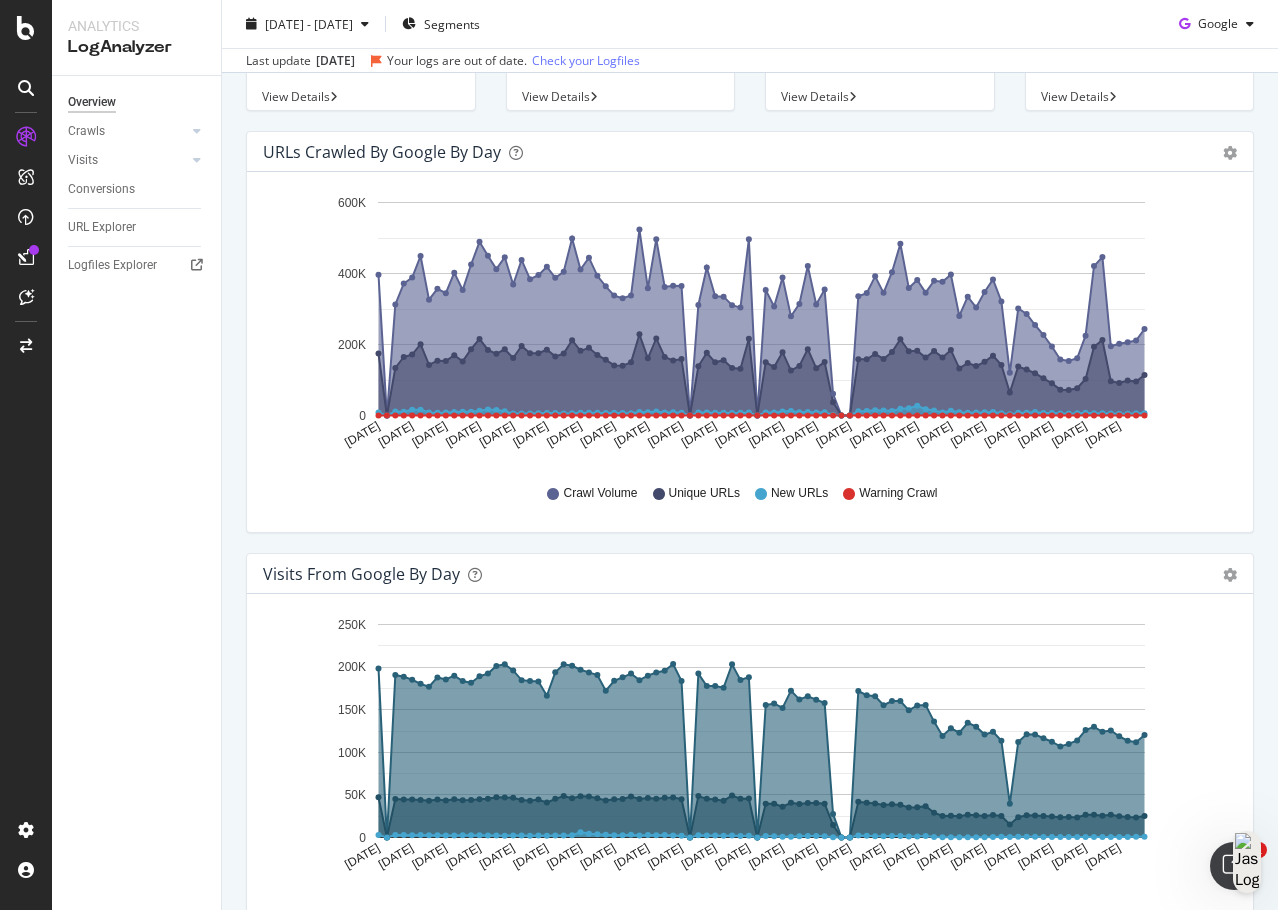click on "Active URLs 335K  View Details" at bounding box center (1140, 57) 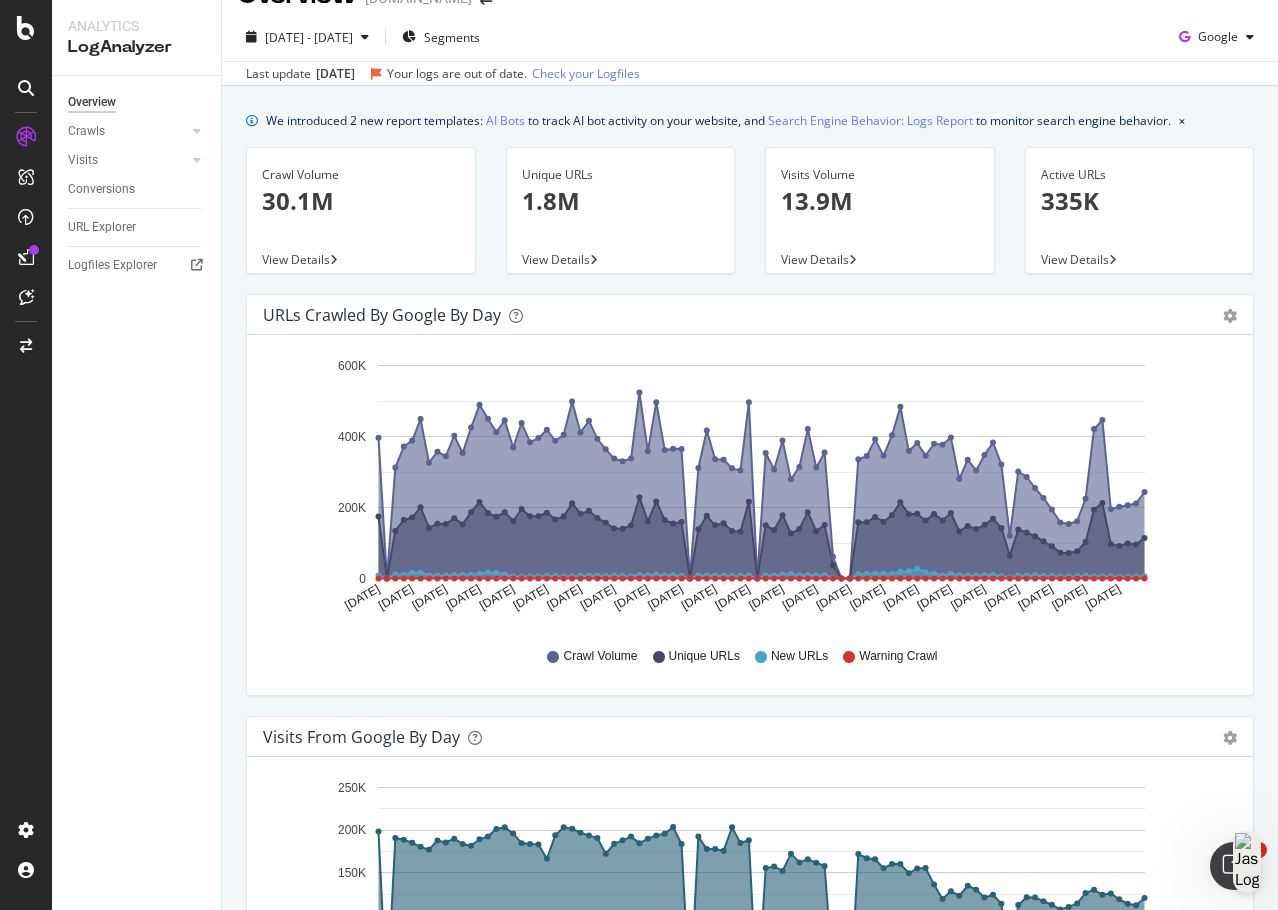 scroll, scrollTop: 0, scrollLeft: 0, axis: both 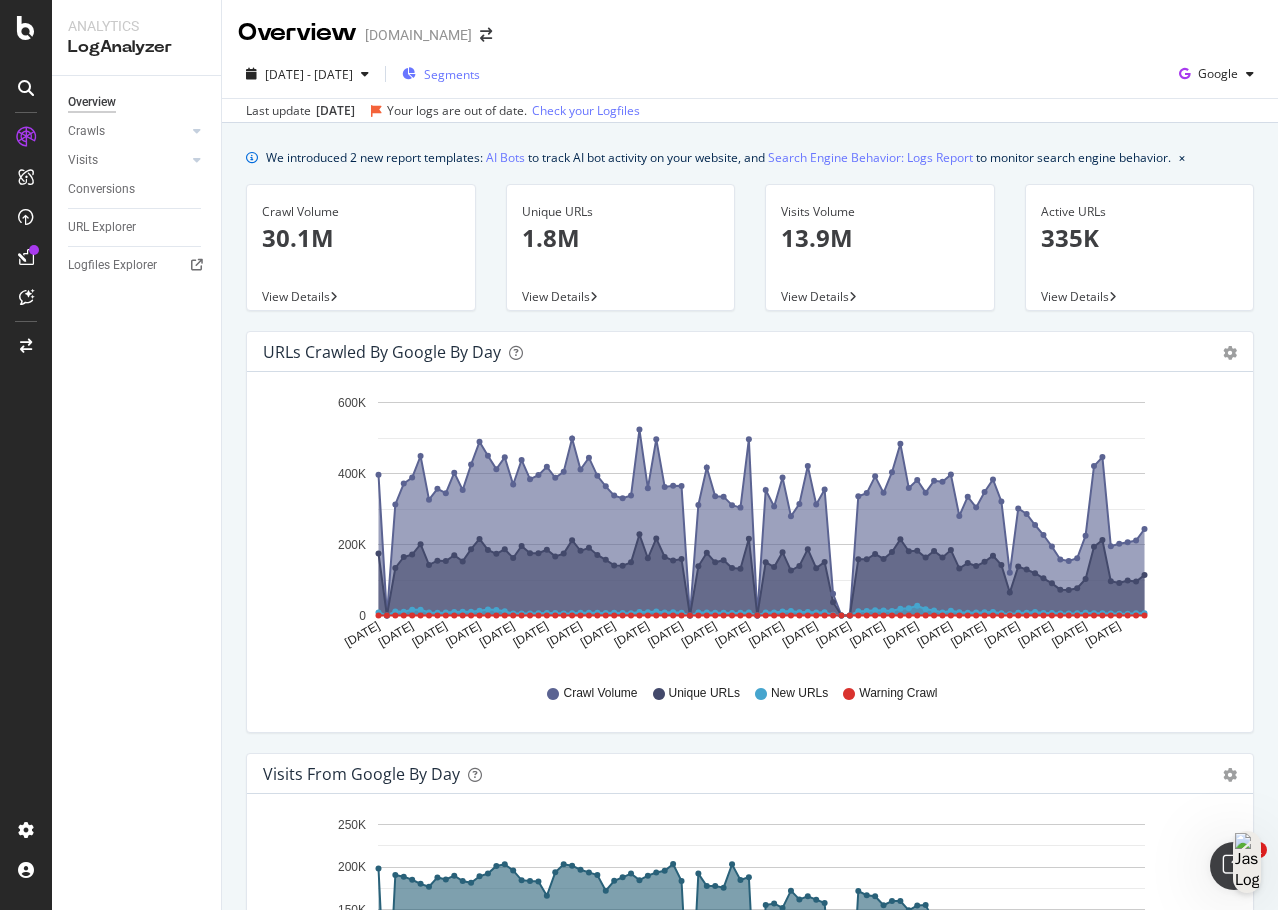 click on "Segments" at bounding box center [452, 74] 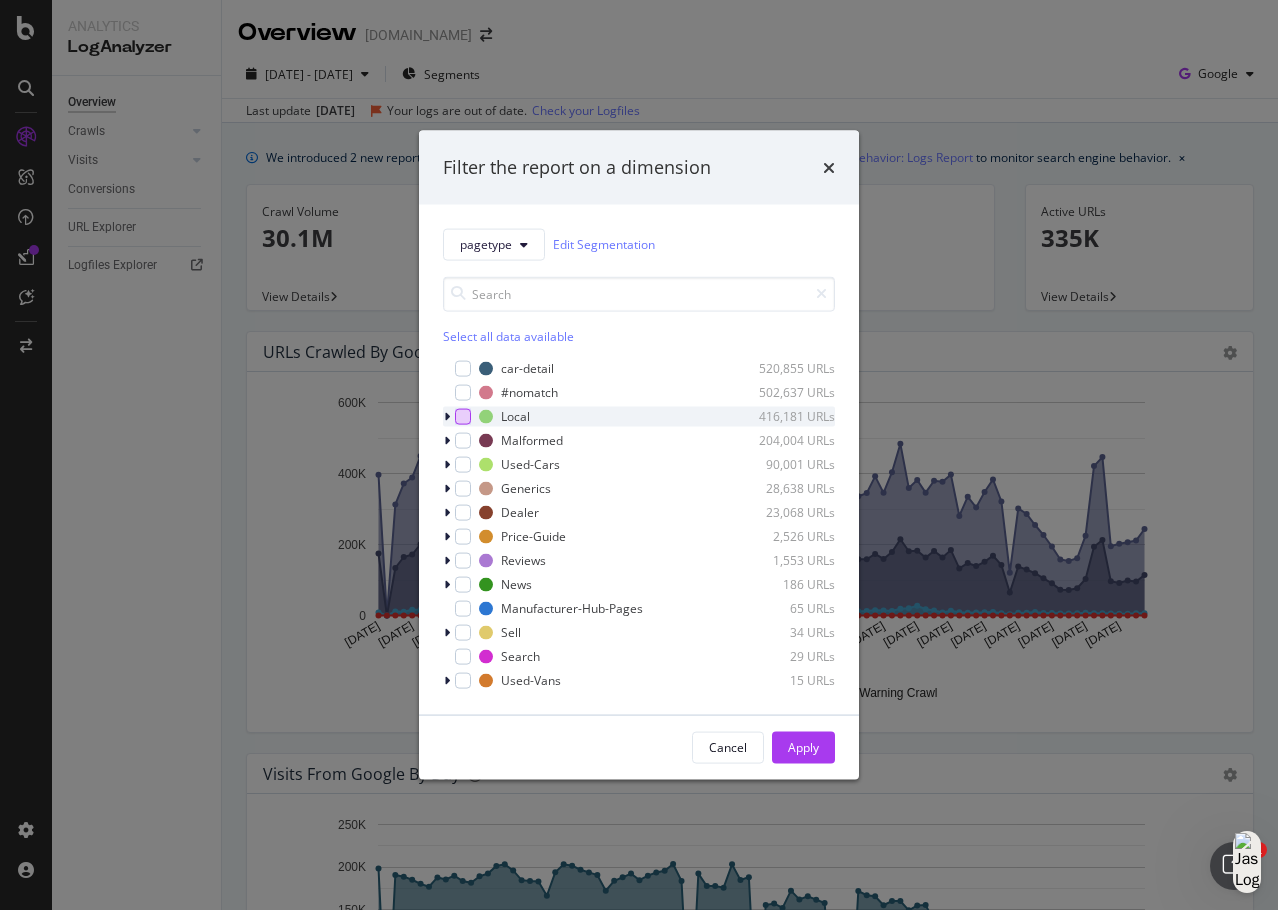click at bounding box center [463, 416] 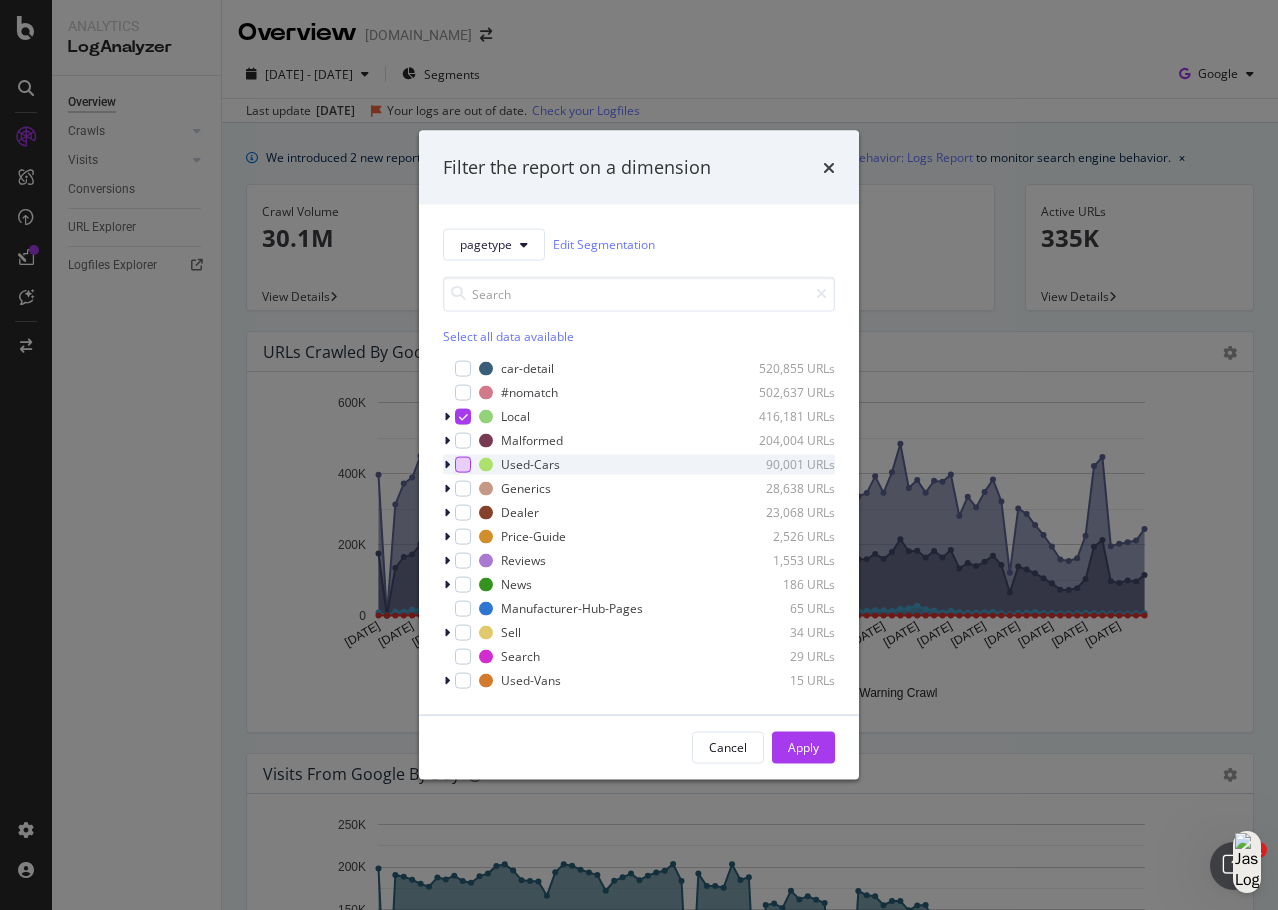 click at bounding box center (463, 464) 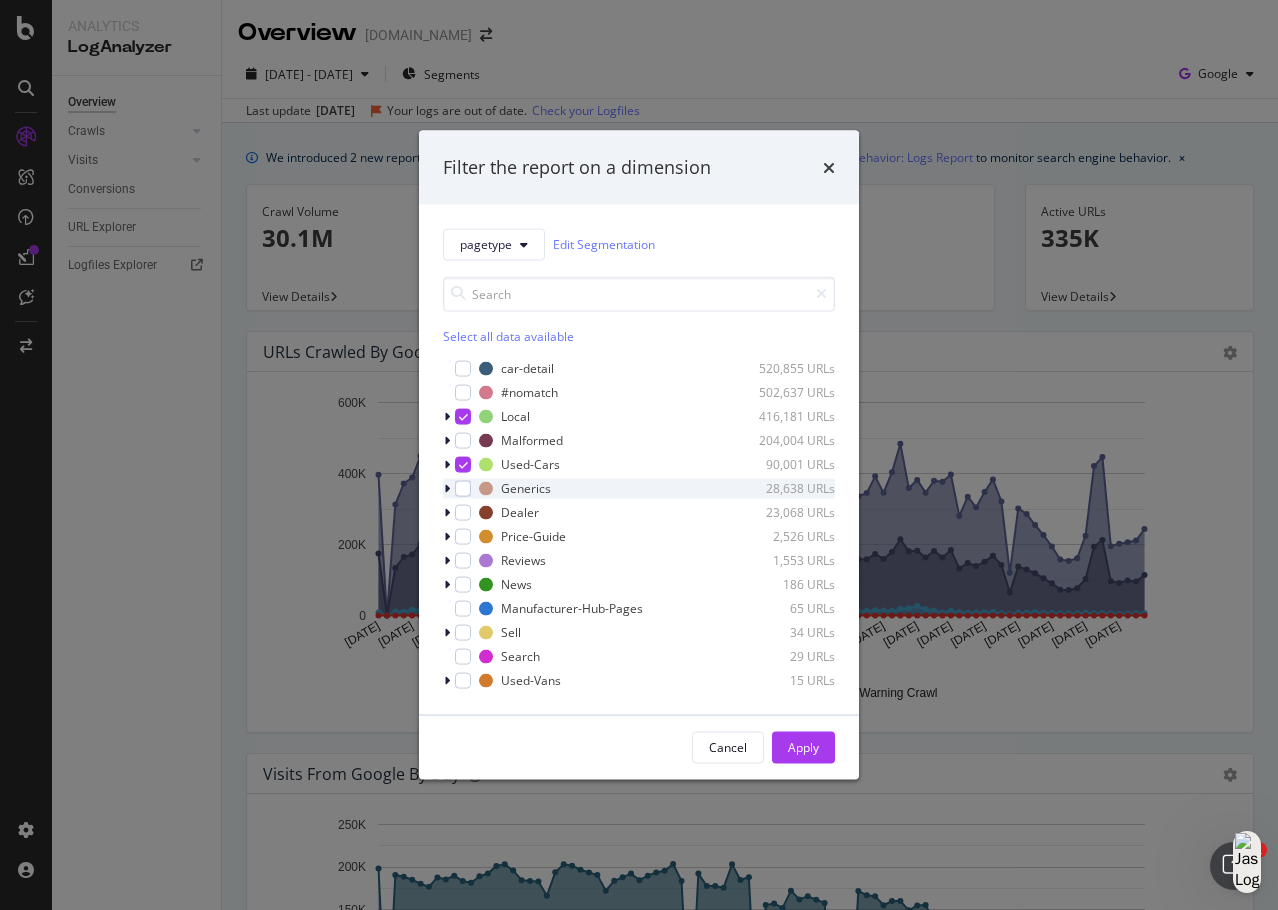click on "Generics 28,638   URLs" at bounding box center [639, 488] 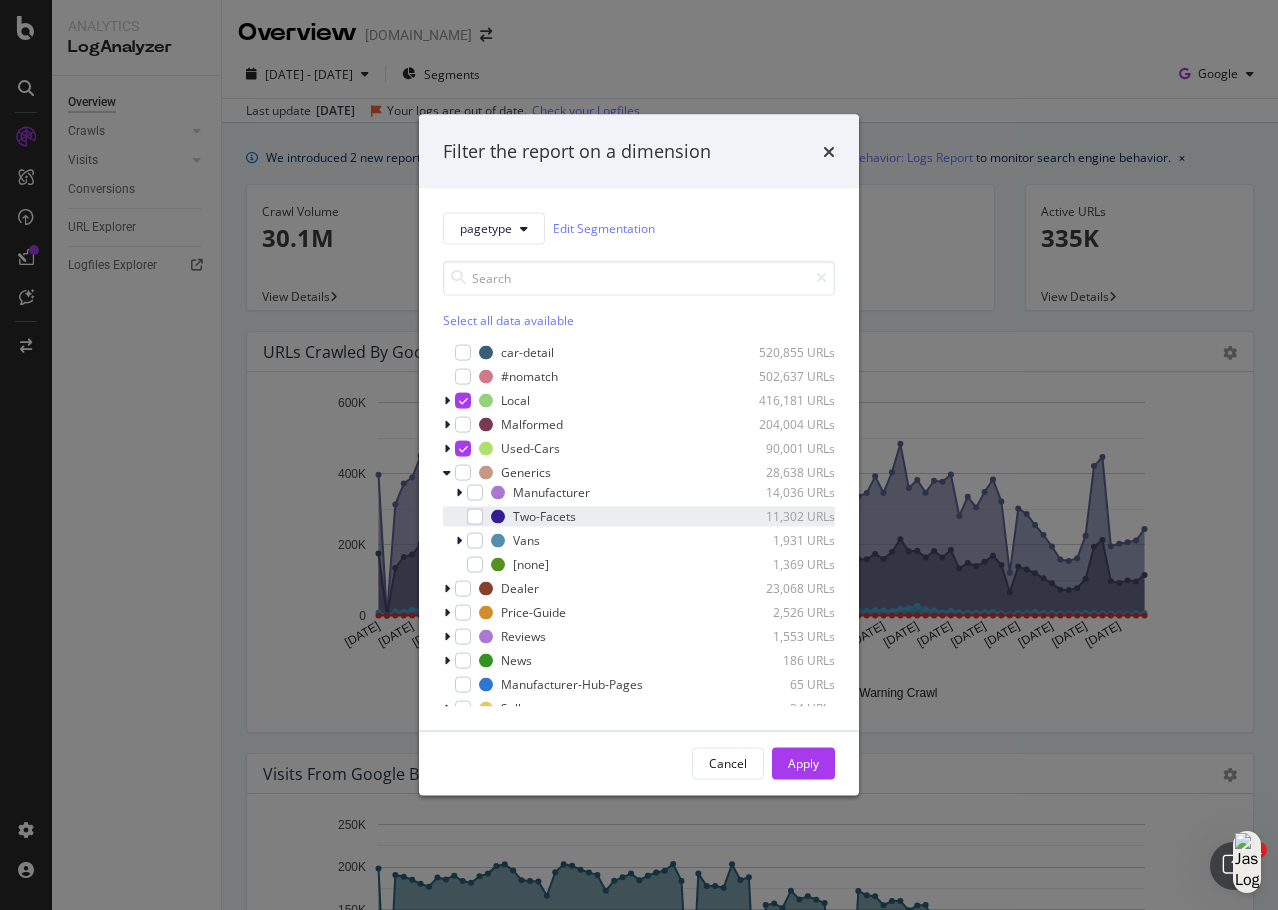 click on "Two-Facets 11,302   URLs" at bounding box center (639, 516) 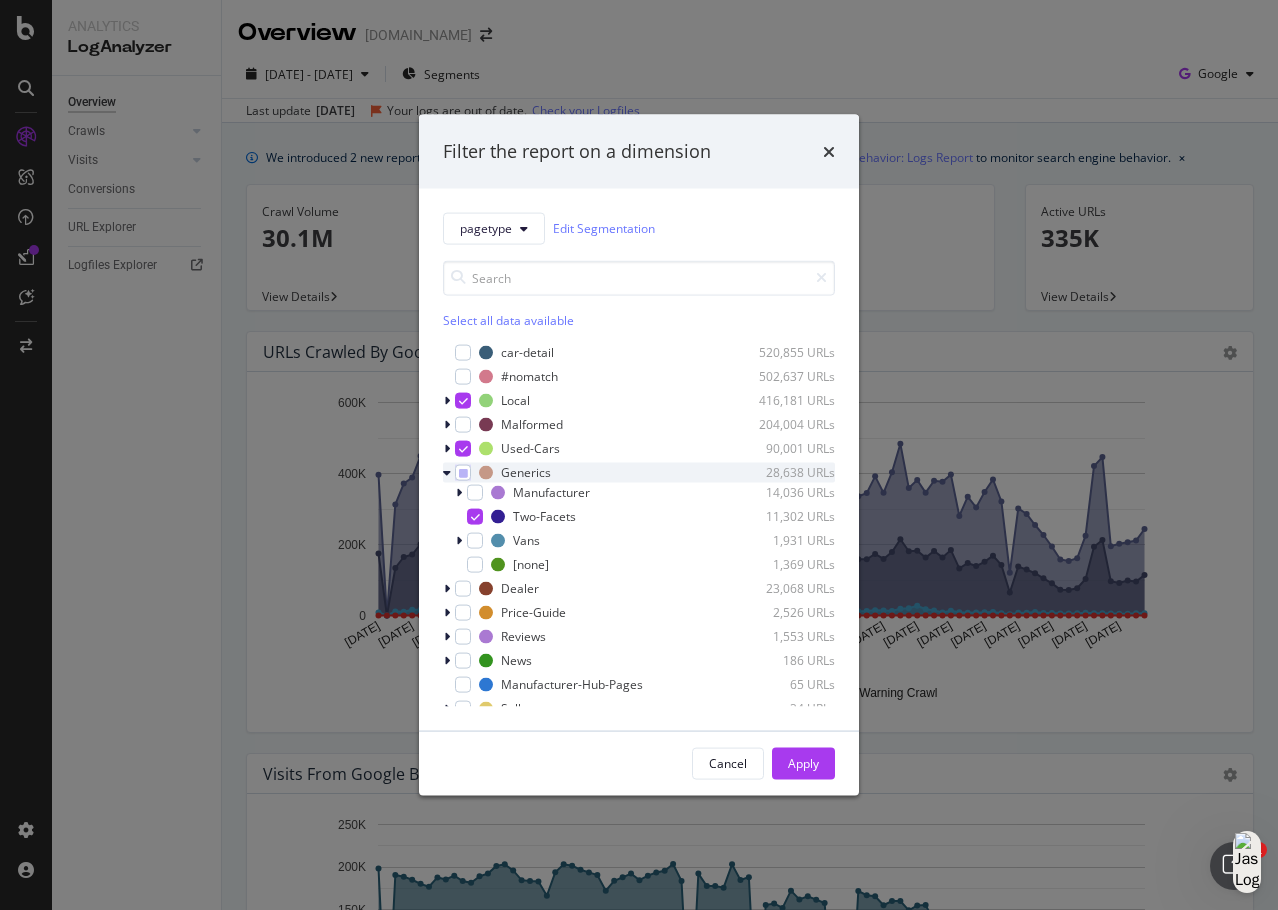 click at bounding box center (447, 472) 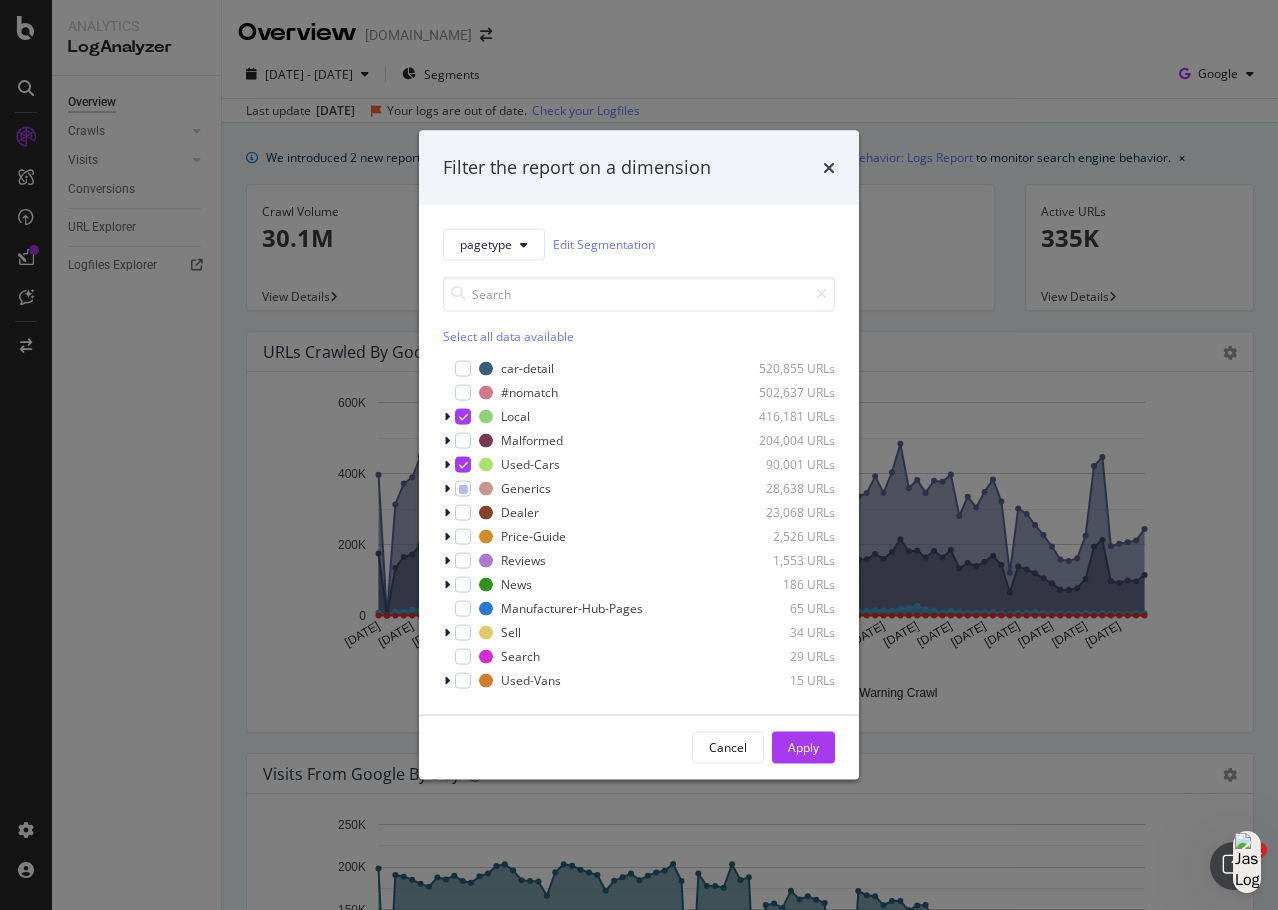 click on "Select all data available car-detail 520,855   URLs #nomatch 502,637   URLs Local 416,181   URLs Malformed 204,004   URLs Used-Cars 90,001   URLs Generics 28,638   URLs Dealer 23,068   URLs Price-Guide 2,526   URLs Reviews 1,553   URLs News 186   URLs Manufacturer-Hub-Pages 65   URLs Sell 34   URLs Search 29   URLs Used-Vans 15   URLs" at bounding box center (639, 483) 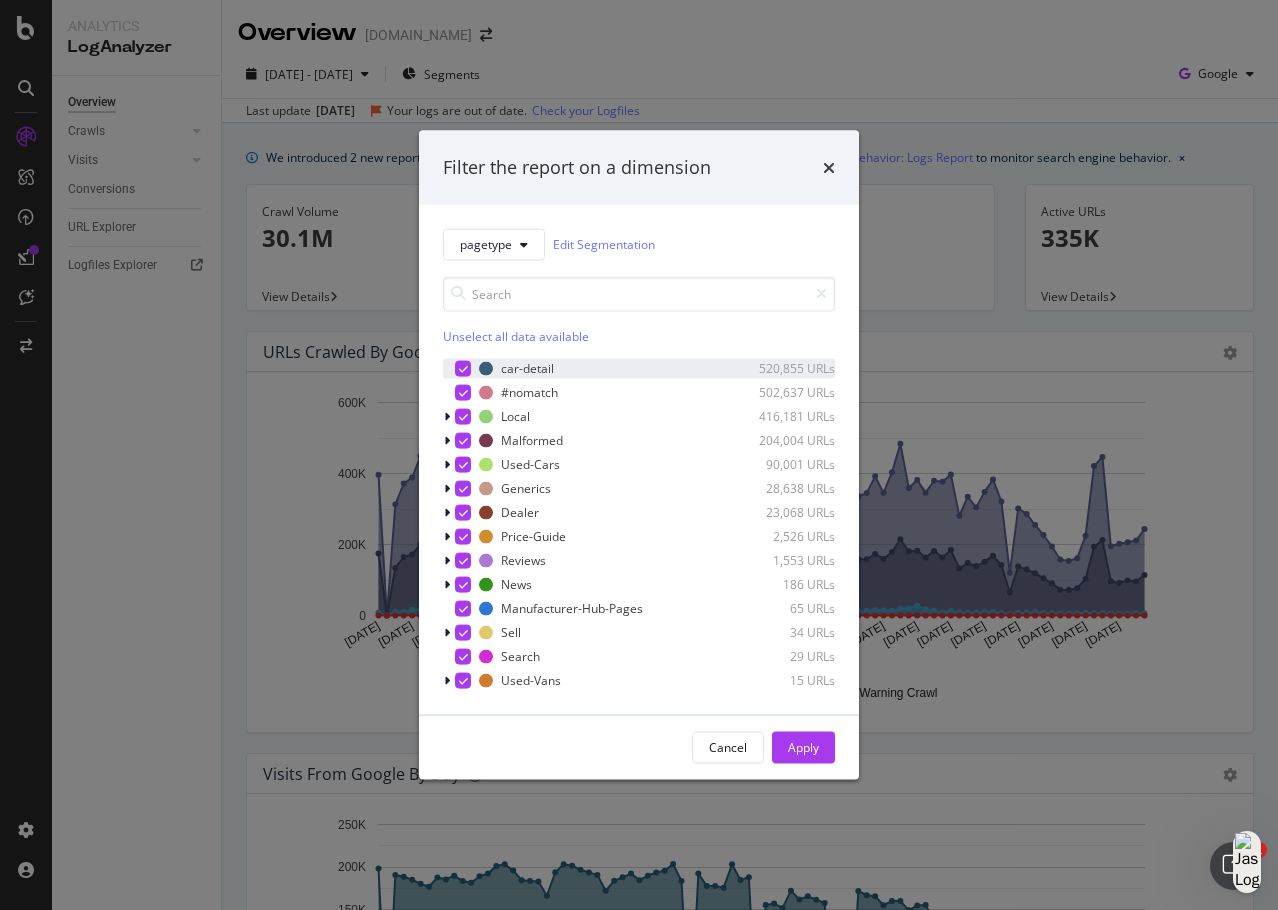 click at bounding box center [463, 368] 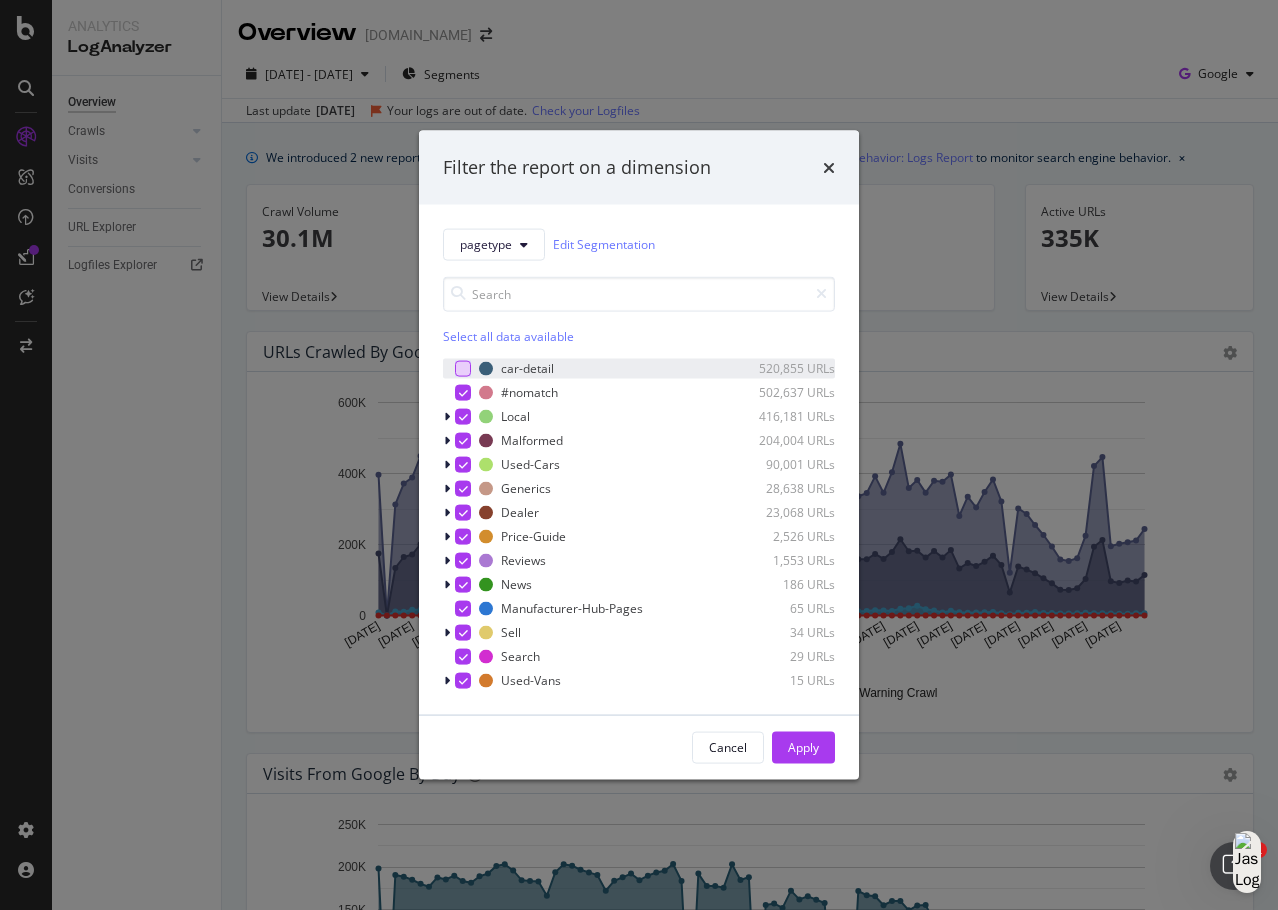 click on "Cancel Apply" at bounding box center (639, 747) 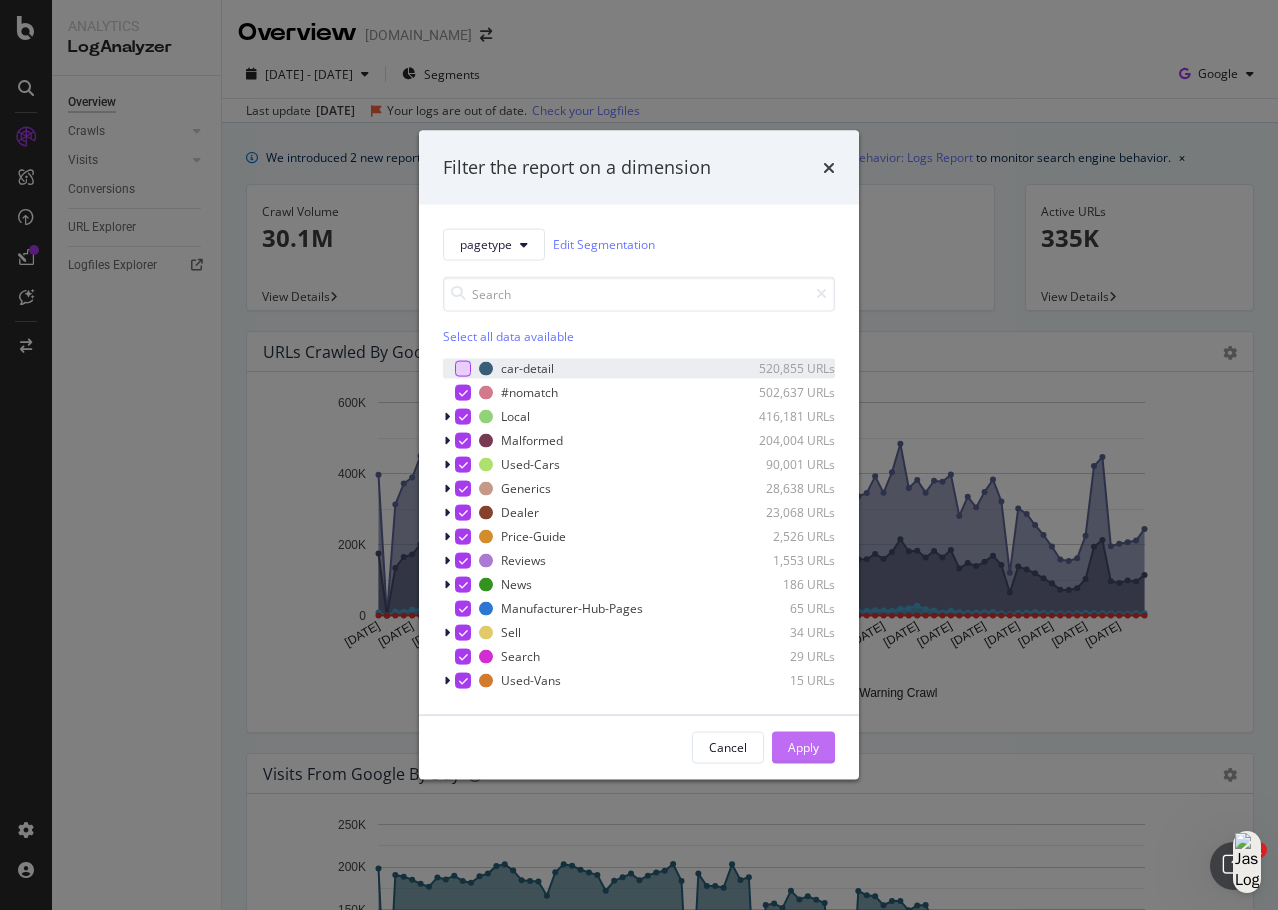 click on "Apply" at bounding box center (803, 747) 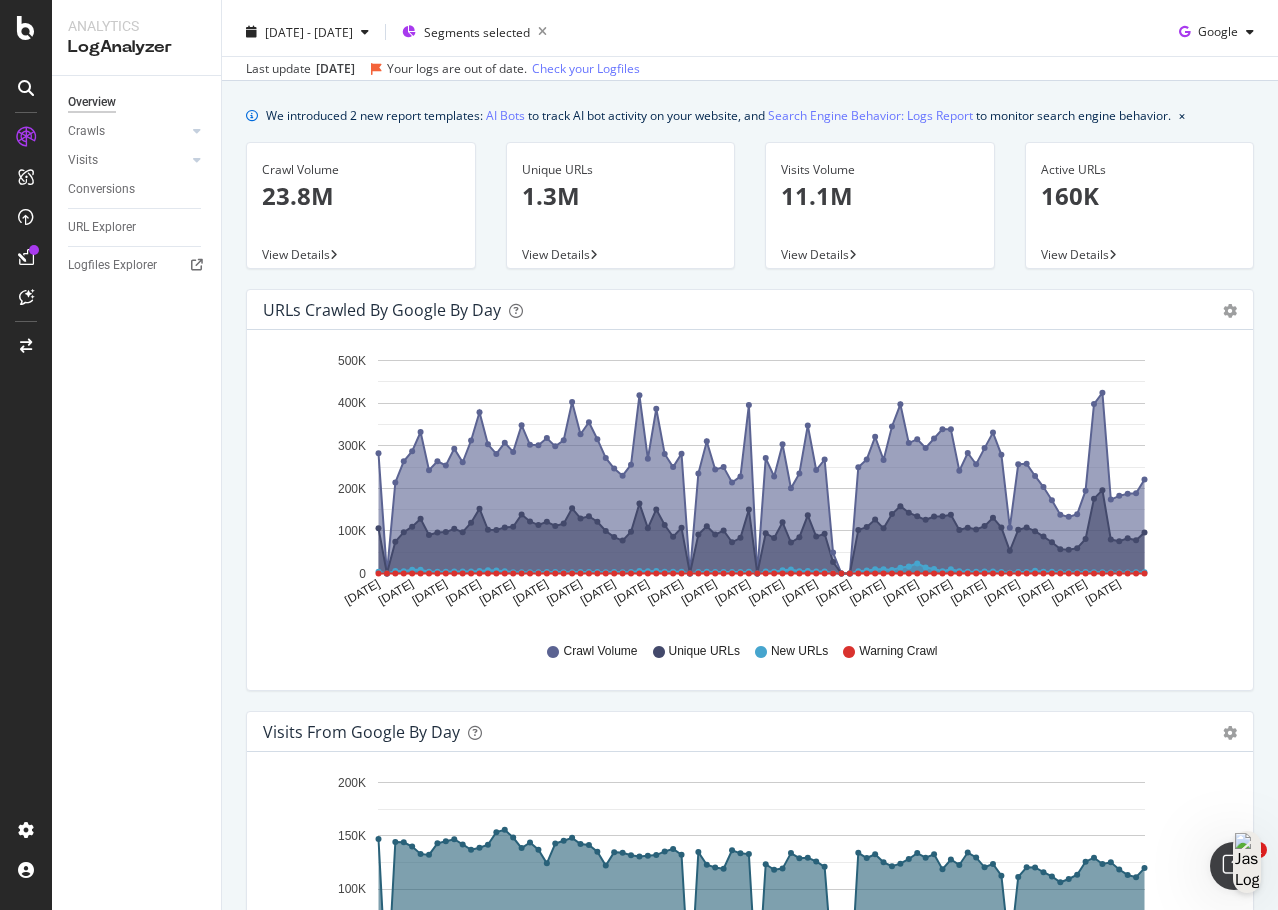 scroll, scrollTop: 0, scrollLeft: 0, axis: both 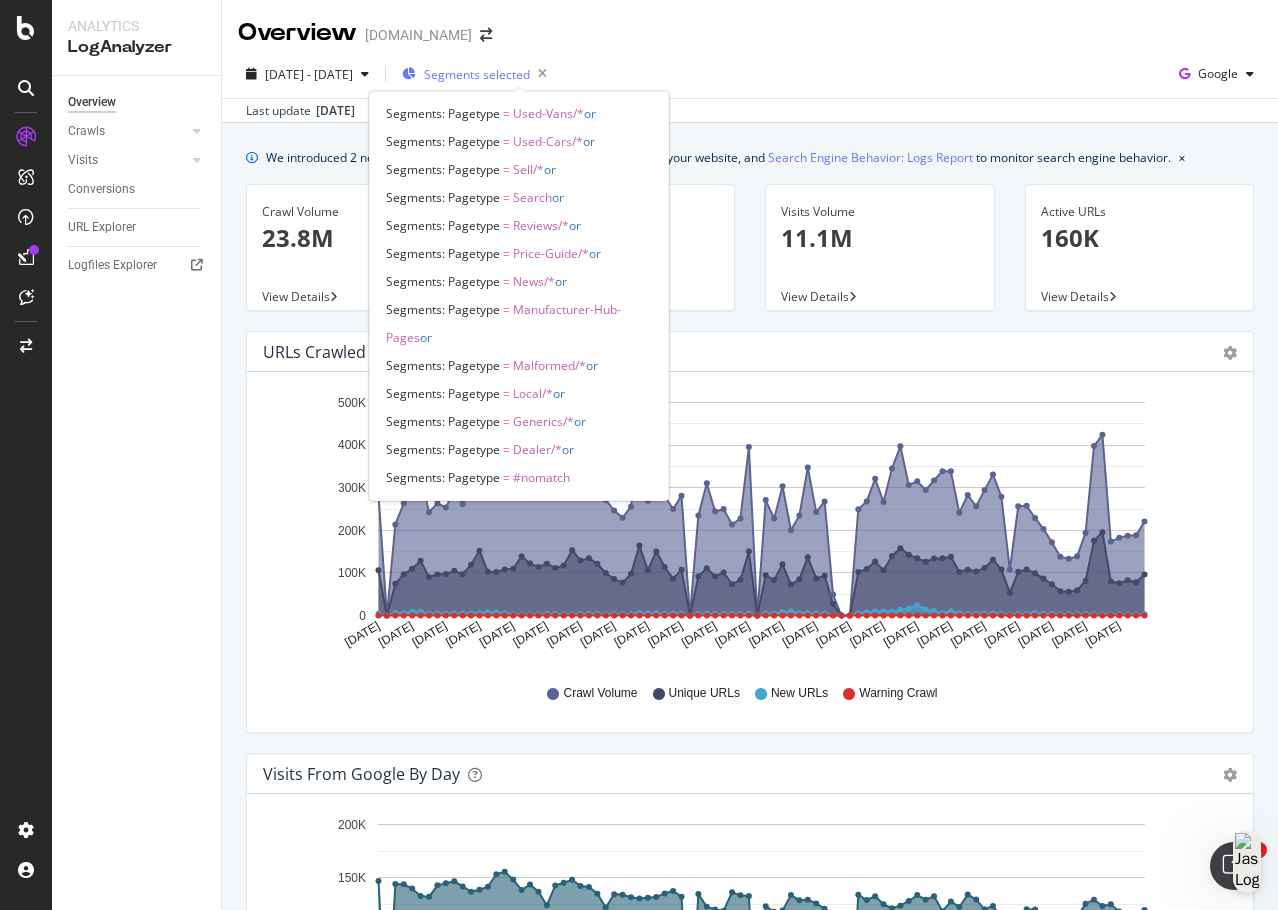 click on "Segments selected" at bounding box center [477, 74] 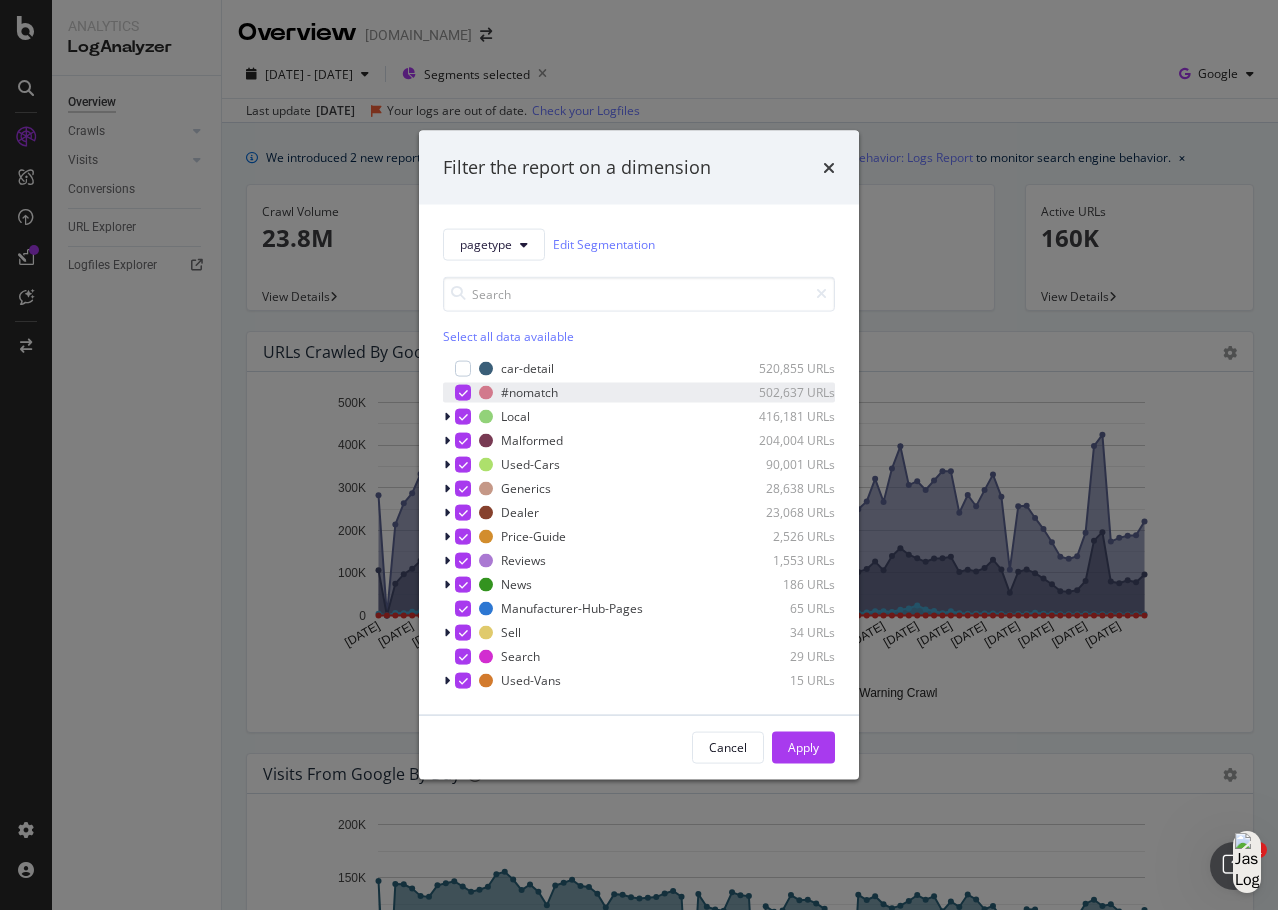 click at bounding box center [463, 392] 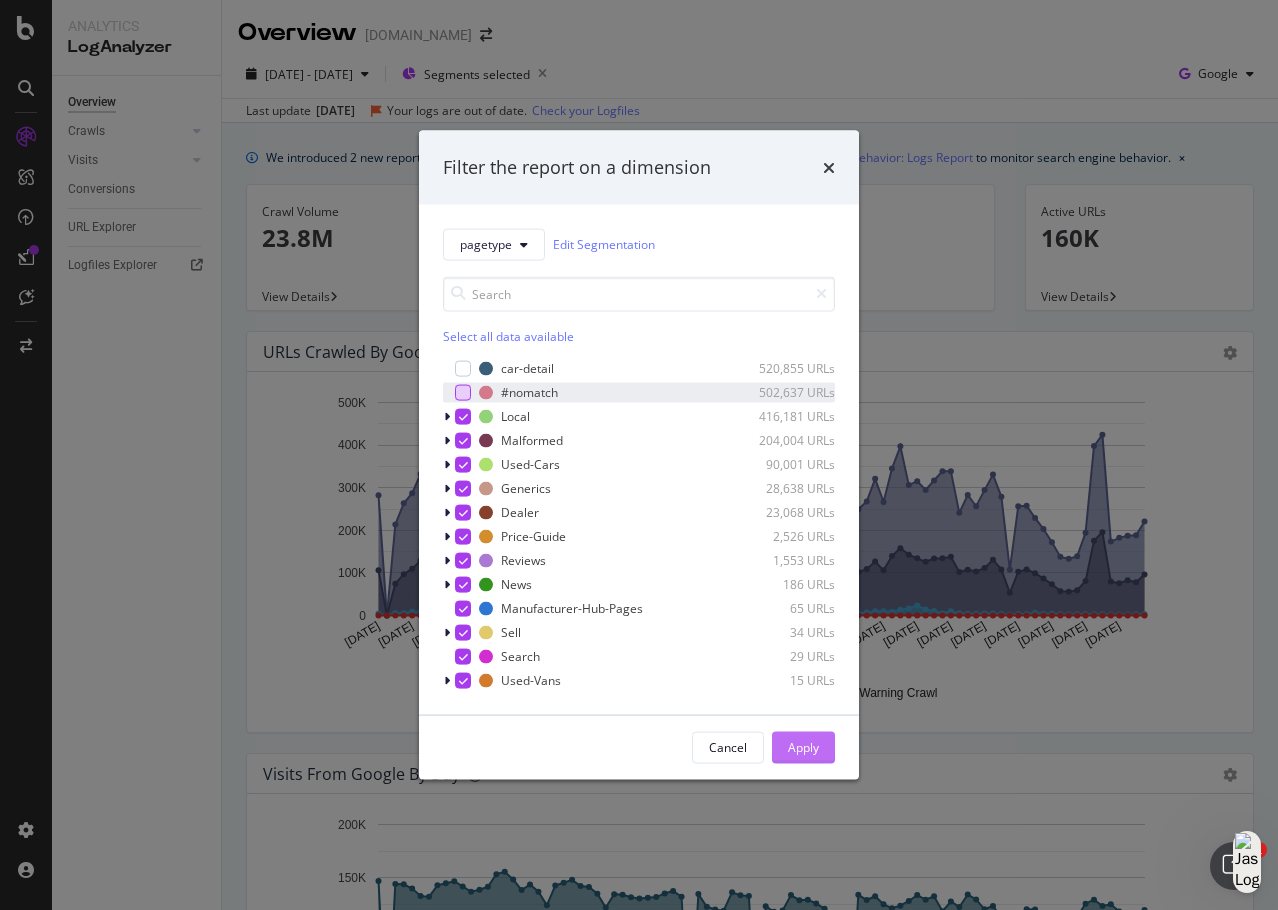 click on "Apply" at bounding box center (803, 747) 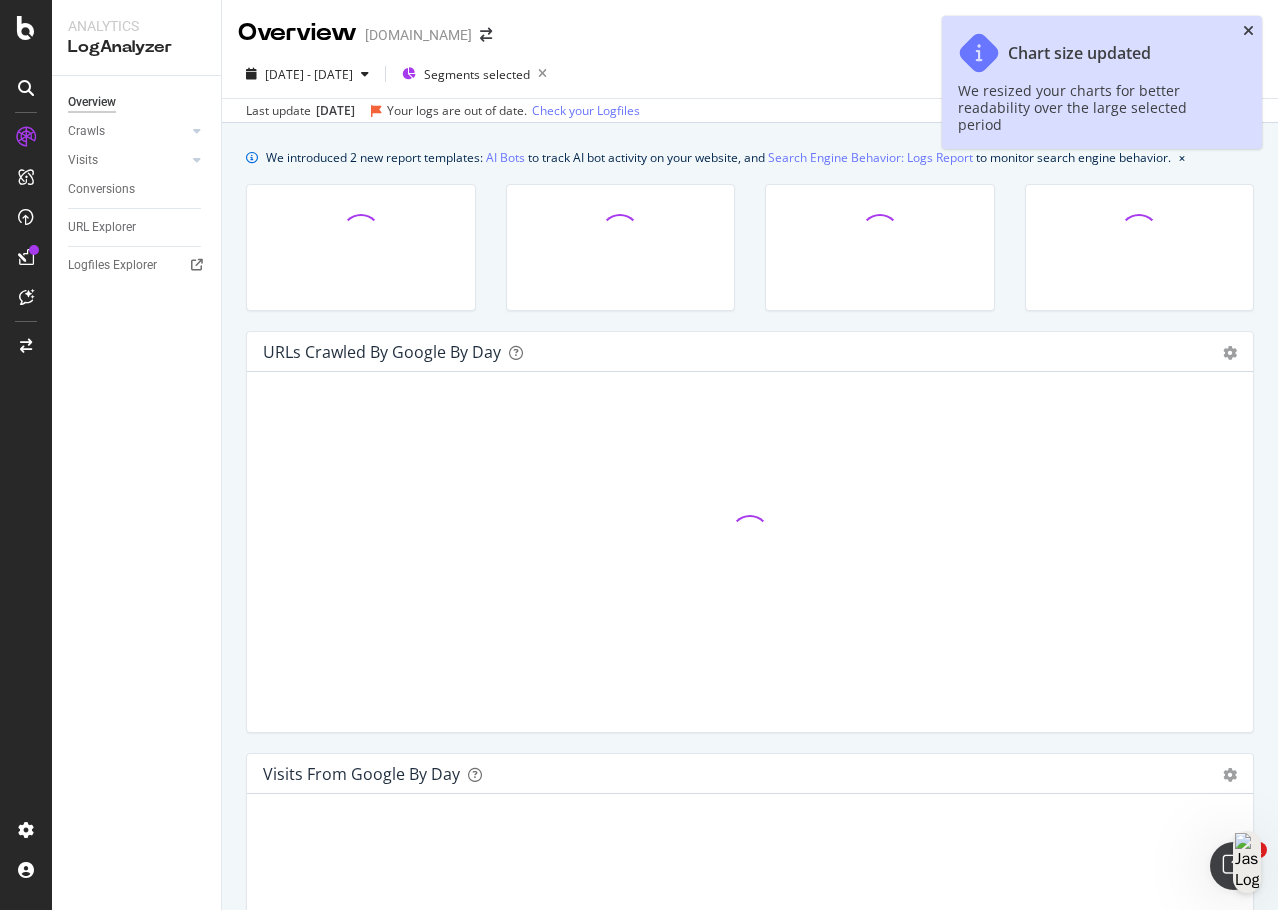 click at bounding box center [1248, 31] 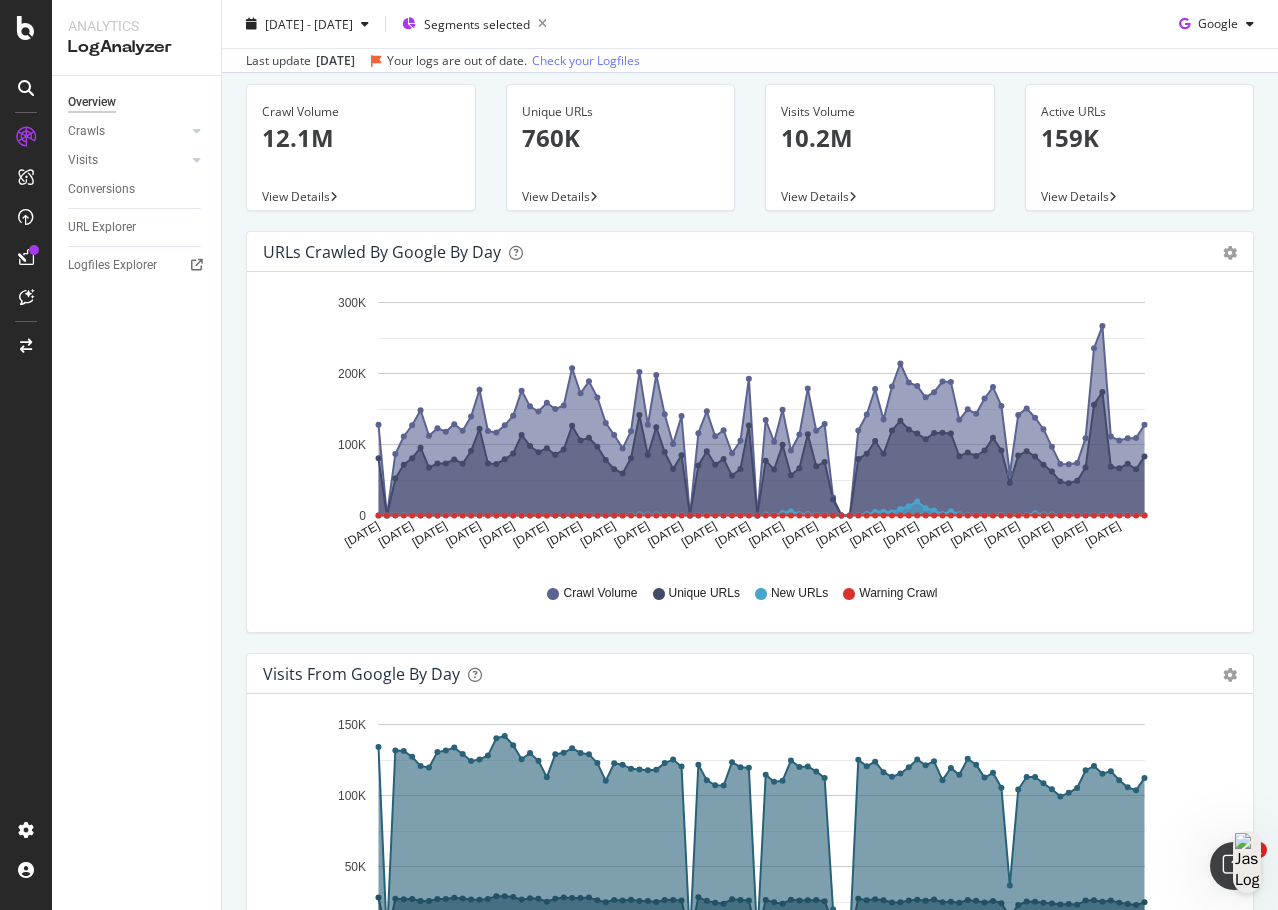 scroll, scrollTop: 0, scrollLeft: 0, axis: both 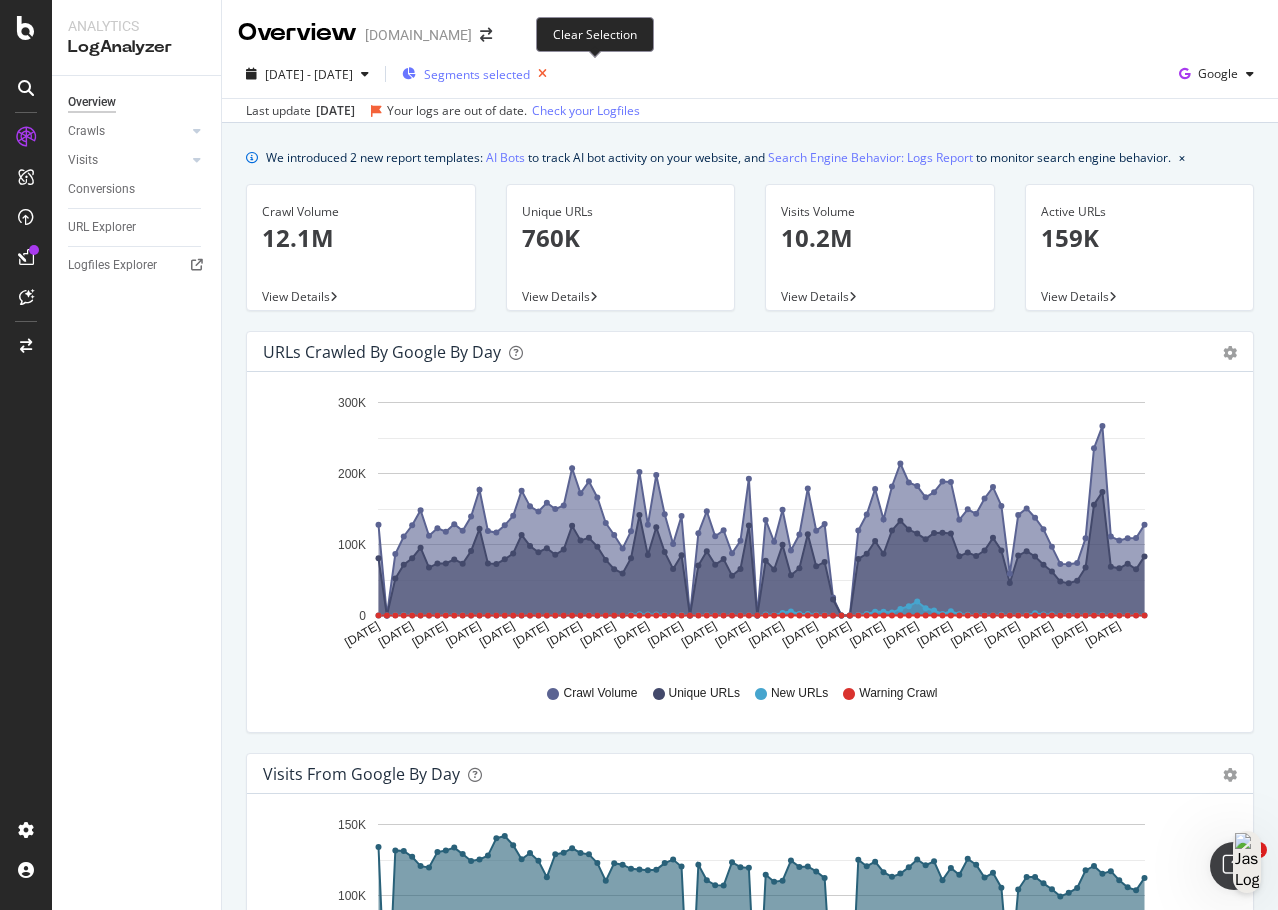 click at bounding box center (542, 74) 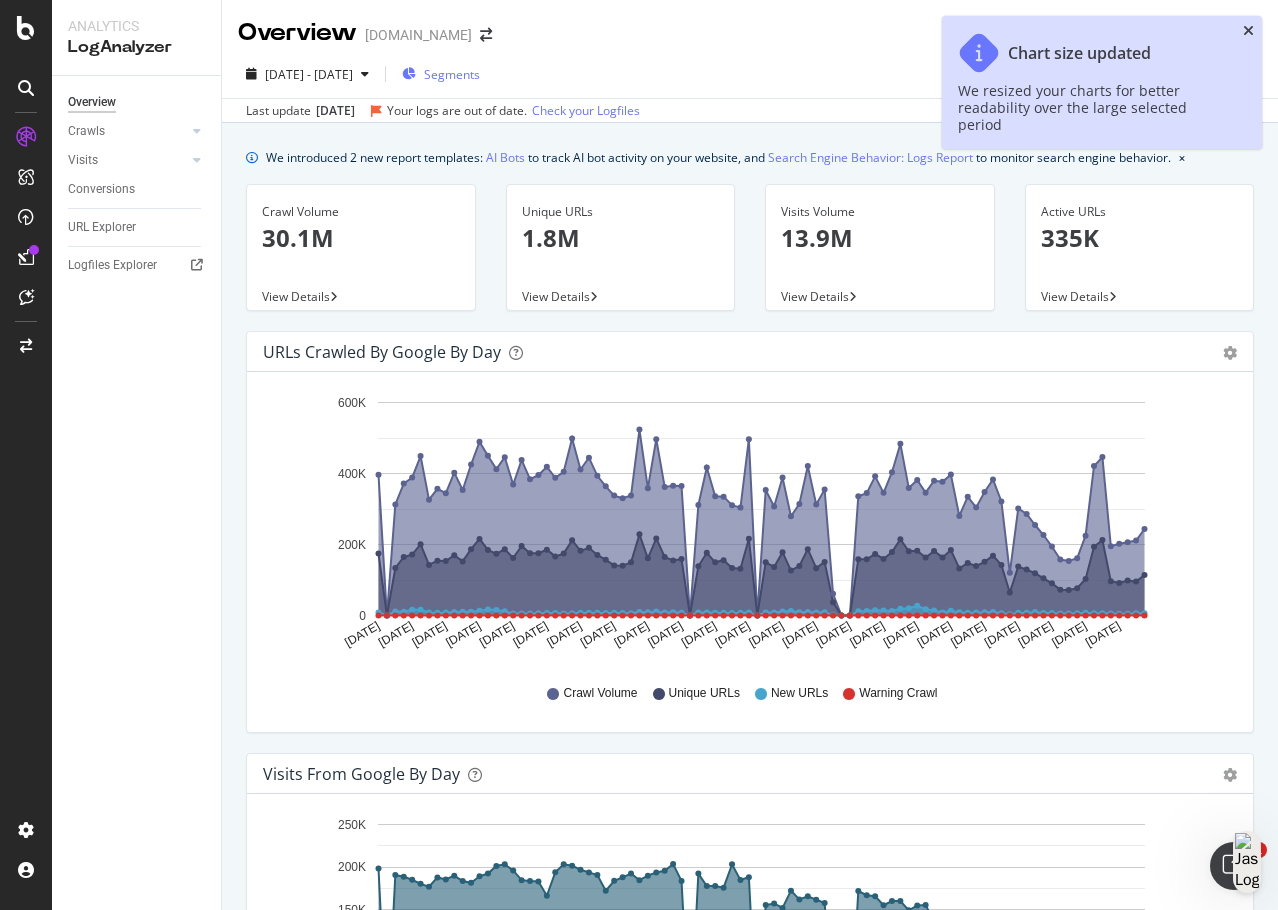 click at bounding box center (1248, 31) 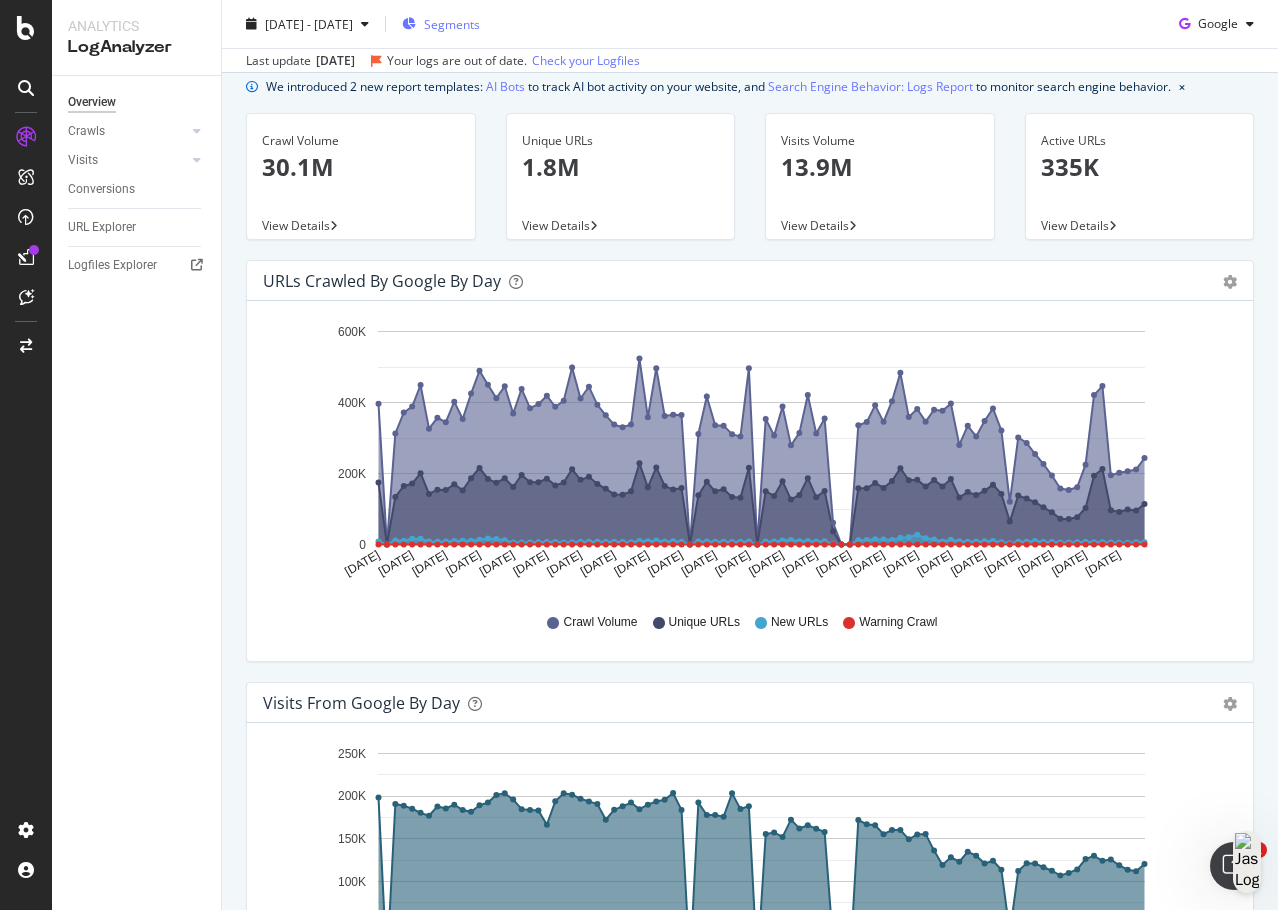 scroll, scrollTop: 0, scrollLeft: 0, axis: both 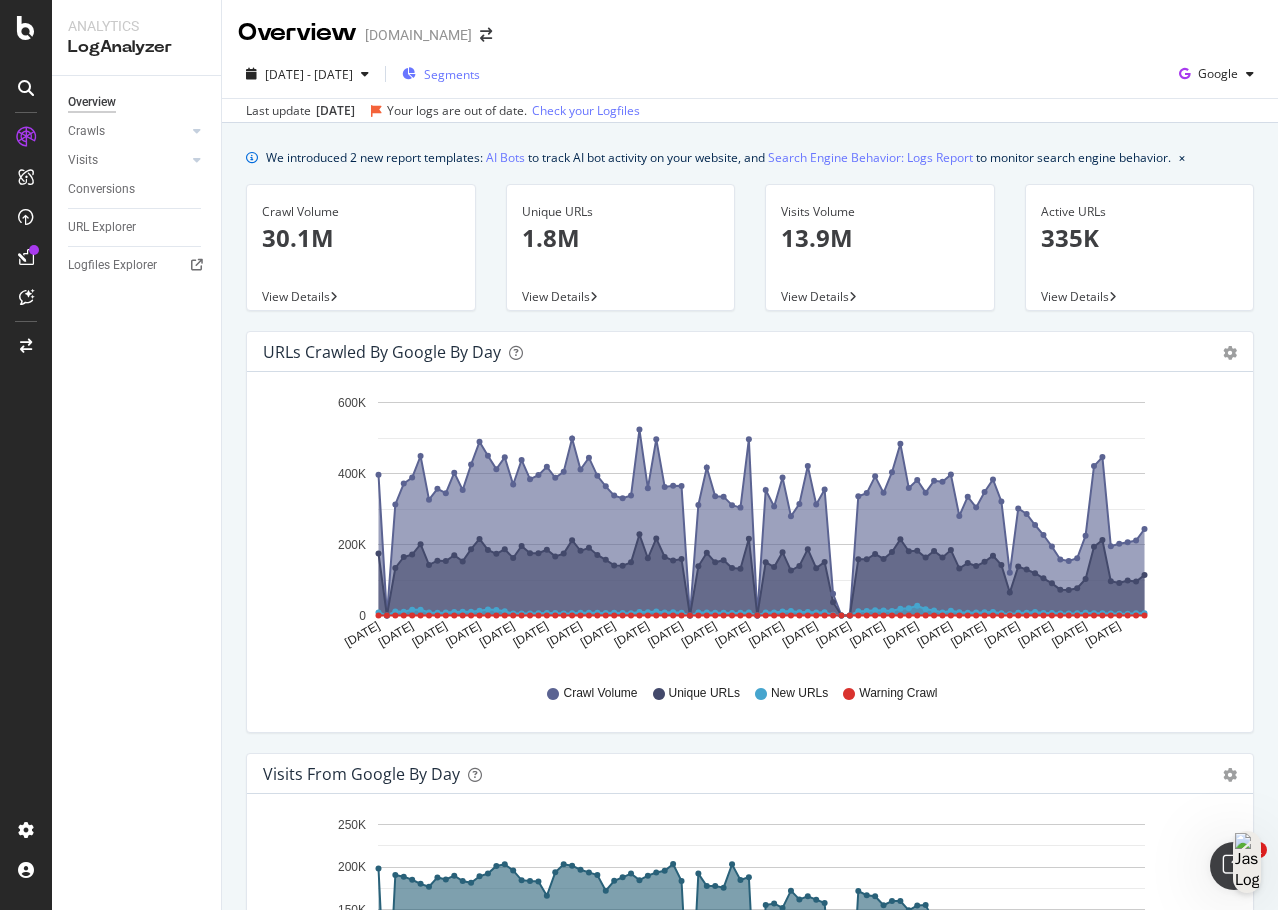 click on "Segments" at bounding box center (452, 74) 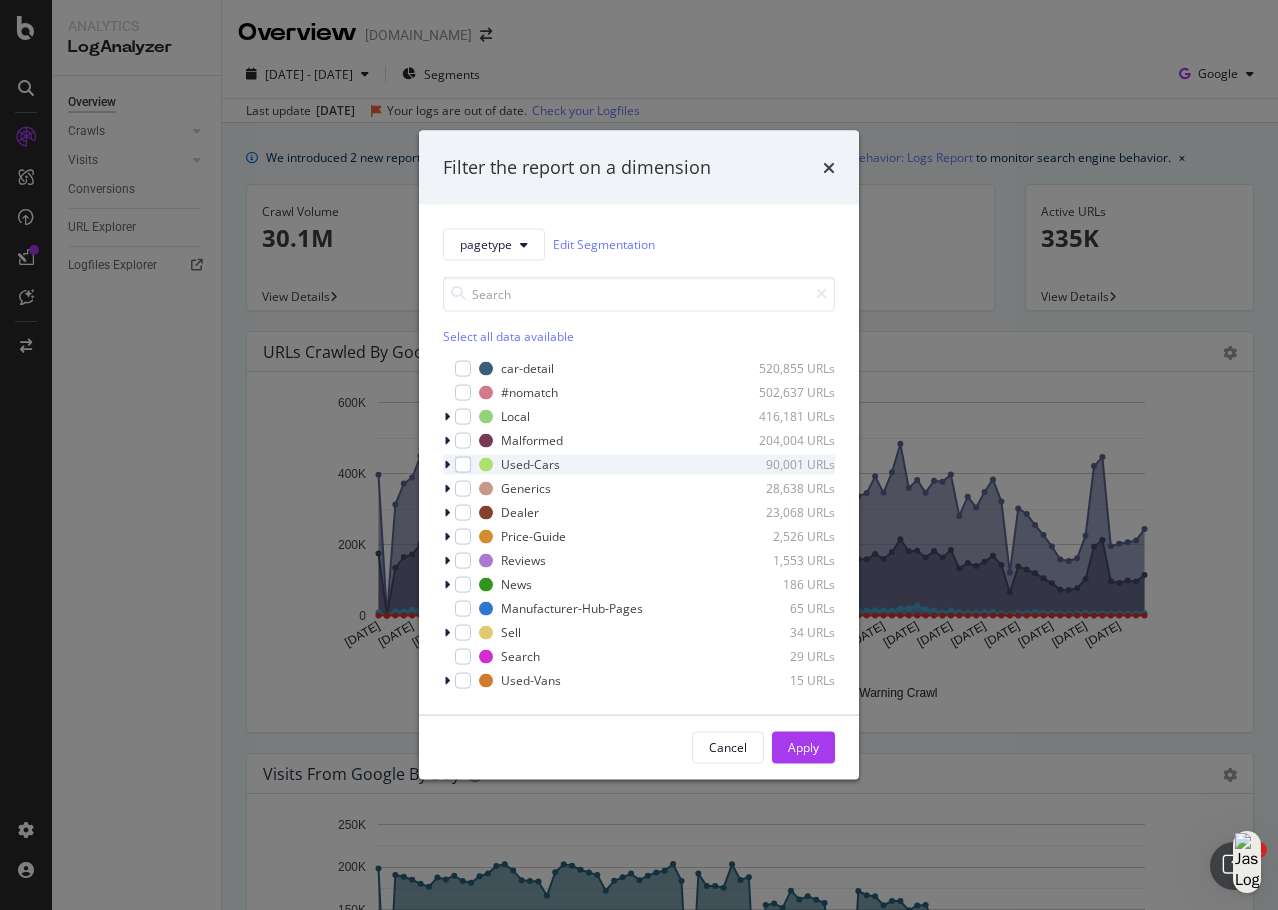 click at bounding box center [449, 464] 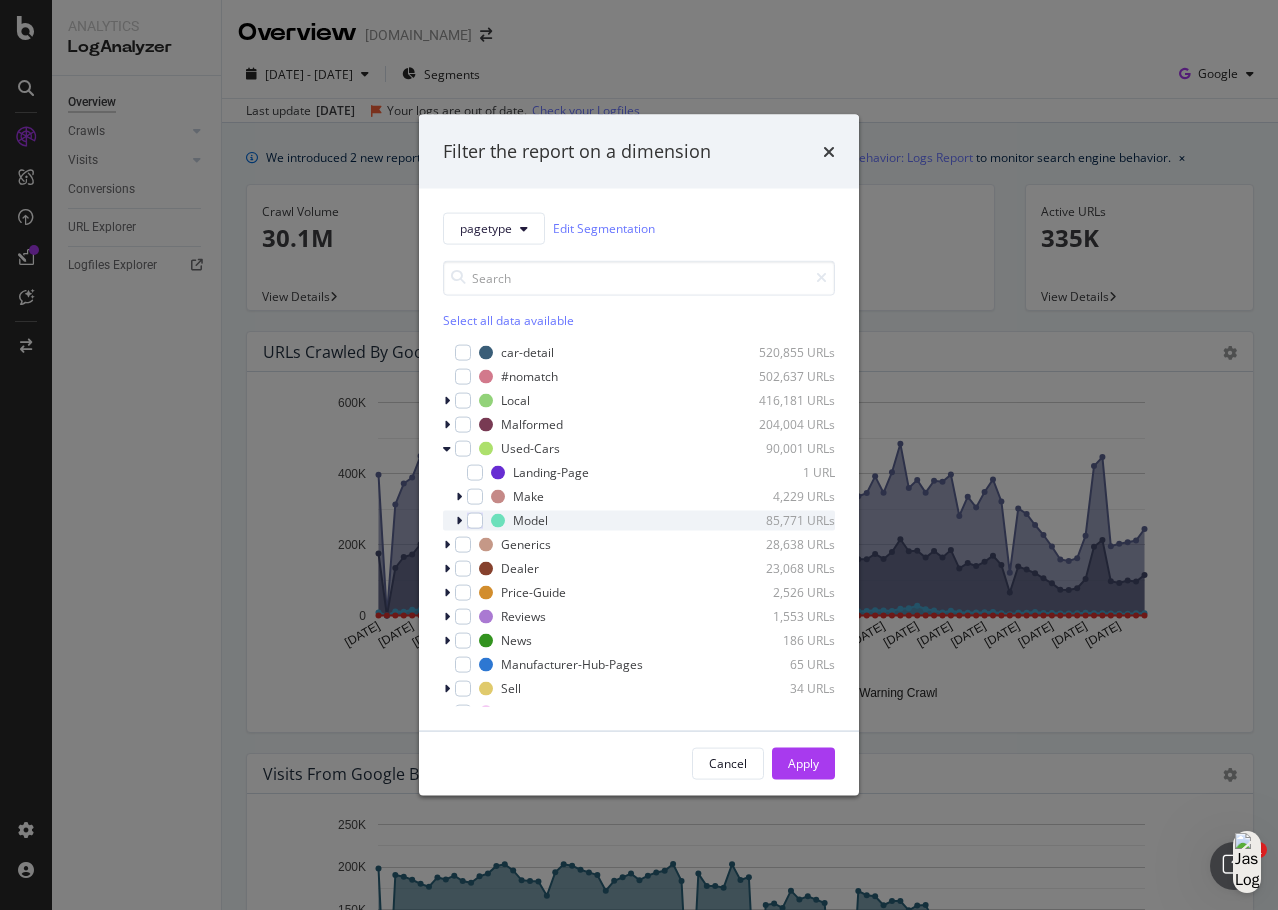 click at bounding box center [459, 520] 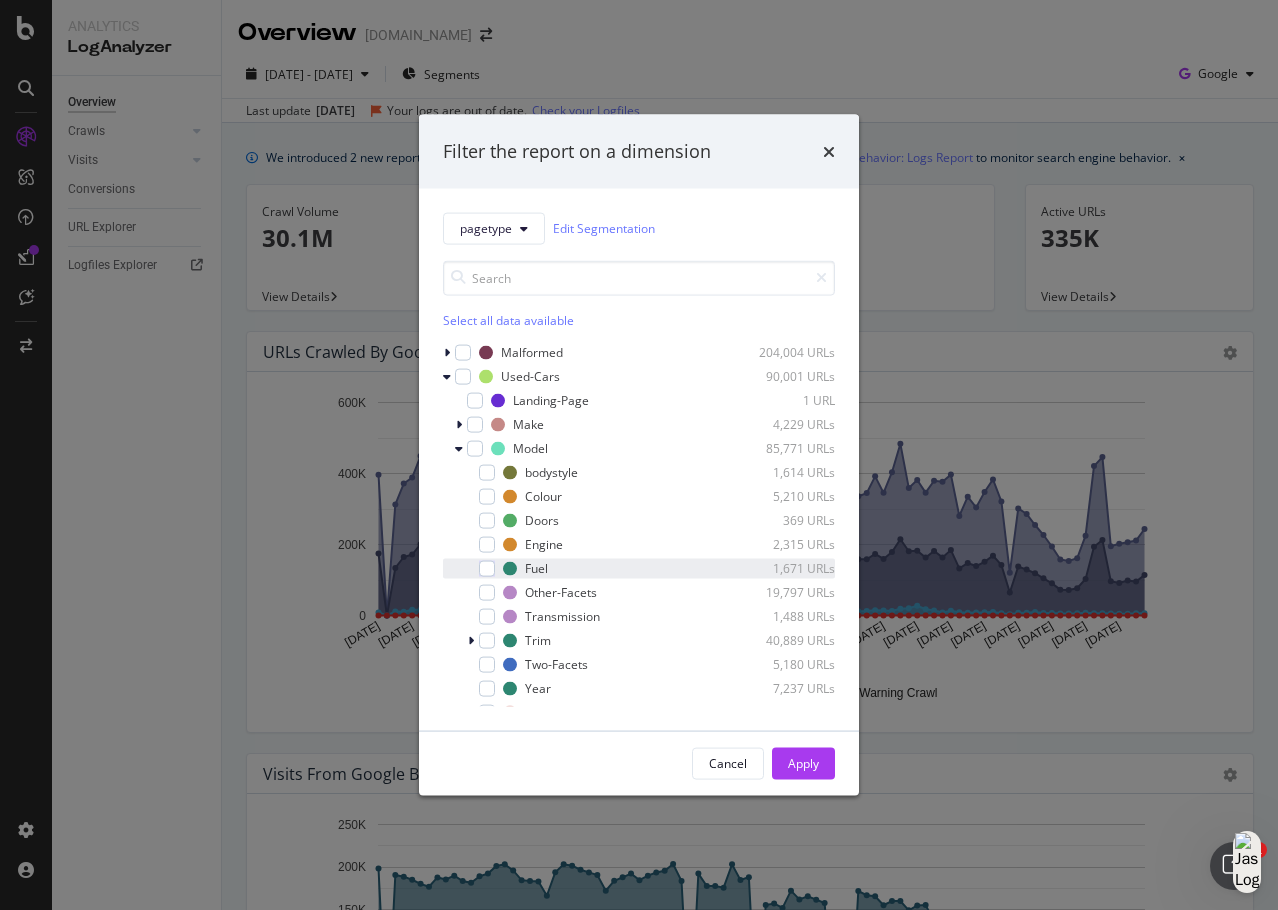 scroll, scrollTop: 100, scrollLeft: 0, axis: vertical 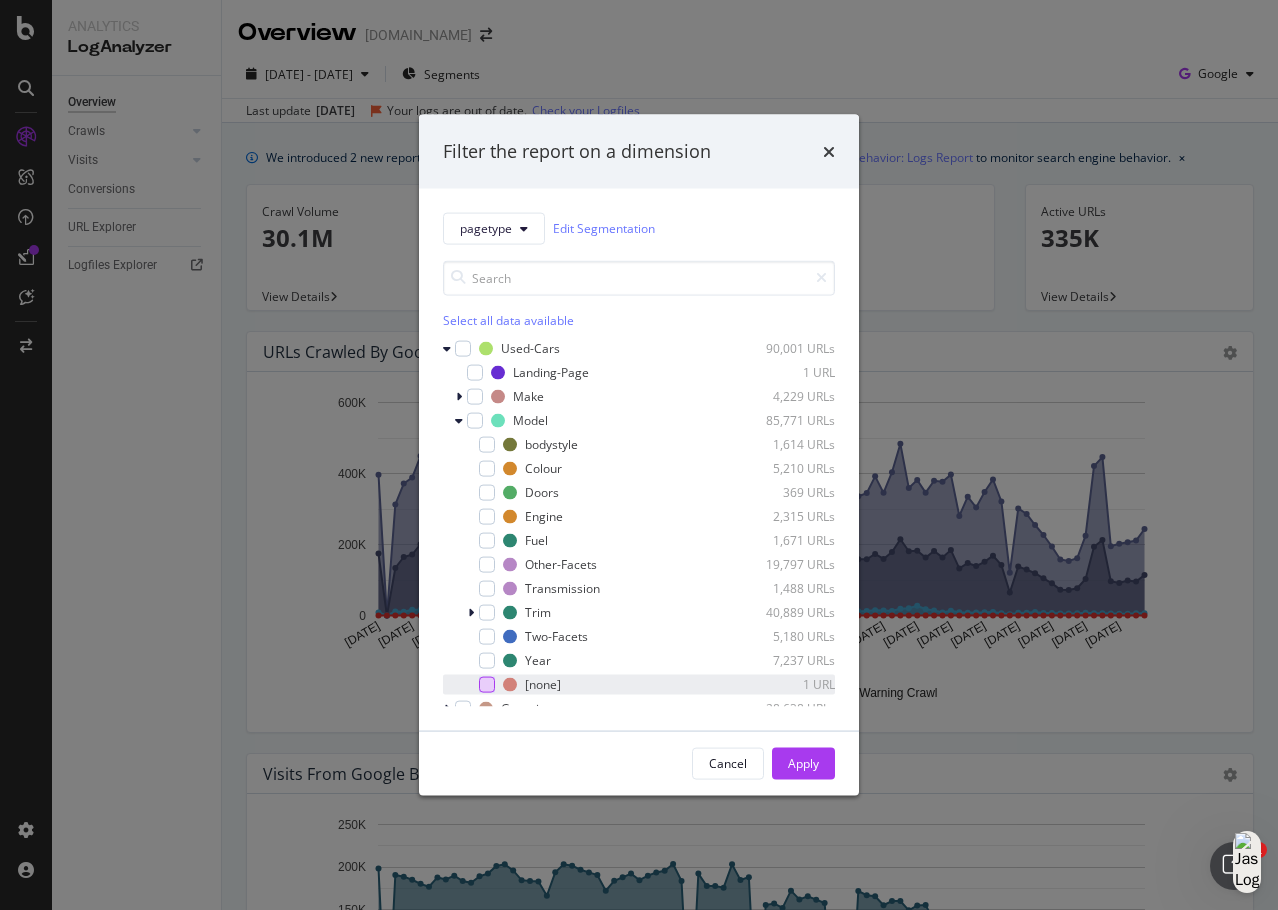click at bounding box center [487, 684] 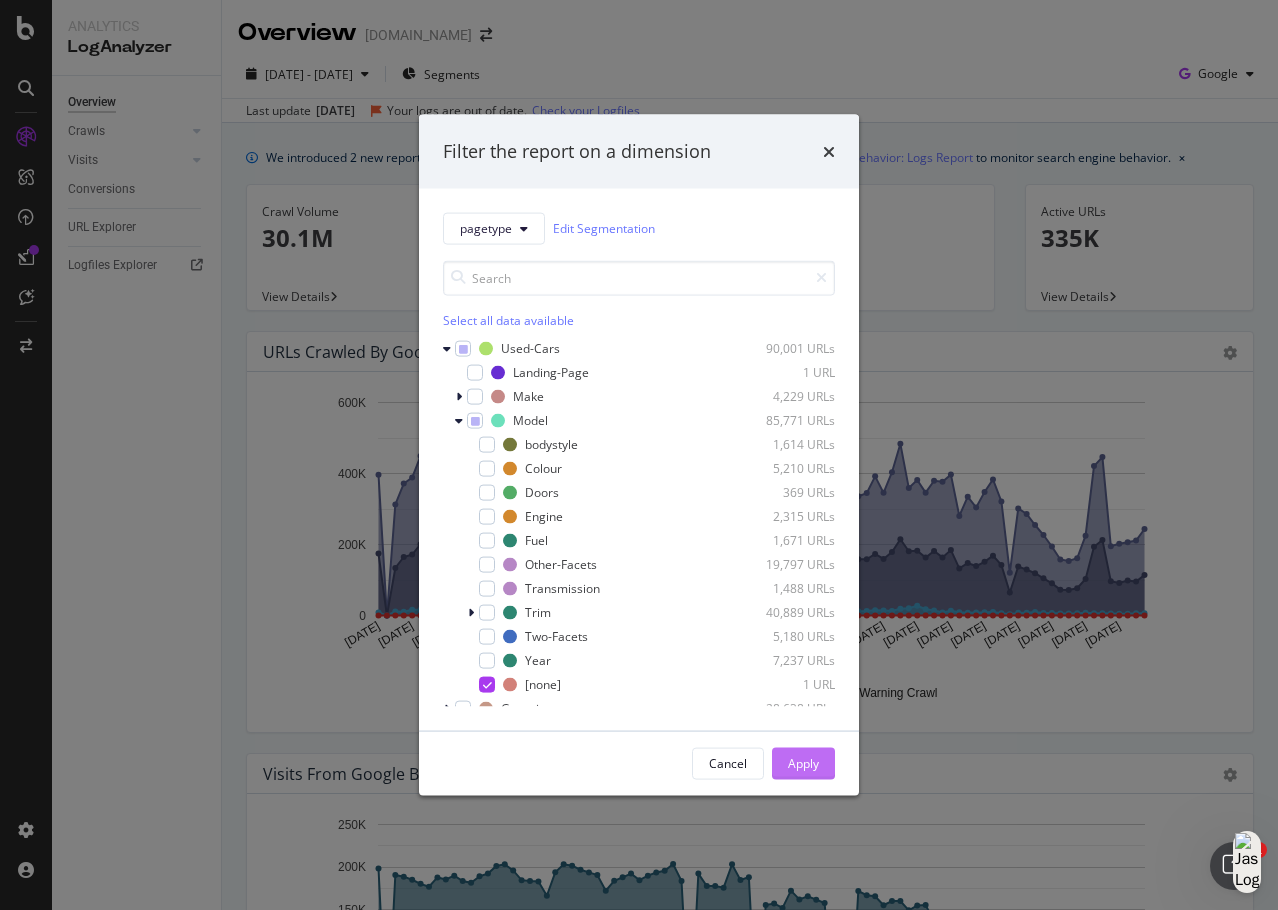 click on "Apply" at bounding box center [803, 763] 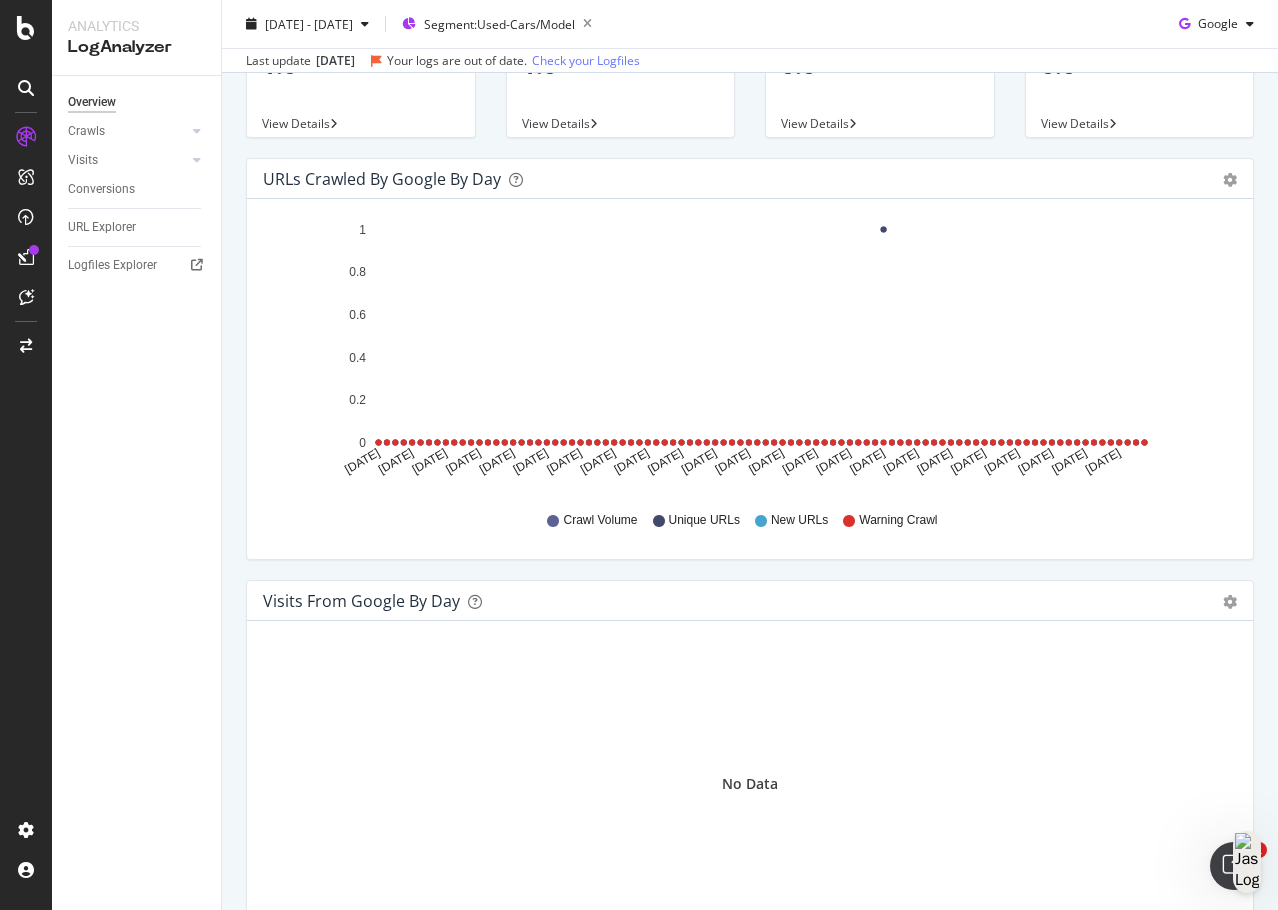 scroll, scrollTop: 0, scrollLeft: 0, axis: both 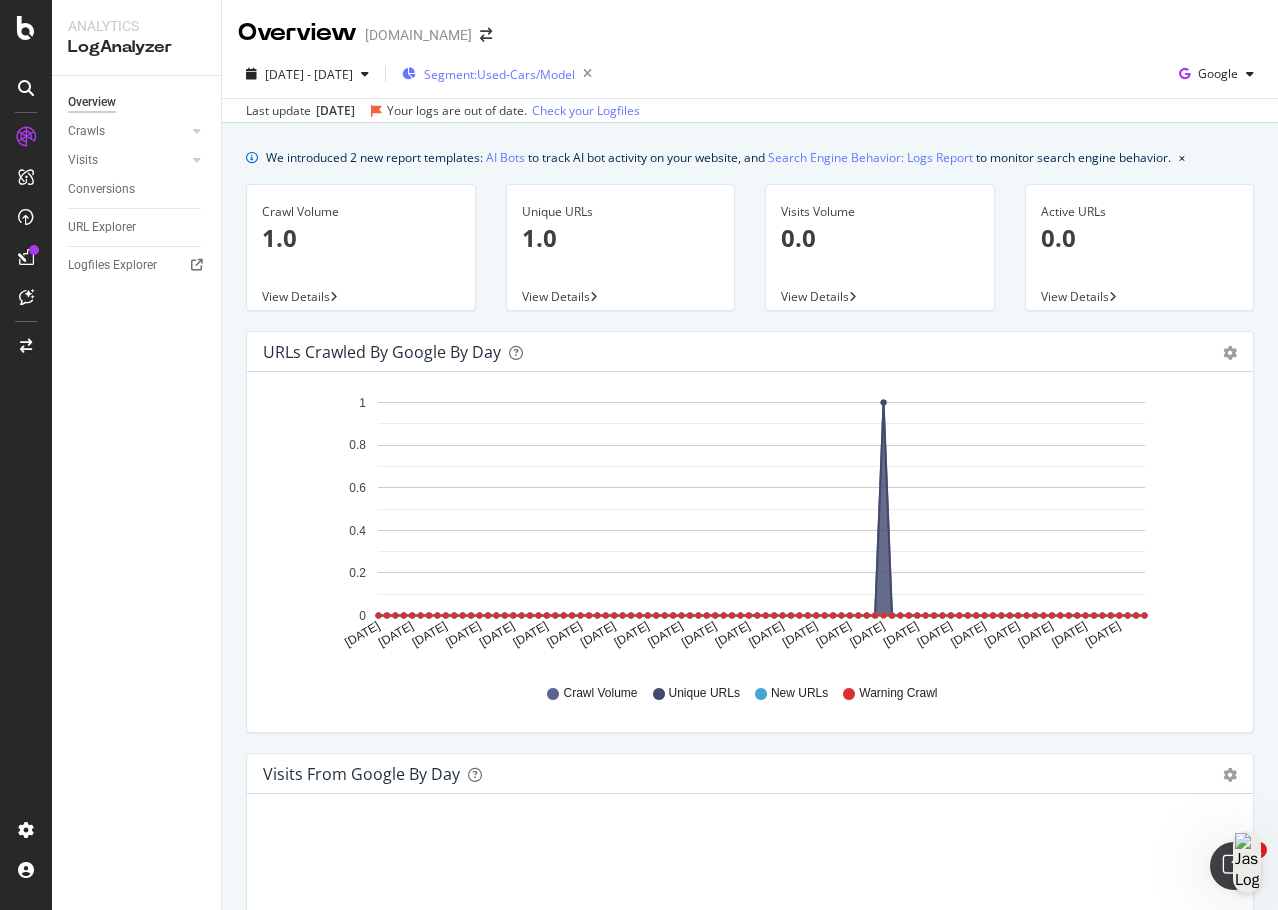 click on "Segment:  Used-Cars/Model" at bounding box center (501, 74) 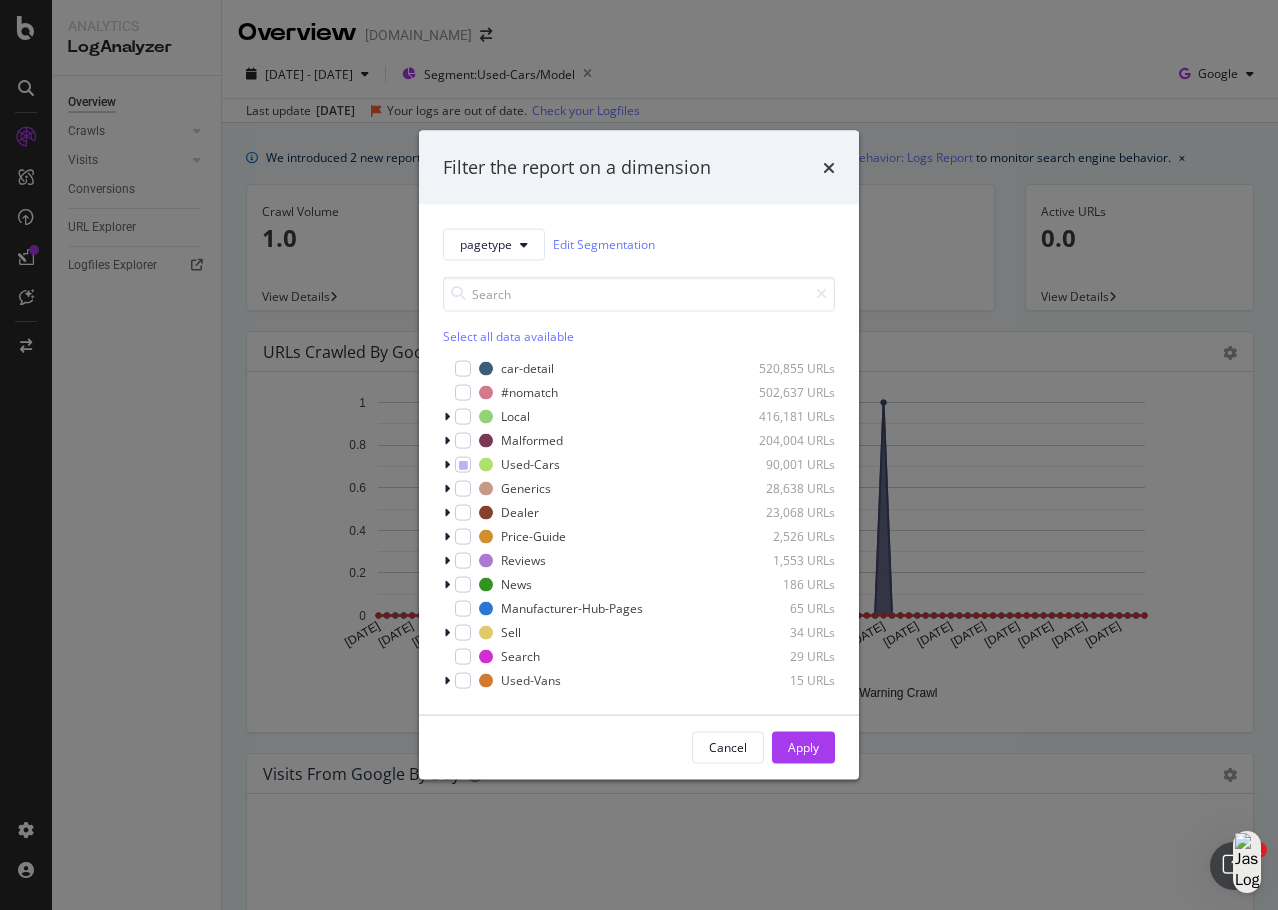 click on "pagetype Edit Segmentation Select all data available car-detail 520,855   URLs #nomatch 502,637   URLs Local 416,181   URLs Malformed 204,004   URLs Used-Cars 90,001   URLs Generics 28,638   URLs Dealer 23,068   URLs Price-Guide 2,526   URLs Reviews 1,553   URLs News 186   URLs Manufacturer-Hub-Pages 65   URLs Sell 34   URLs Search 29   URLs Used-Vans 15   URLs" at bounding box center [639, 459] 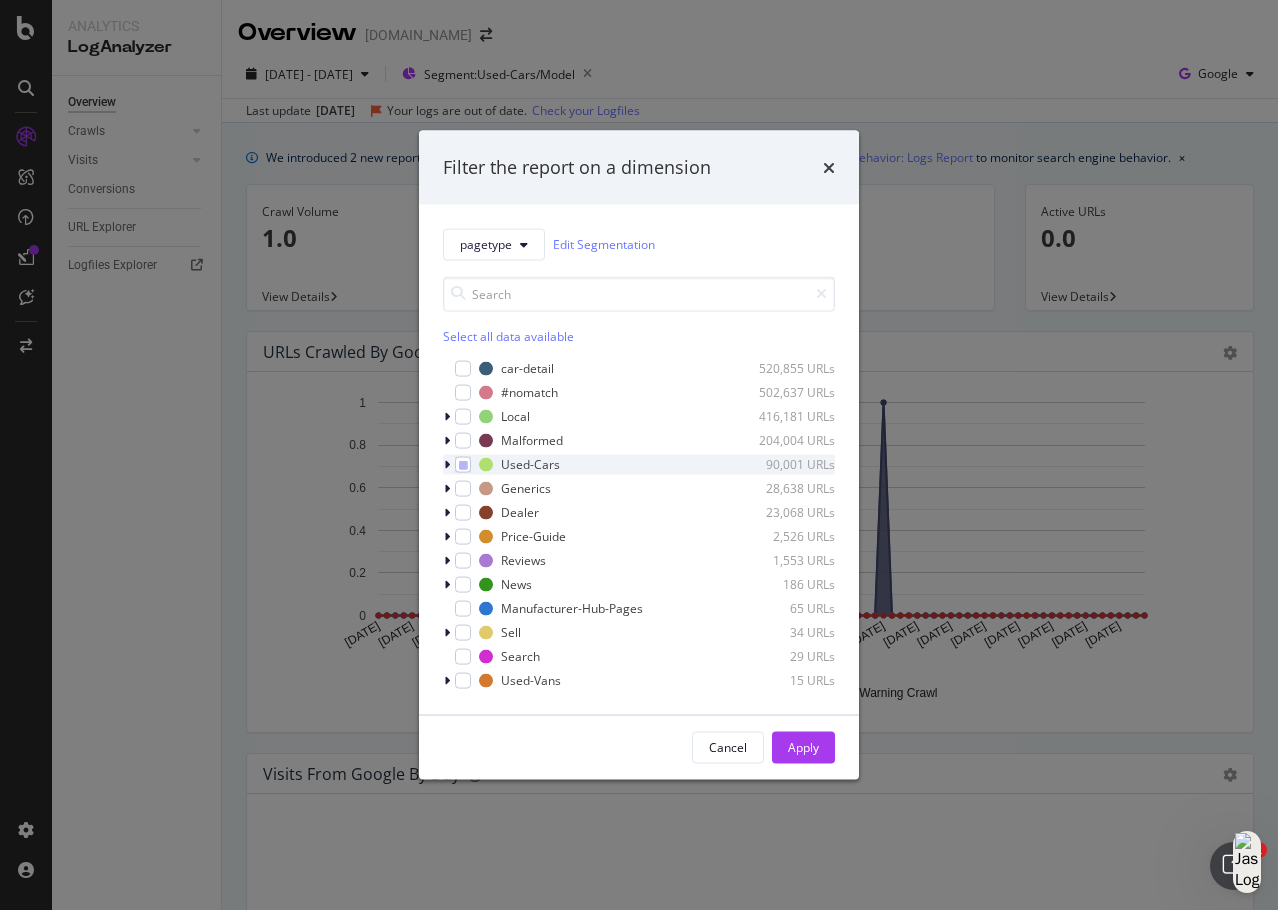 click at bounding box center [447, 464] 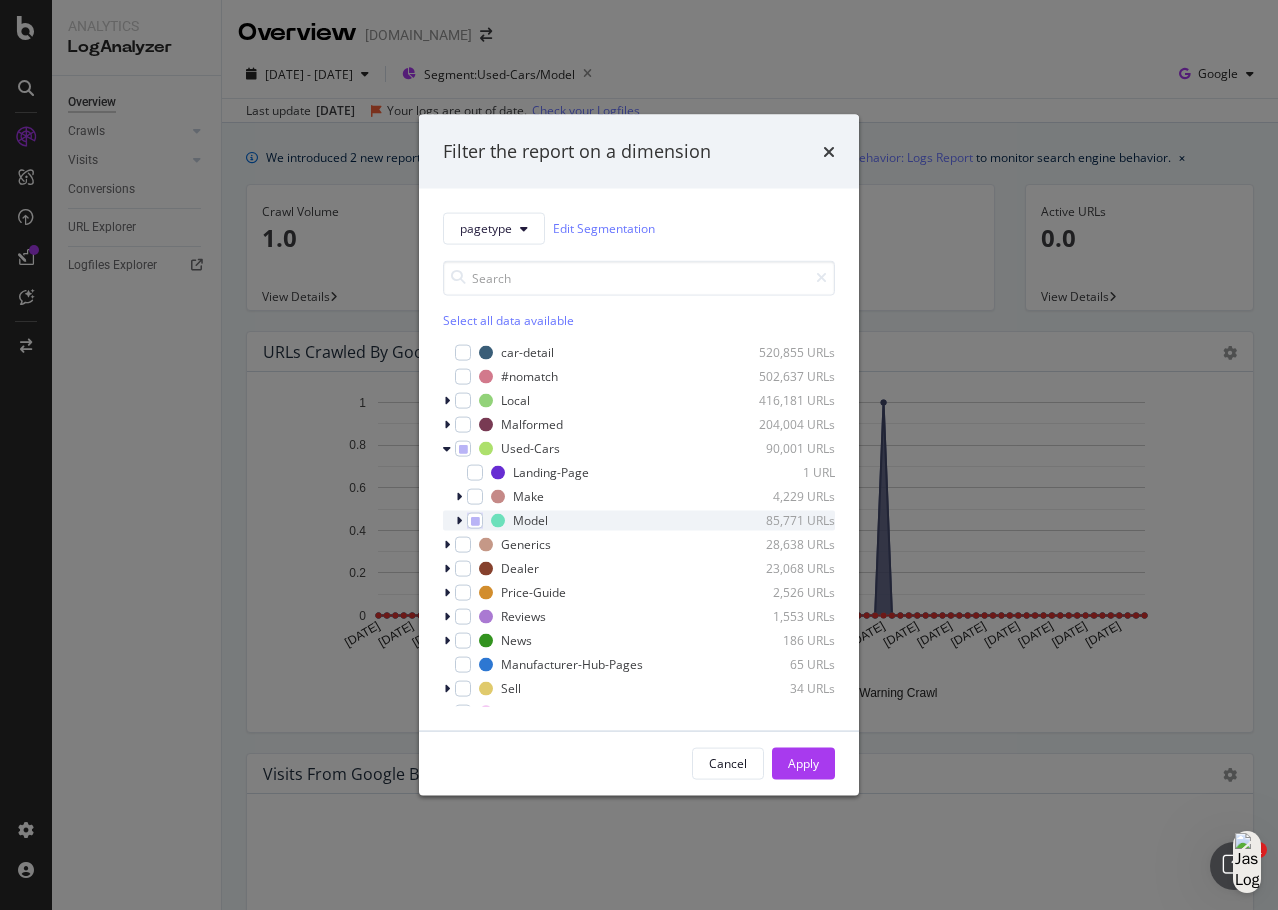 click at bounding box center (461, 520) 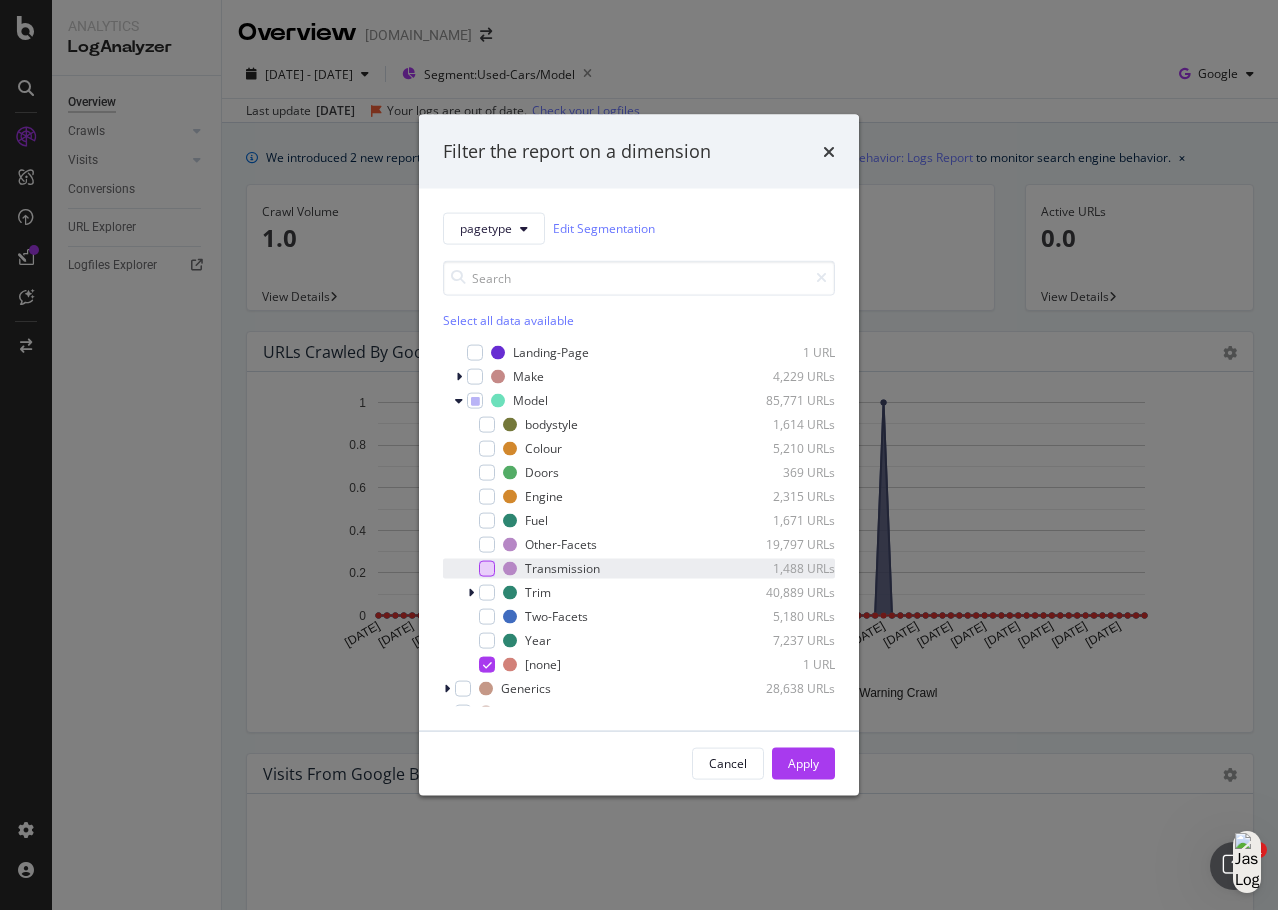 scroll, scrollTop: 100, scrollLeft: 0, axis: vertical 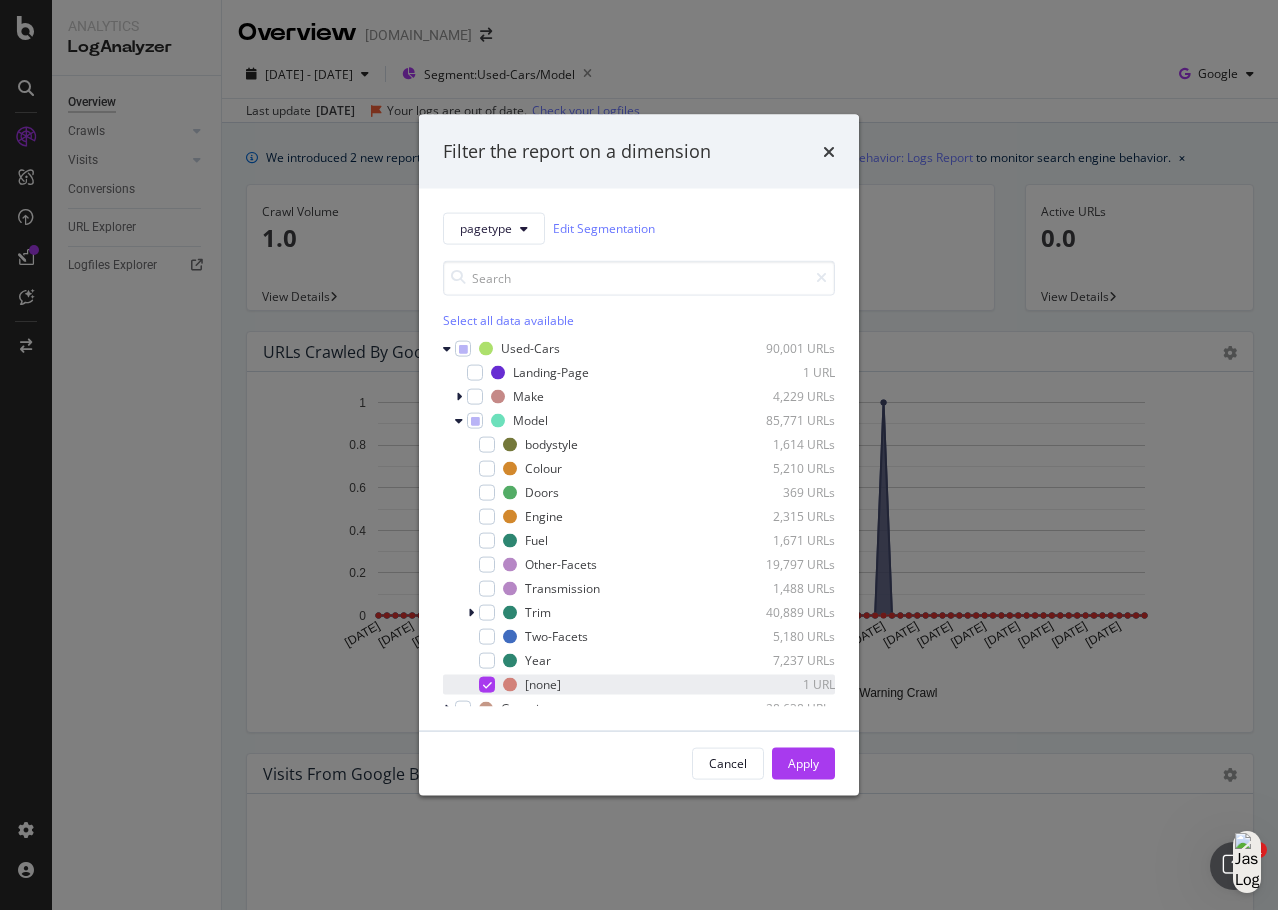 click at bounding box center (487, 684) 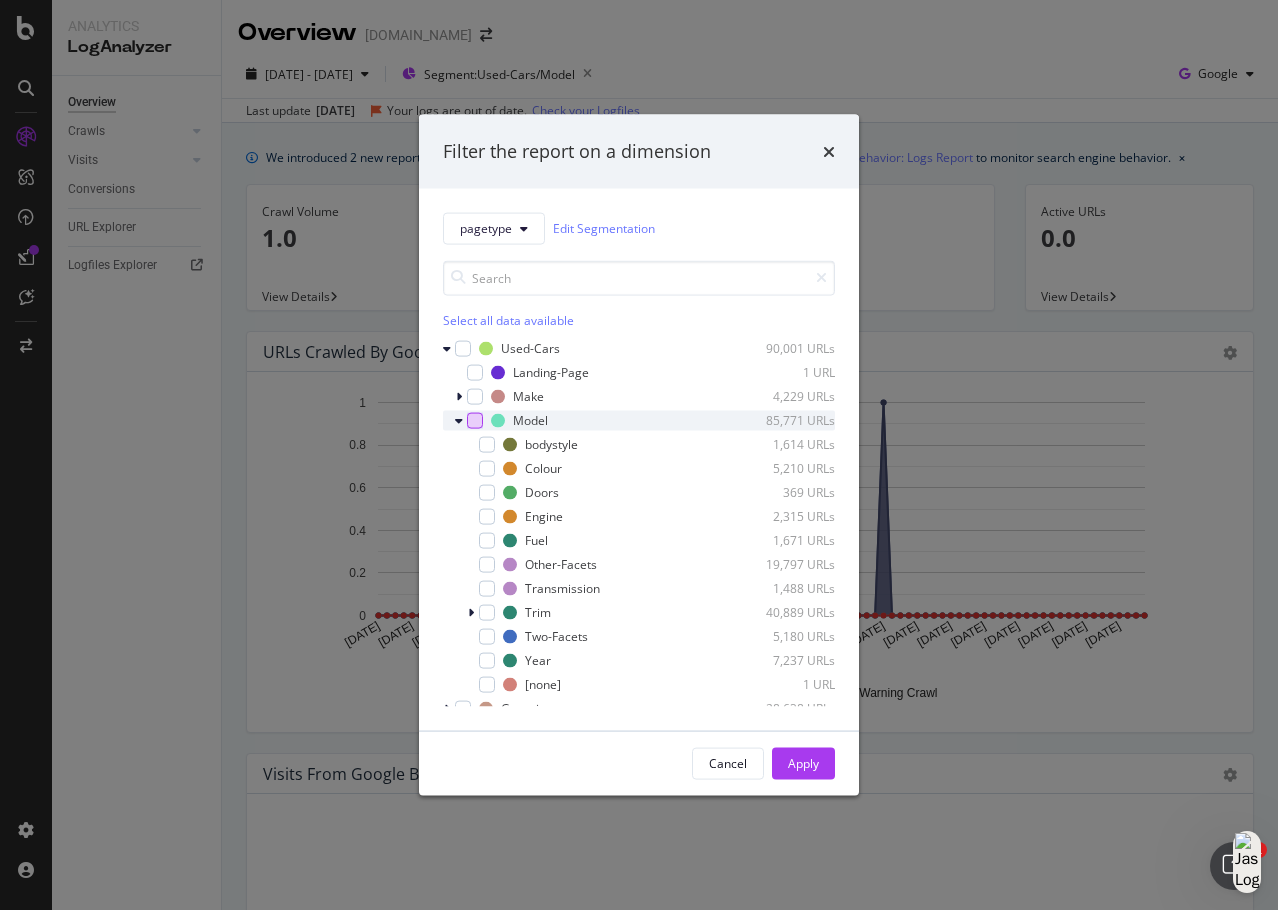 click at bounding box center [475, 420] 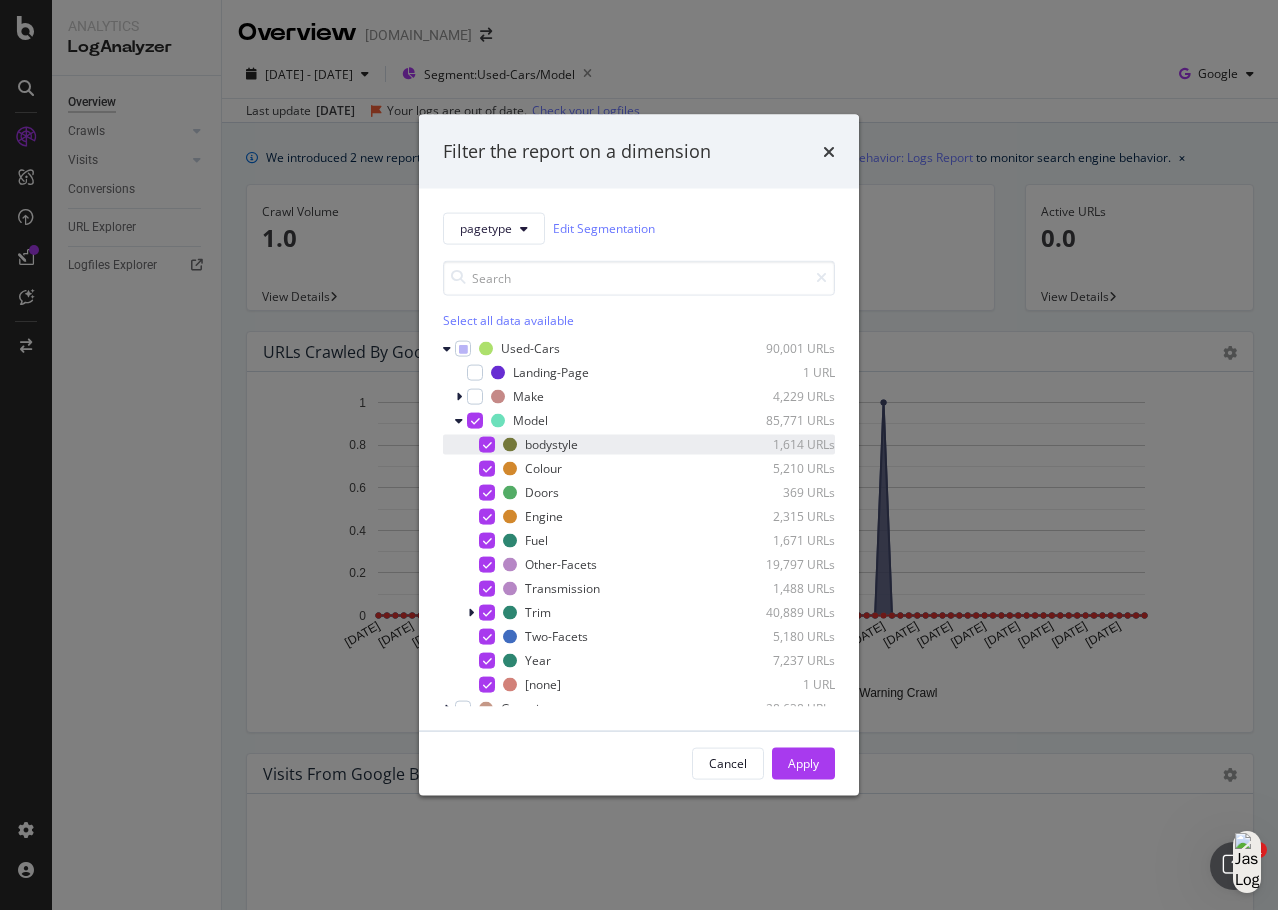 click at bounding box center [487, 444] 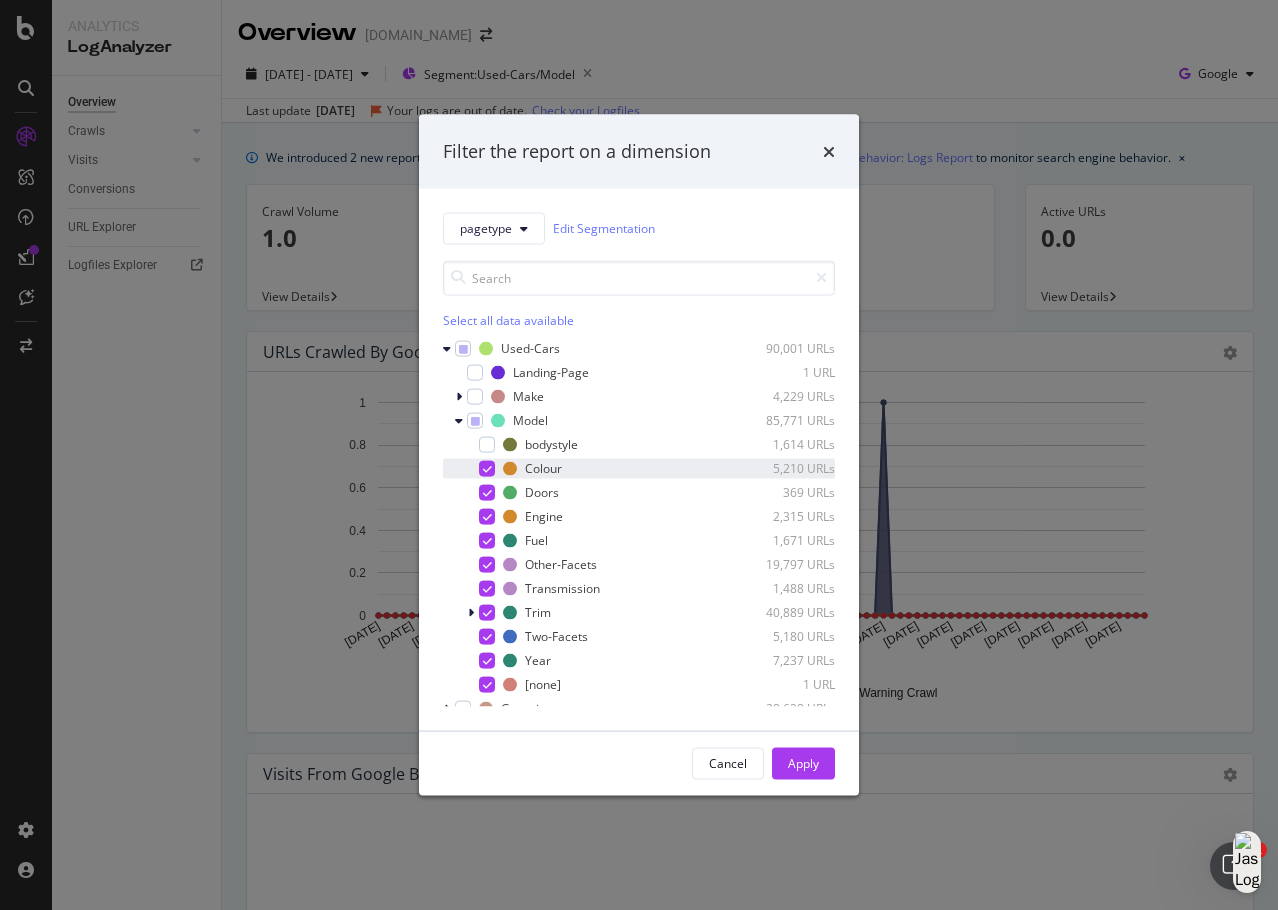 drag, startPoint x: 490, startPoint y: 465, endPoint x: 492, endPoint y: 482, distance: 17.117243 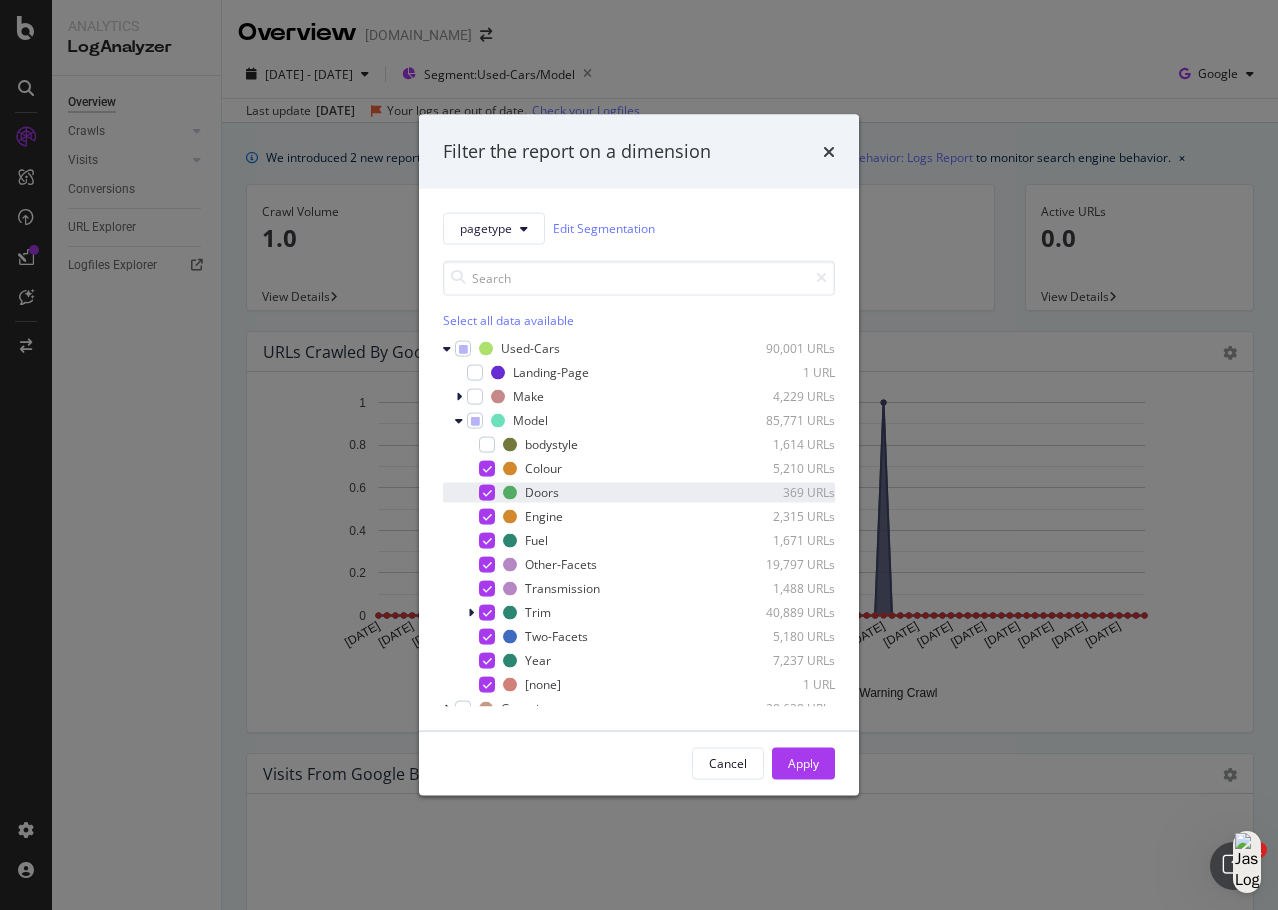 click at bounding box center (487, 468) 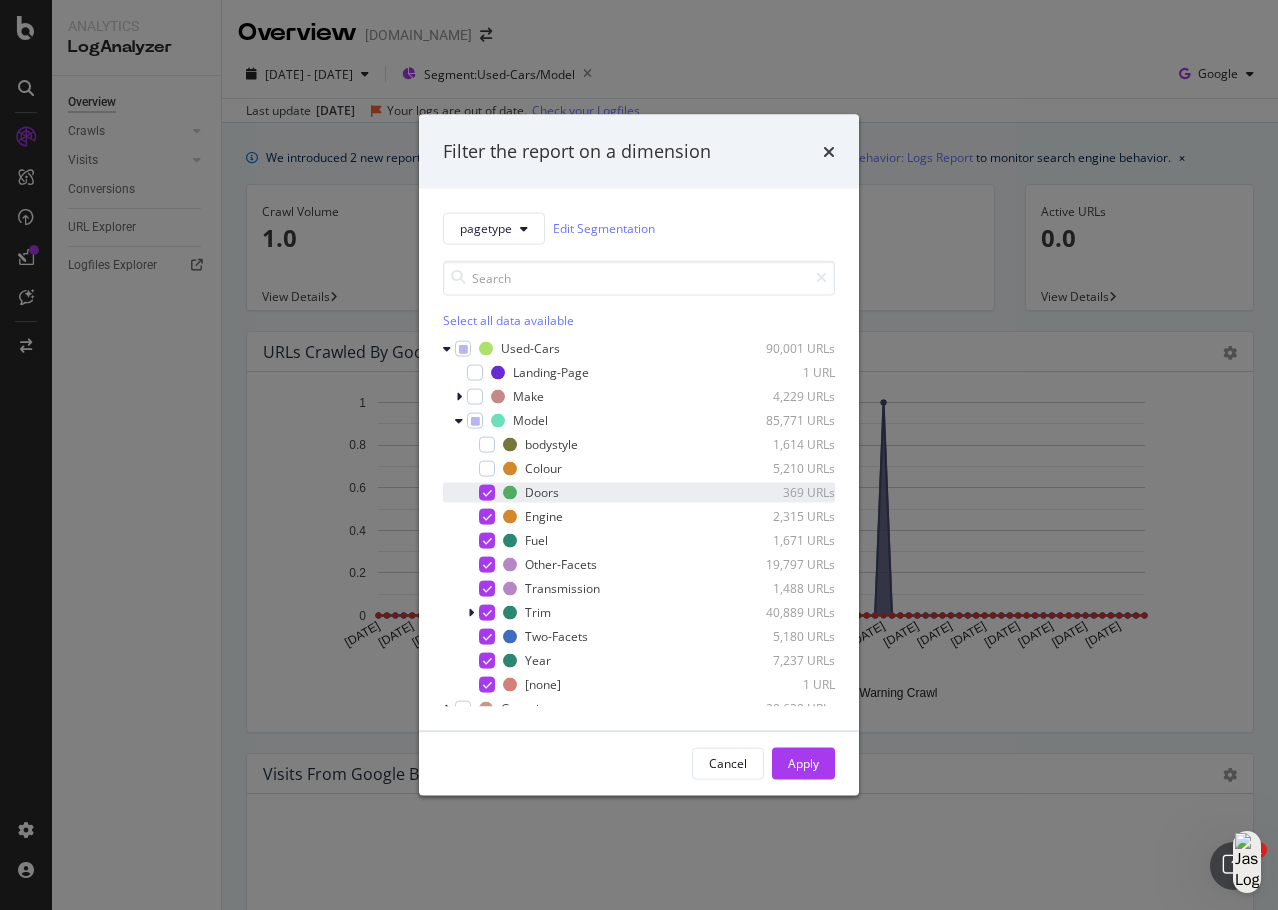 click at bounding box center [487, 492] 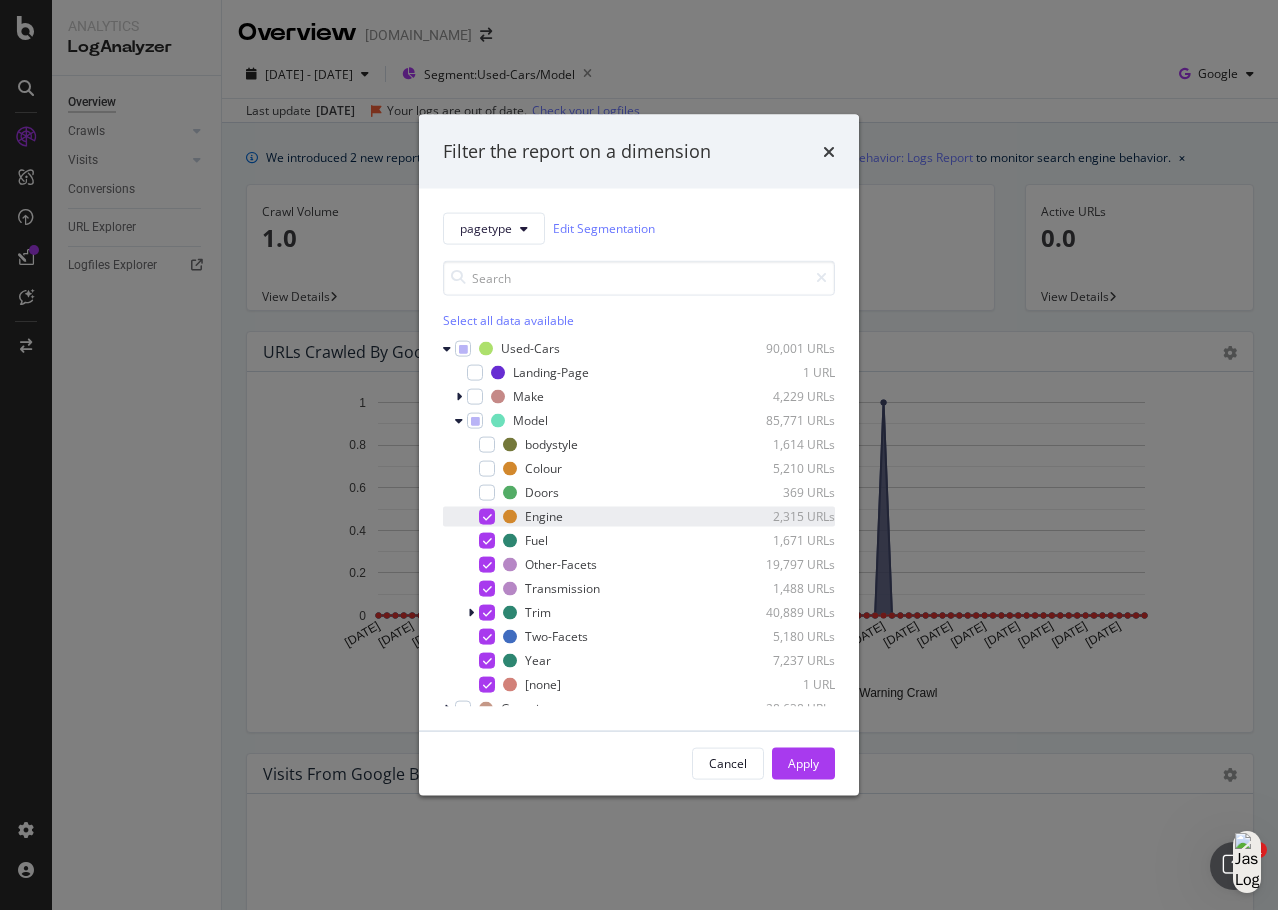 click at bounding box center [487, 516] 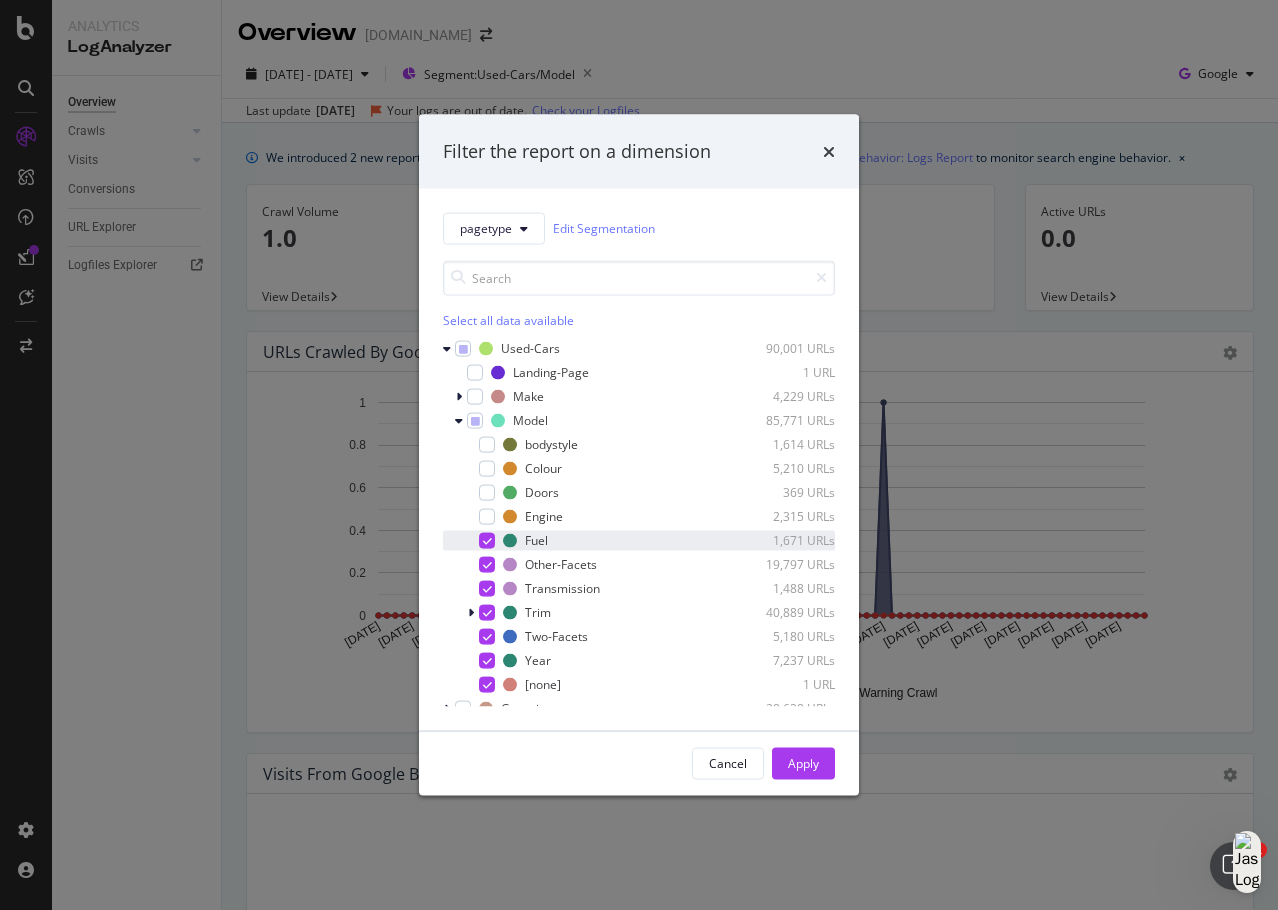 click on "Fuel 1,671   URLs" at bounding box center [639, 540] 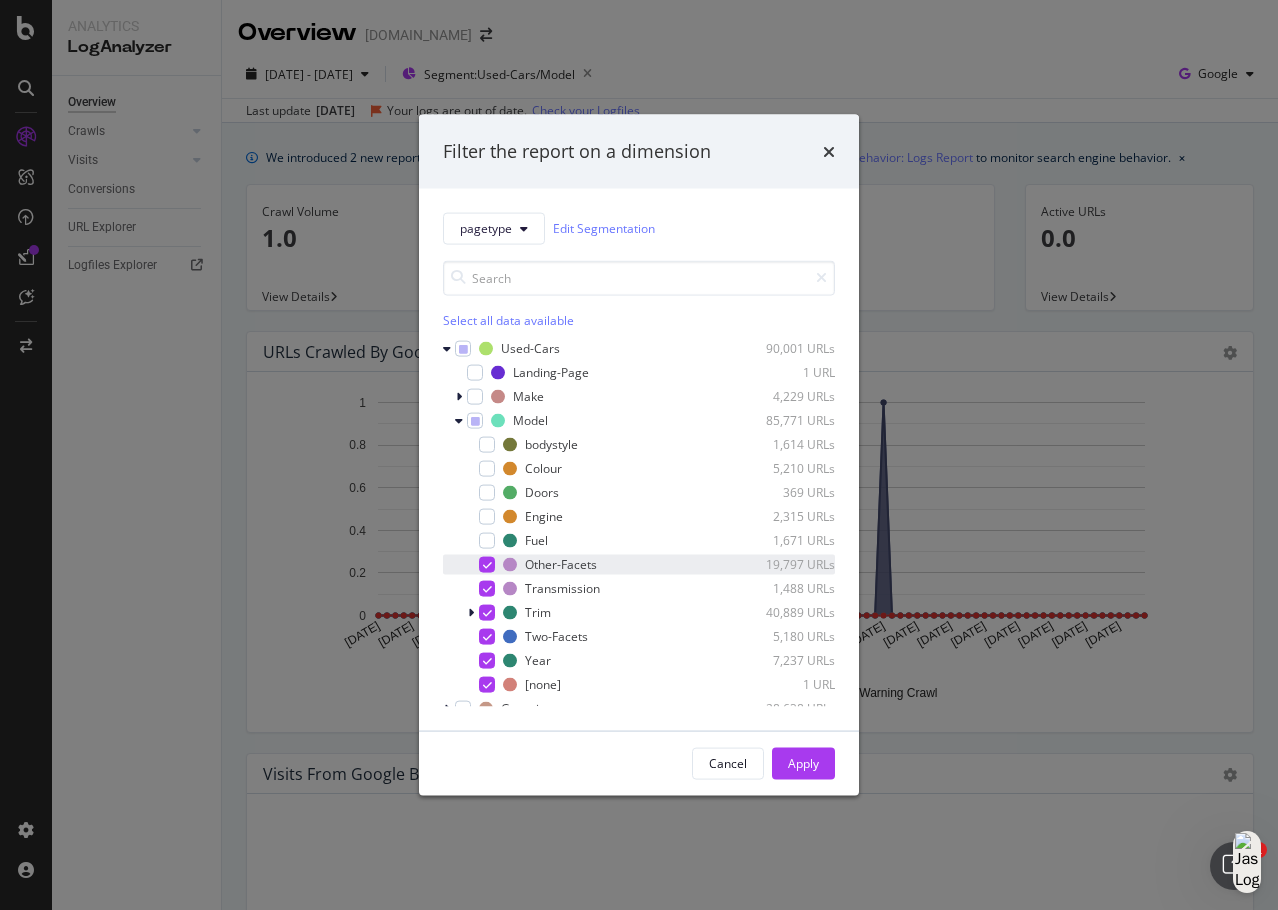 click on "Other-Facets 19,797   URLs" at bounding box center [639, 564] 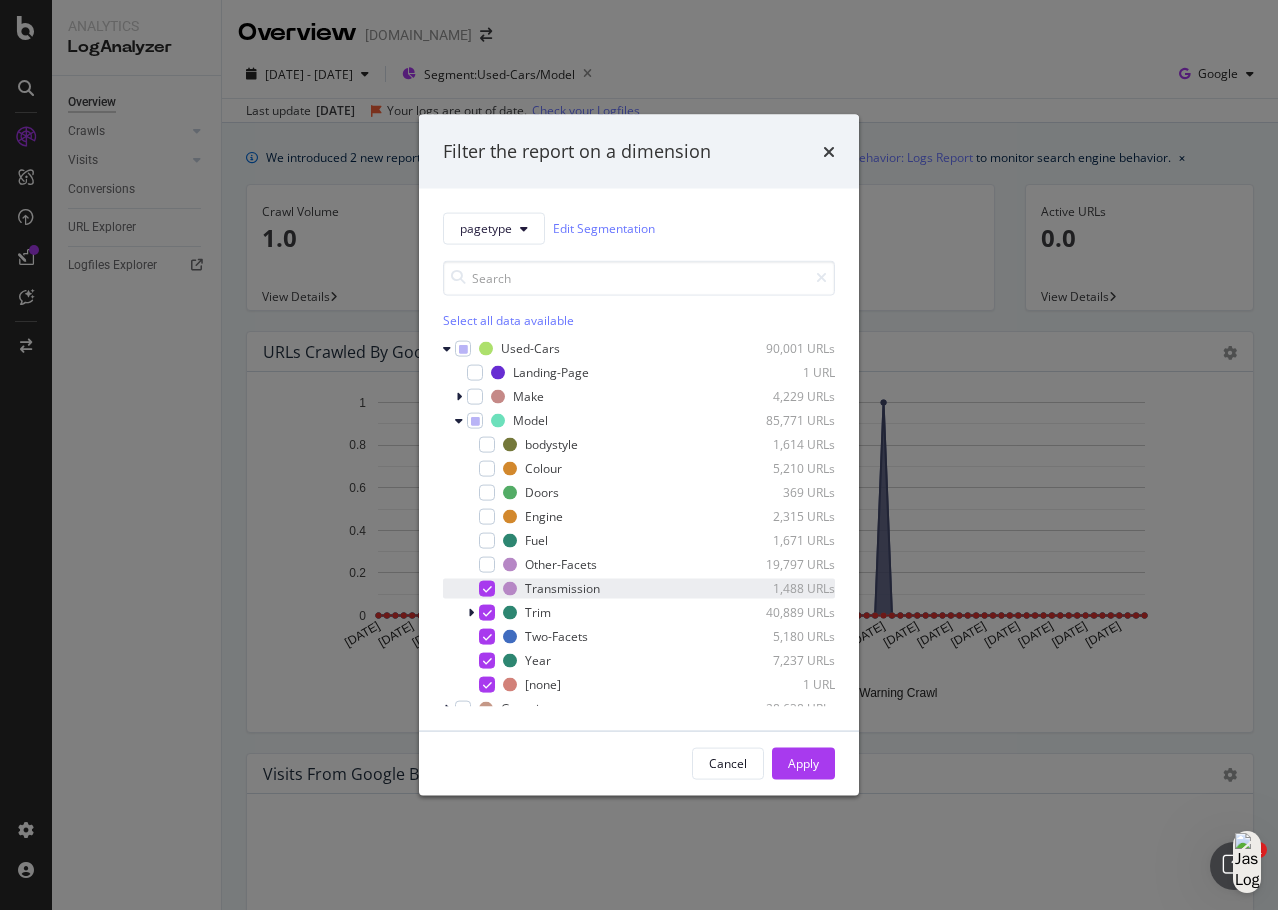 click at bounding box center (487, 588) 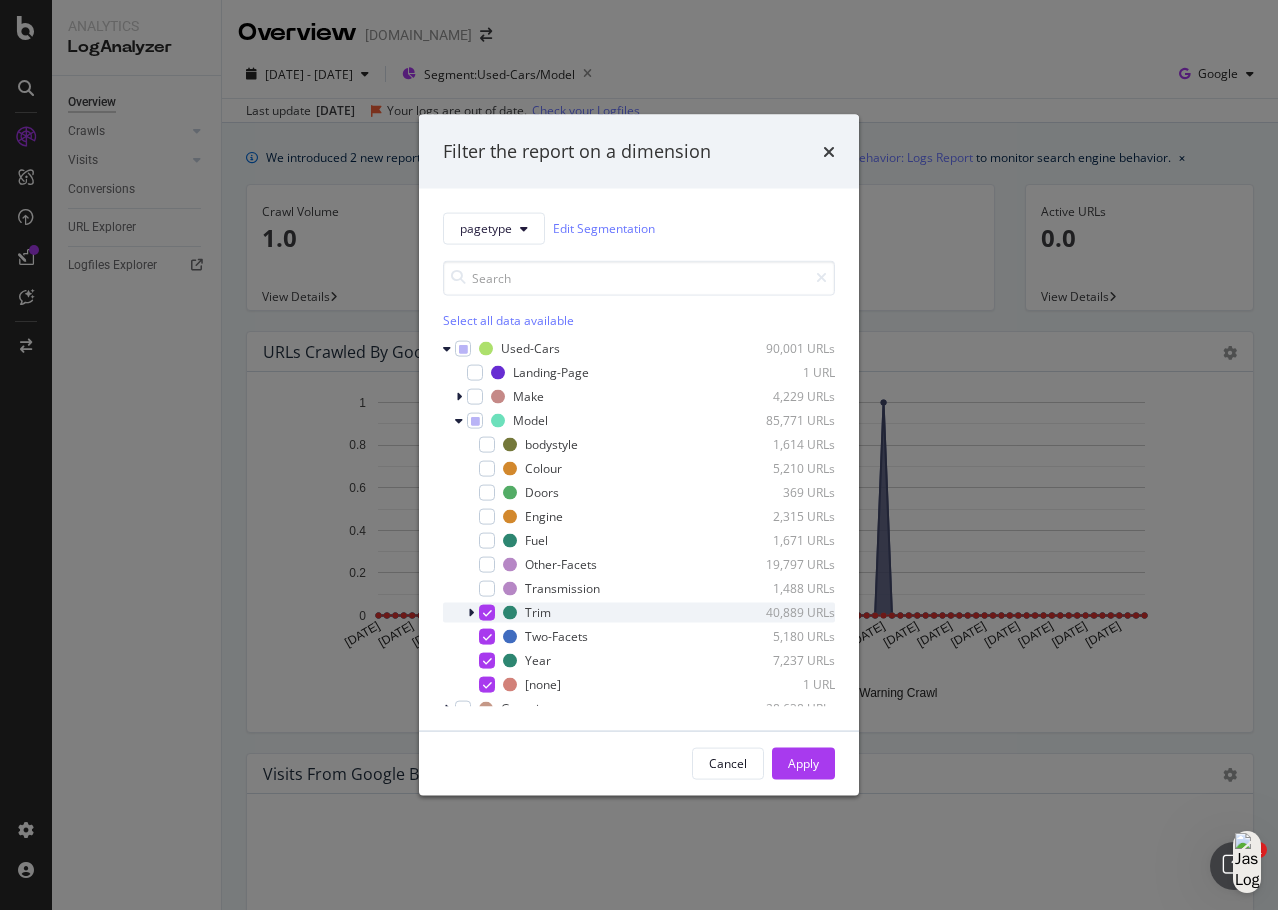 click at bounding box center [487, 612] 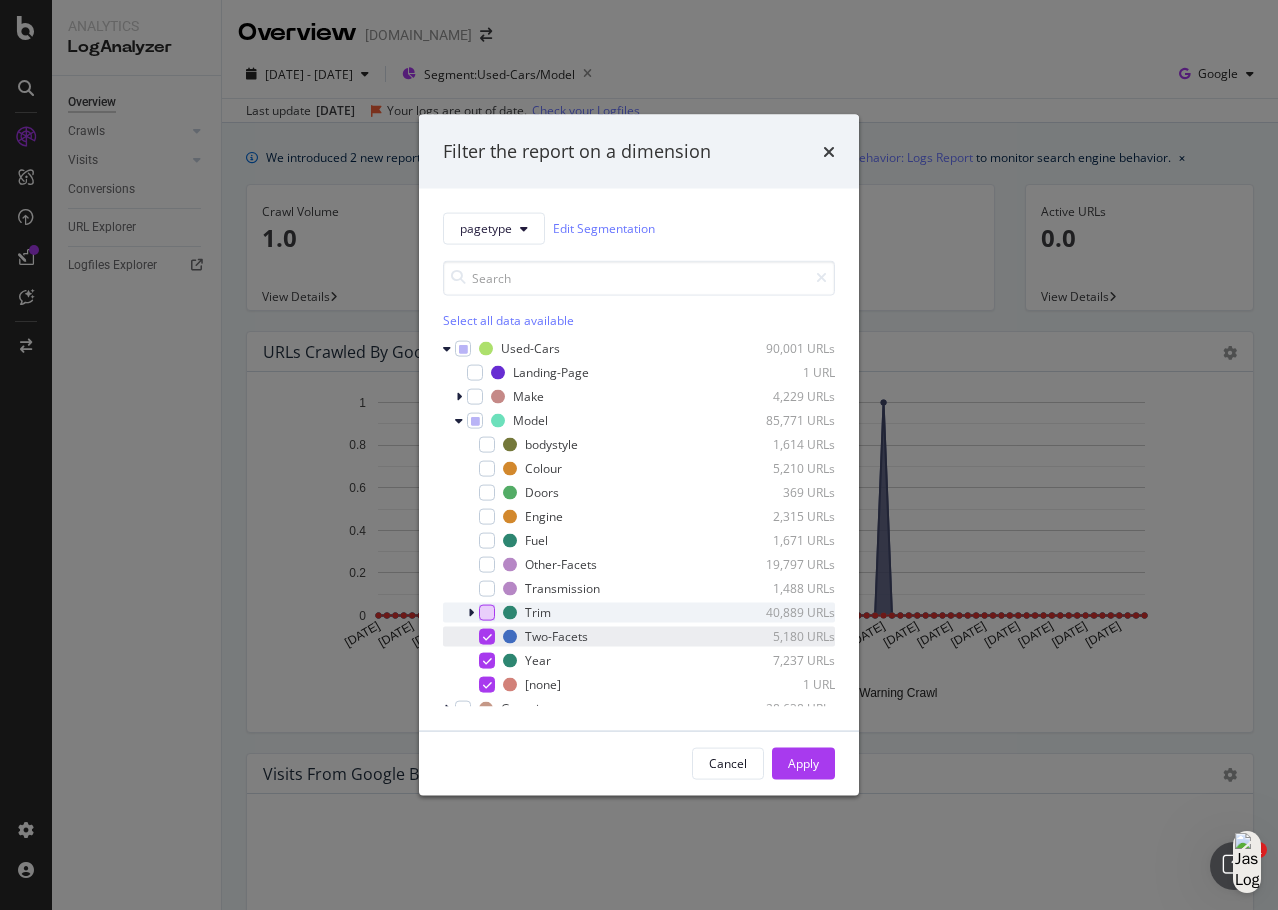 click at bounding box center (487, 636) 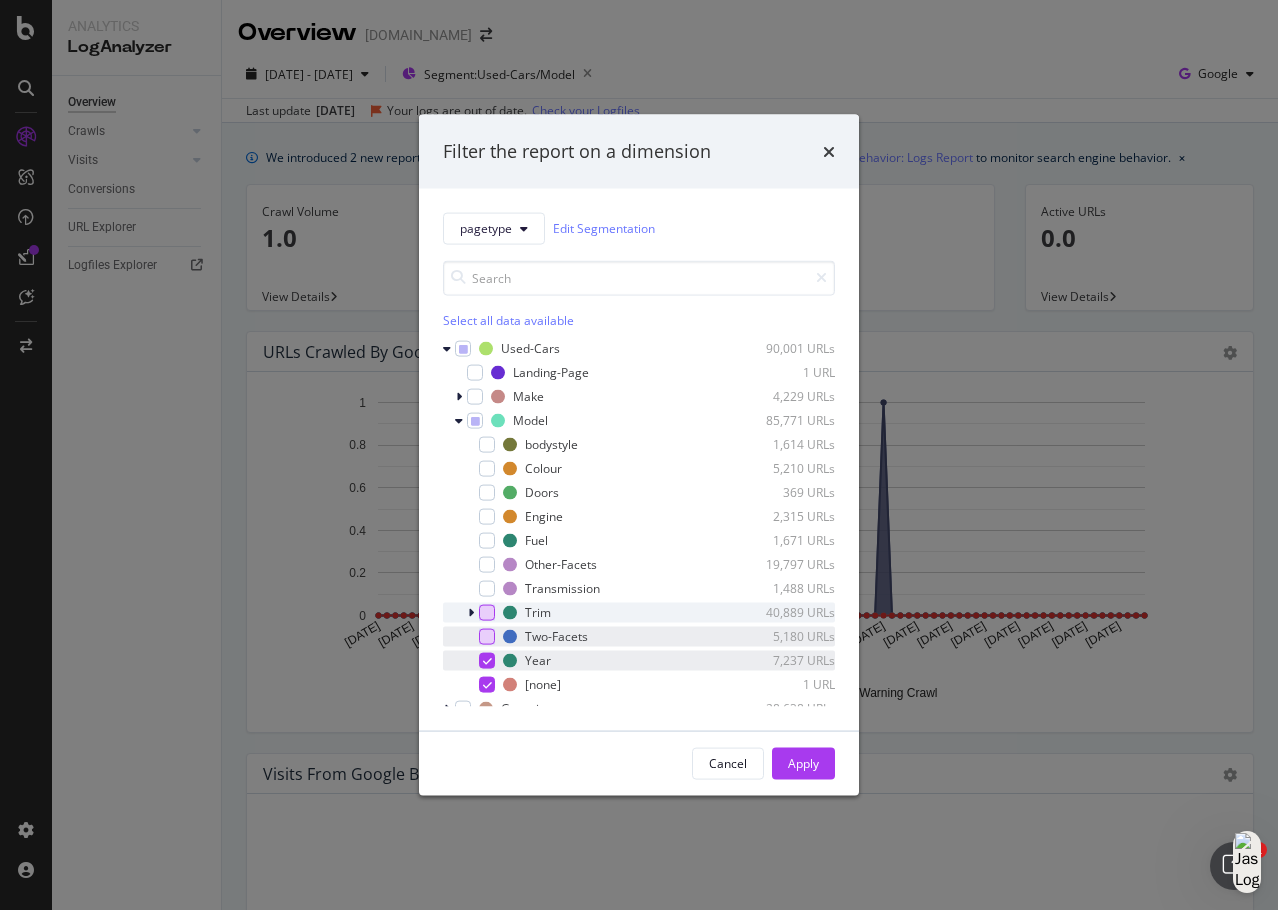 click at bounding box center (487, 660) 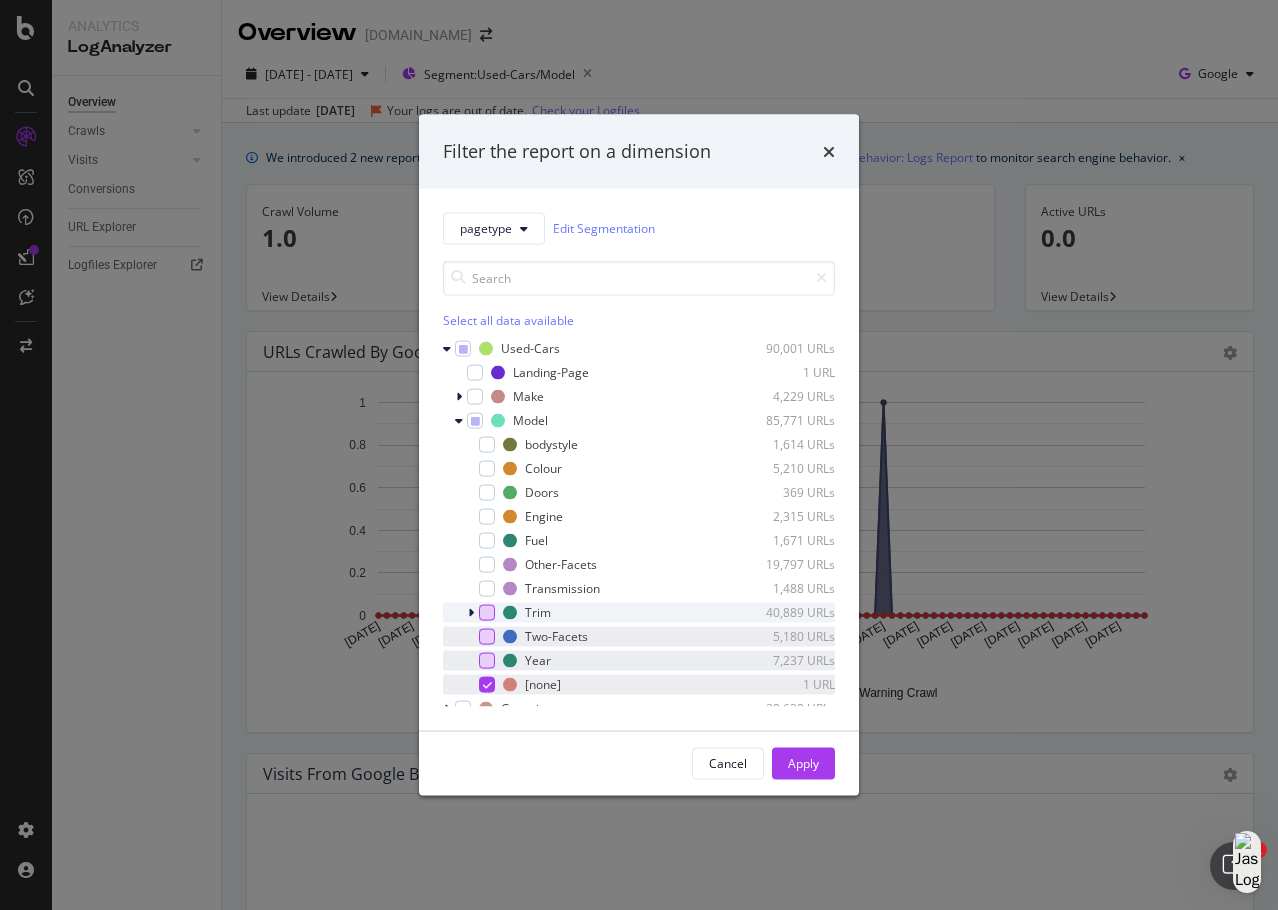 click at bounding box center [487, 684] 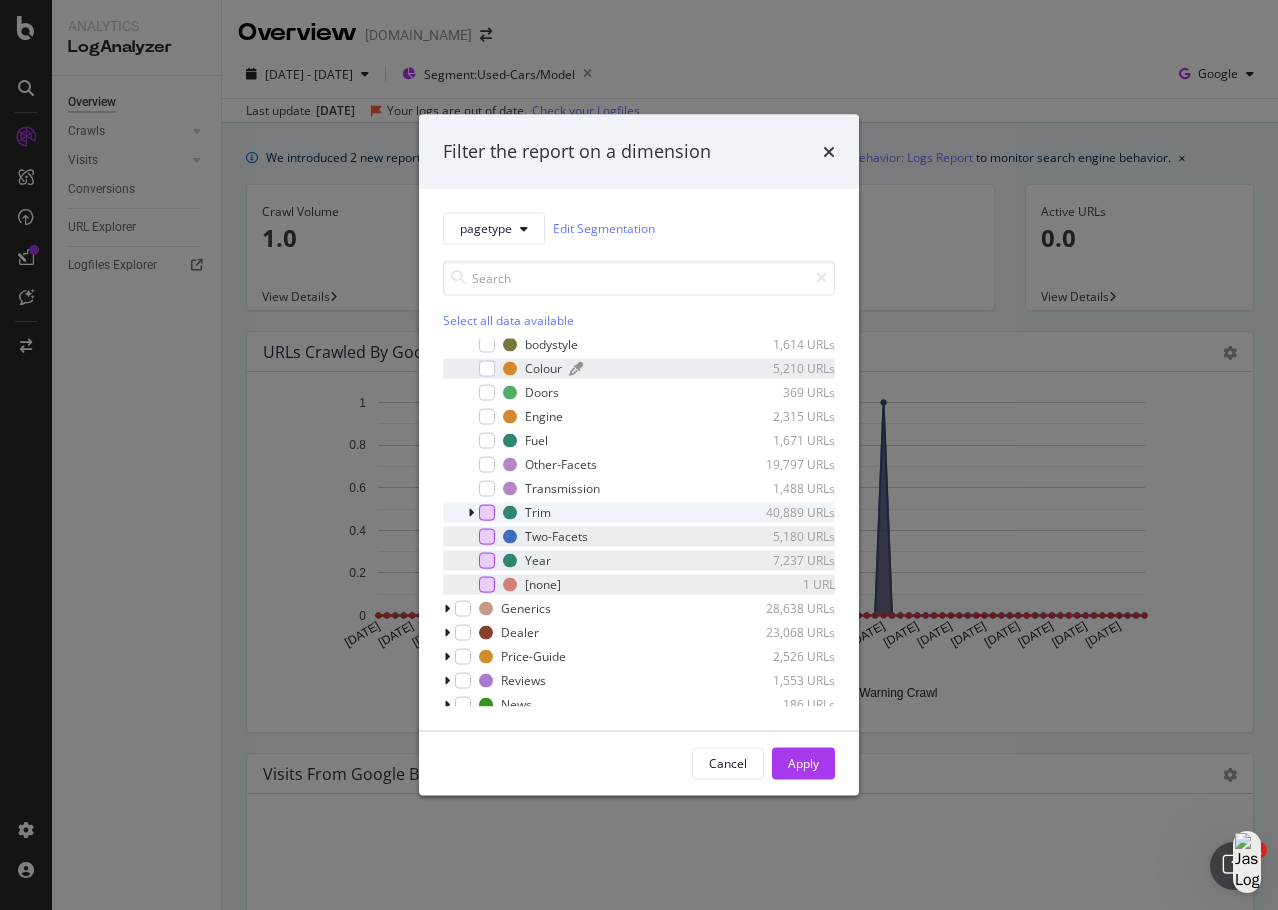 scroll, scrollTop: 100, scrollLeft: 0, axis: vertical 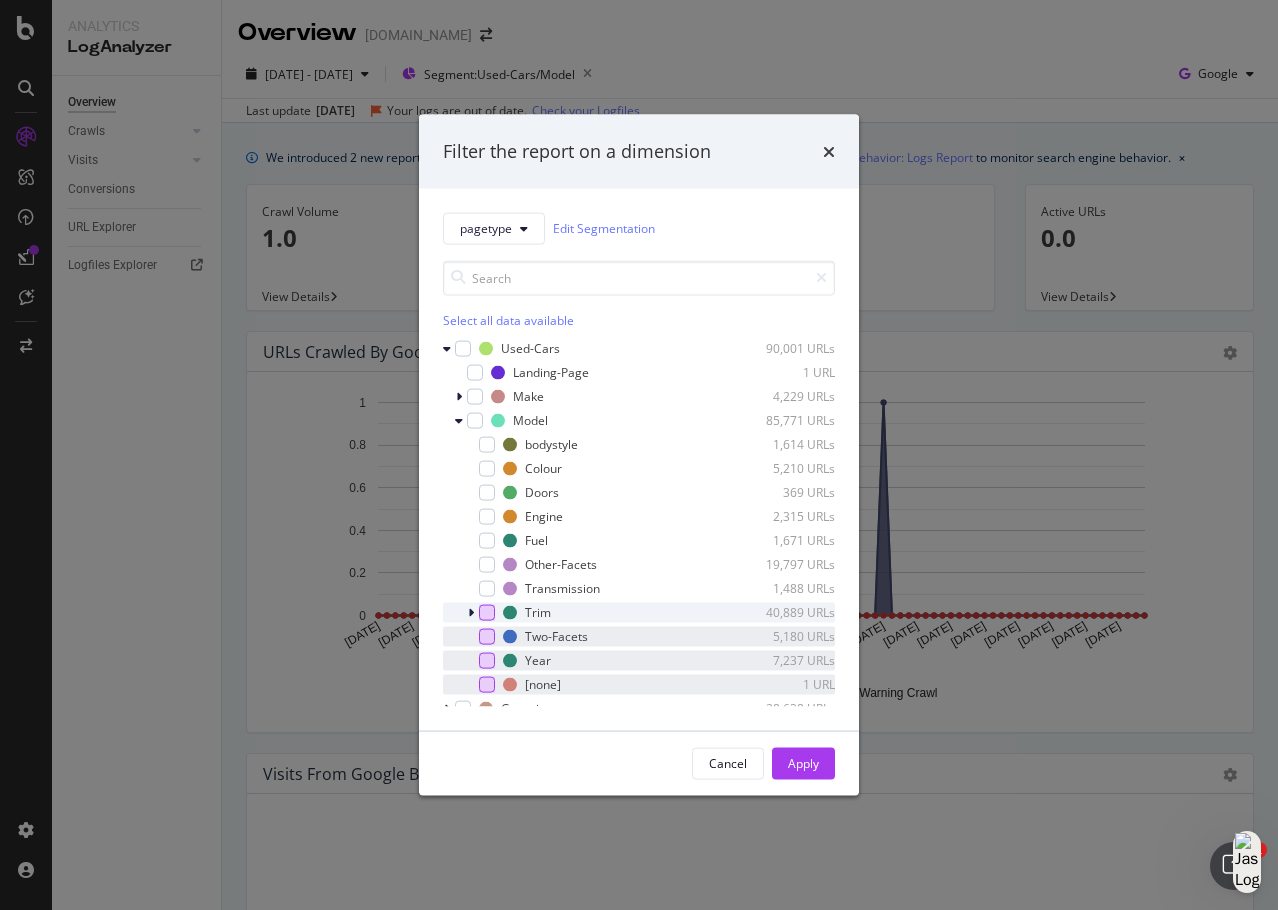 click at bounding box center [471, 612] 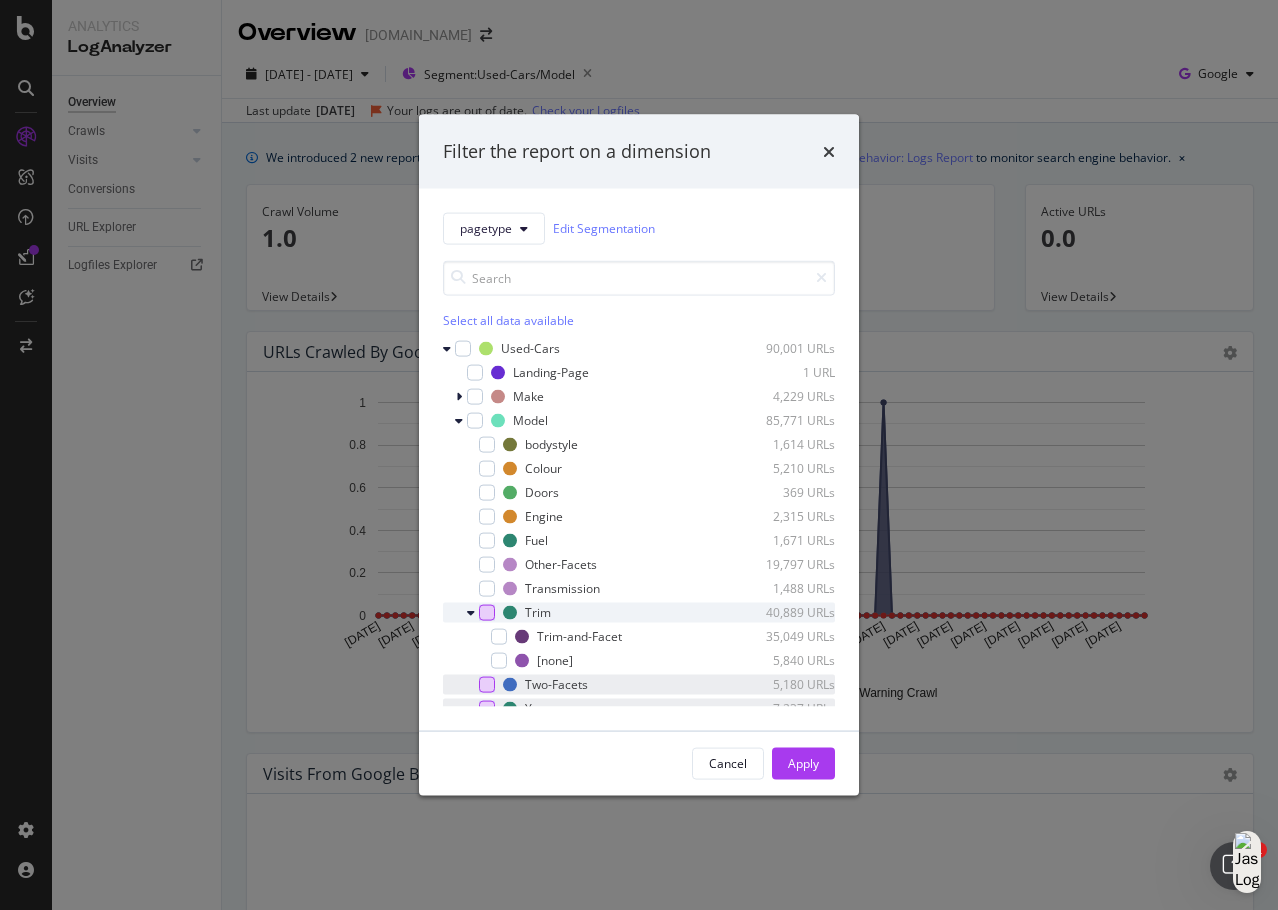 click at bounding box center [471, 612] 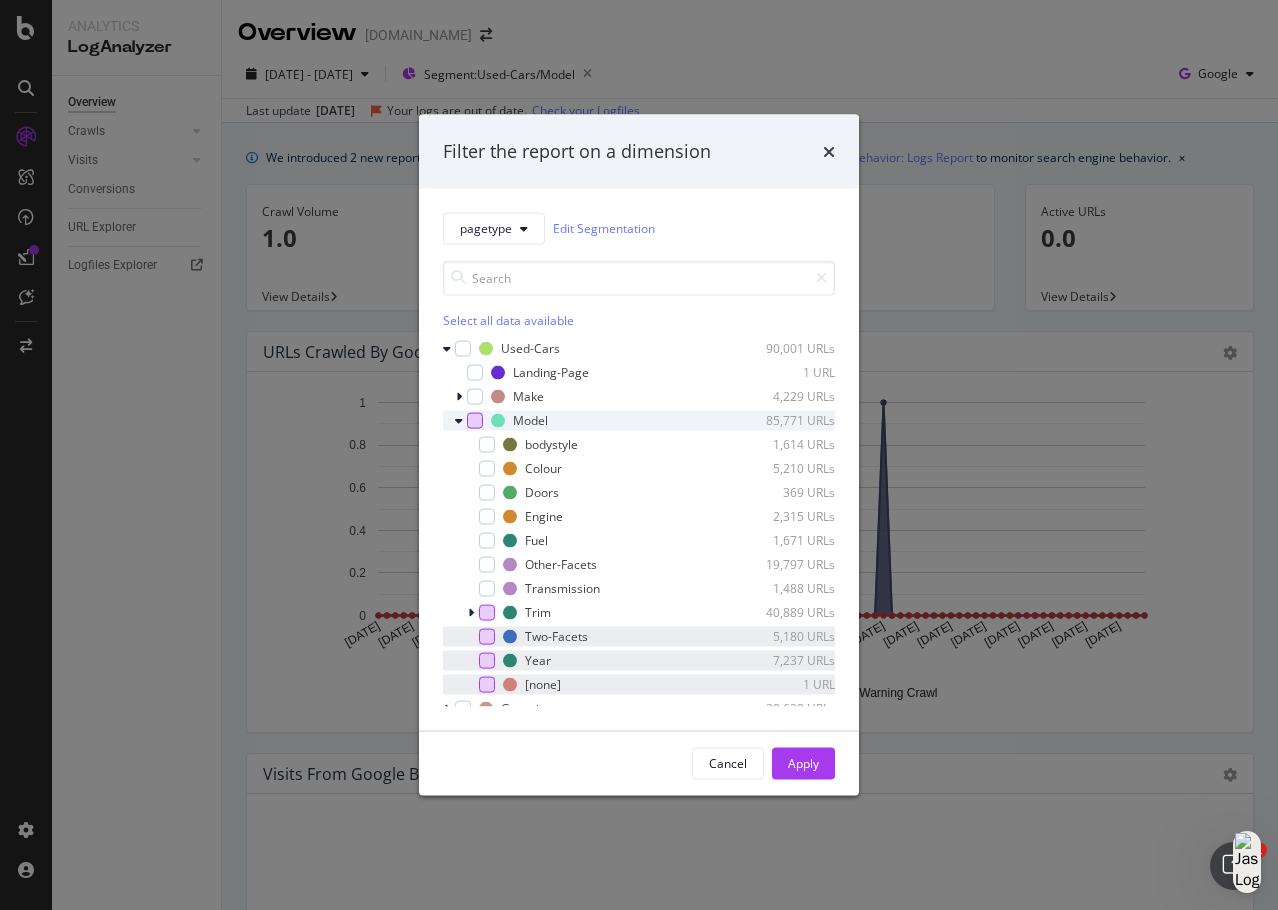 click at bounding box center [475, 420] 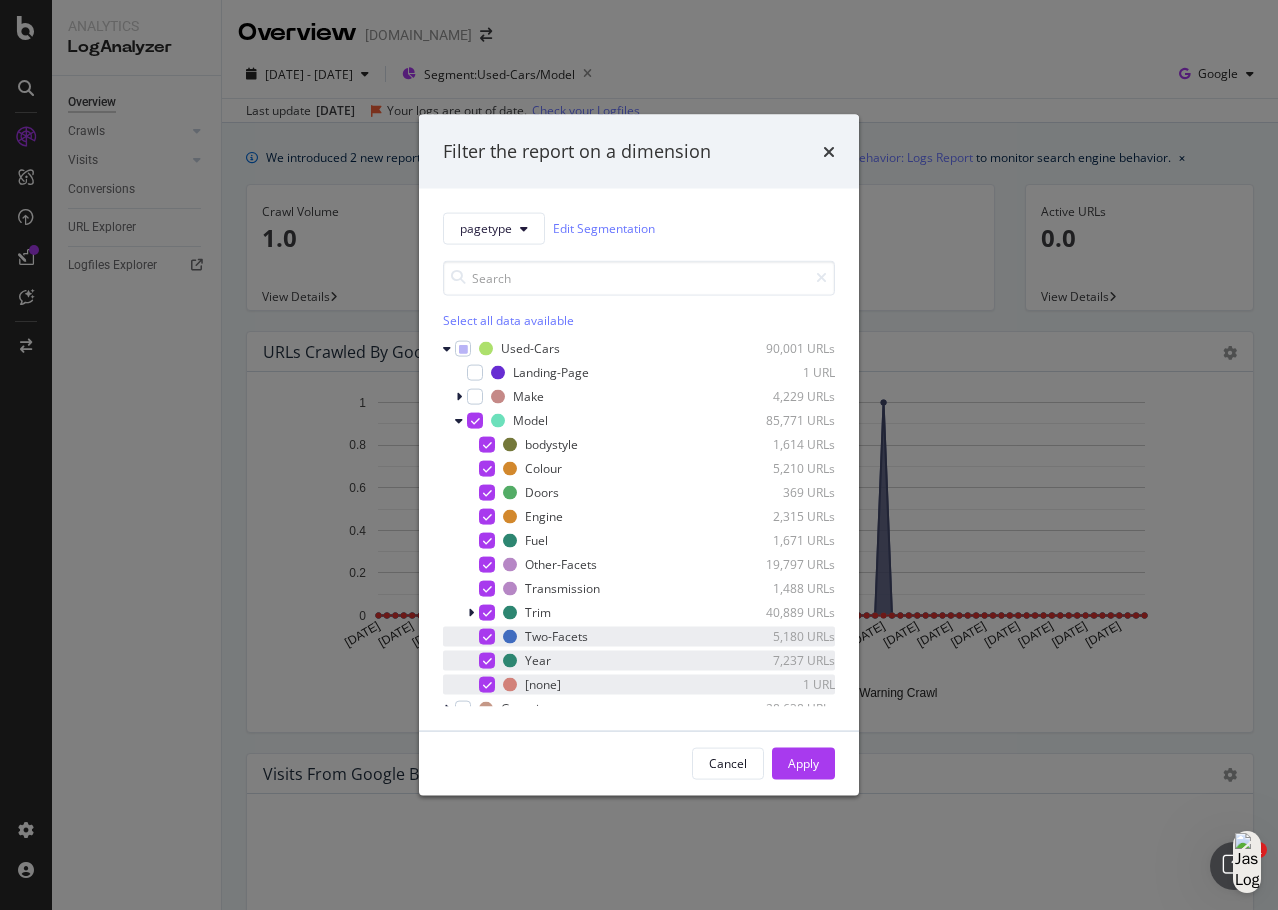 click on "Cancel Apply" at bounding box center [639, 763] 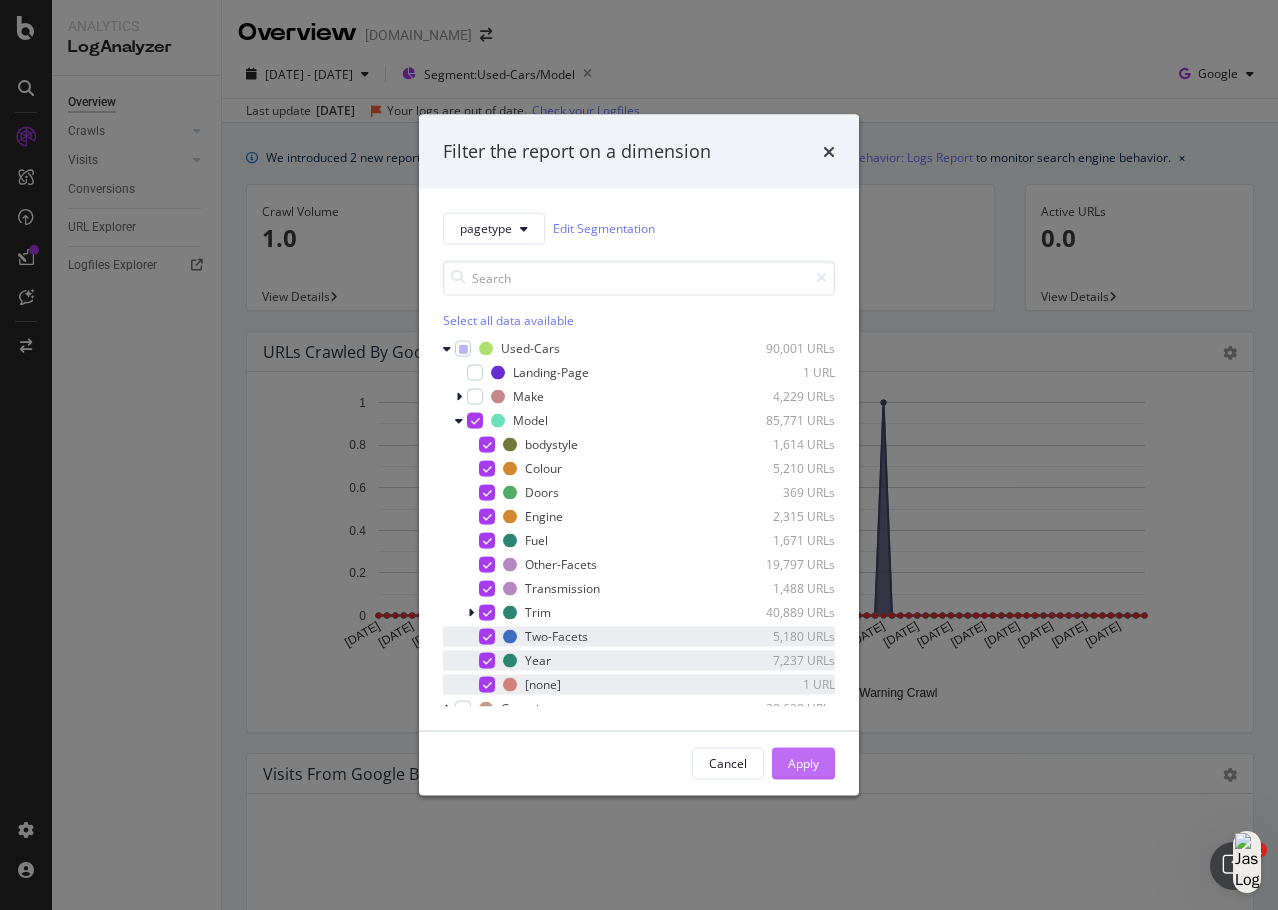 click on "Apply" at bounding box center [803, 763] 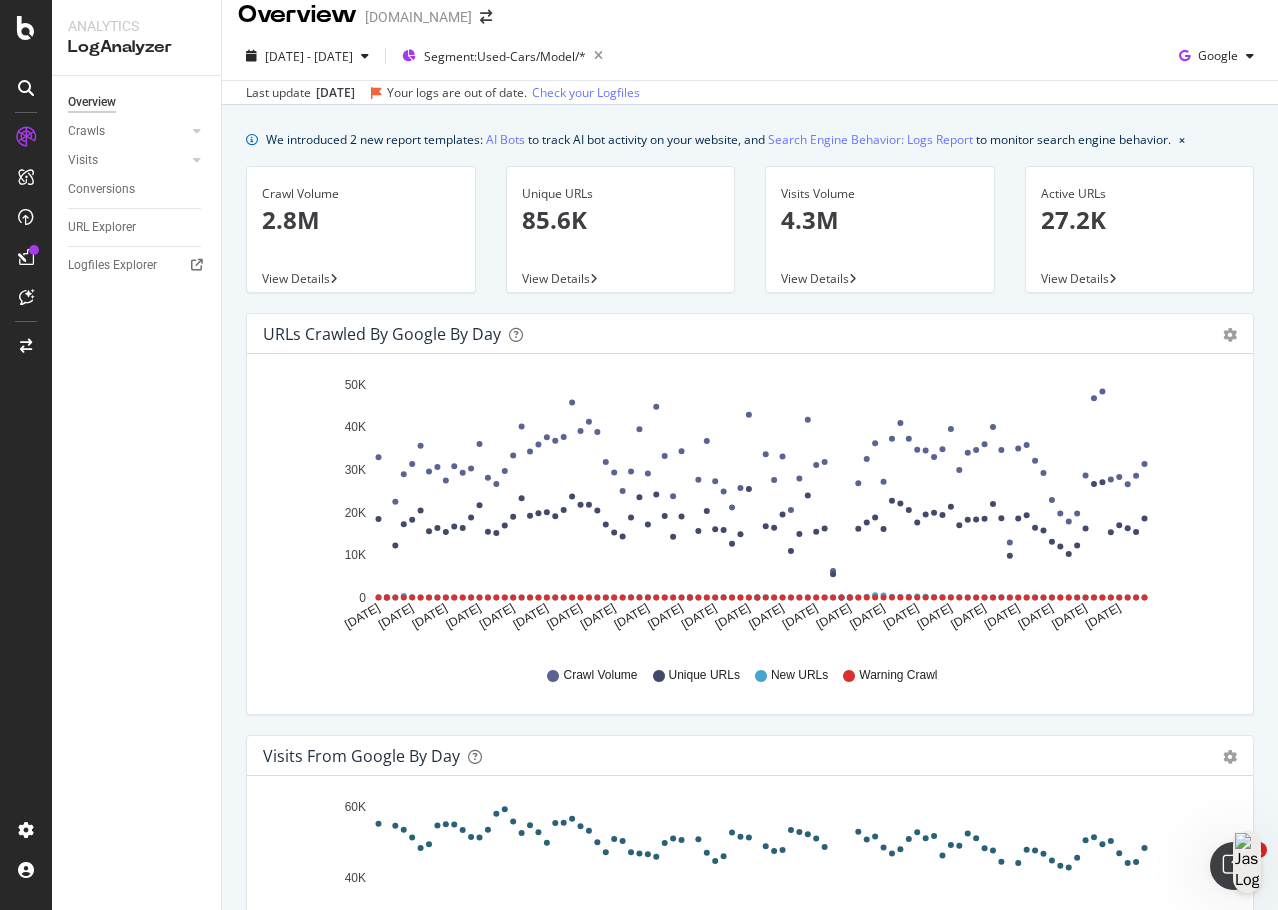 scroll, scrollTop: 0, scrollLeft: 0, axis: both 